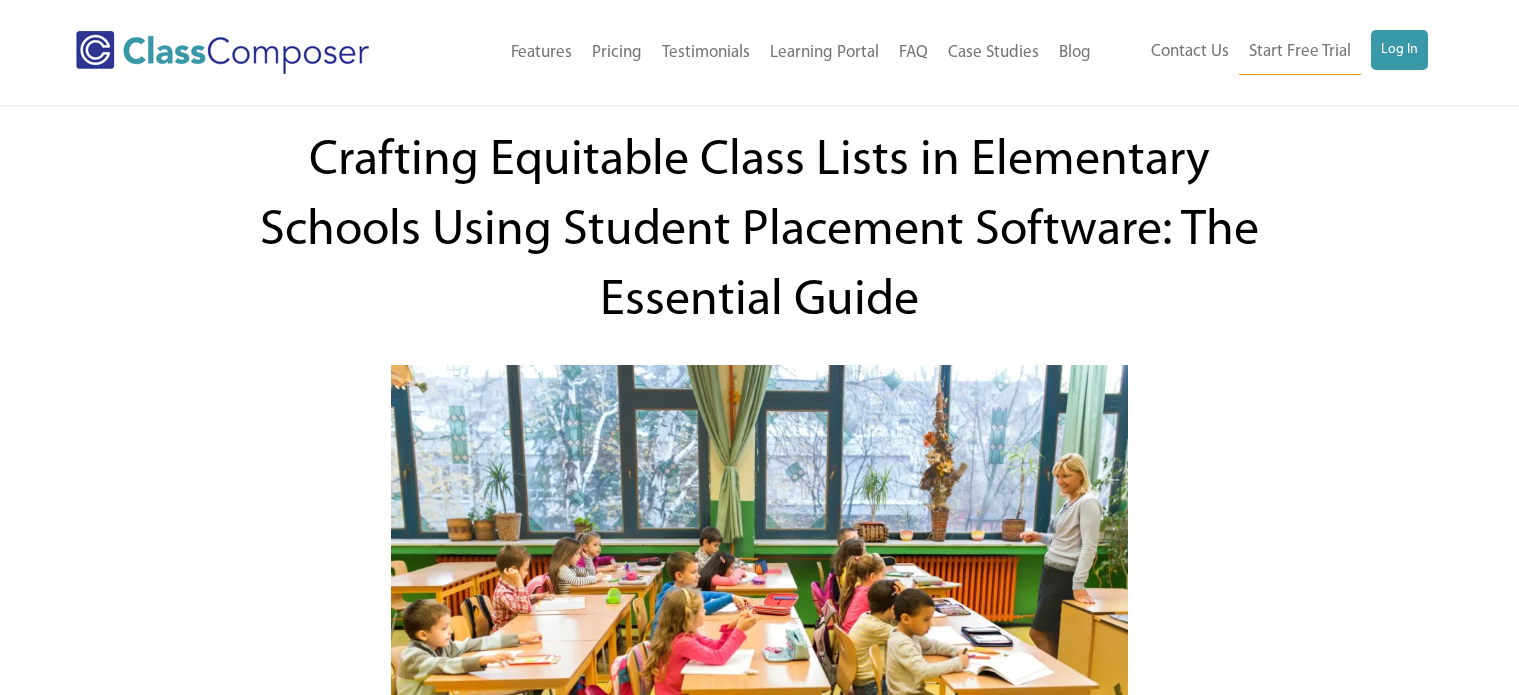 scroll, scrollTop: 0, scrollLeft: 0, axis: both 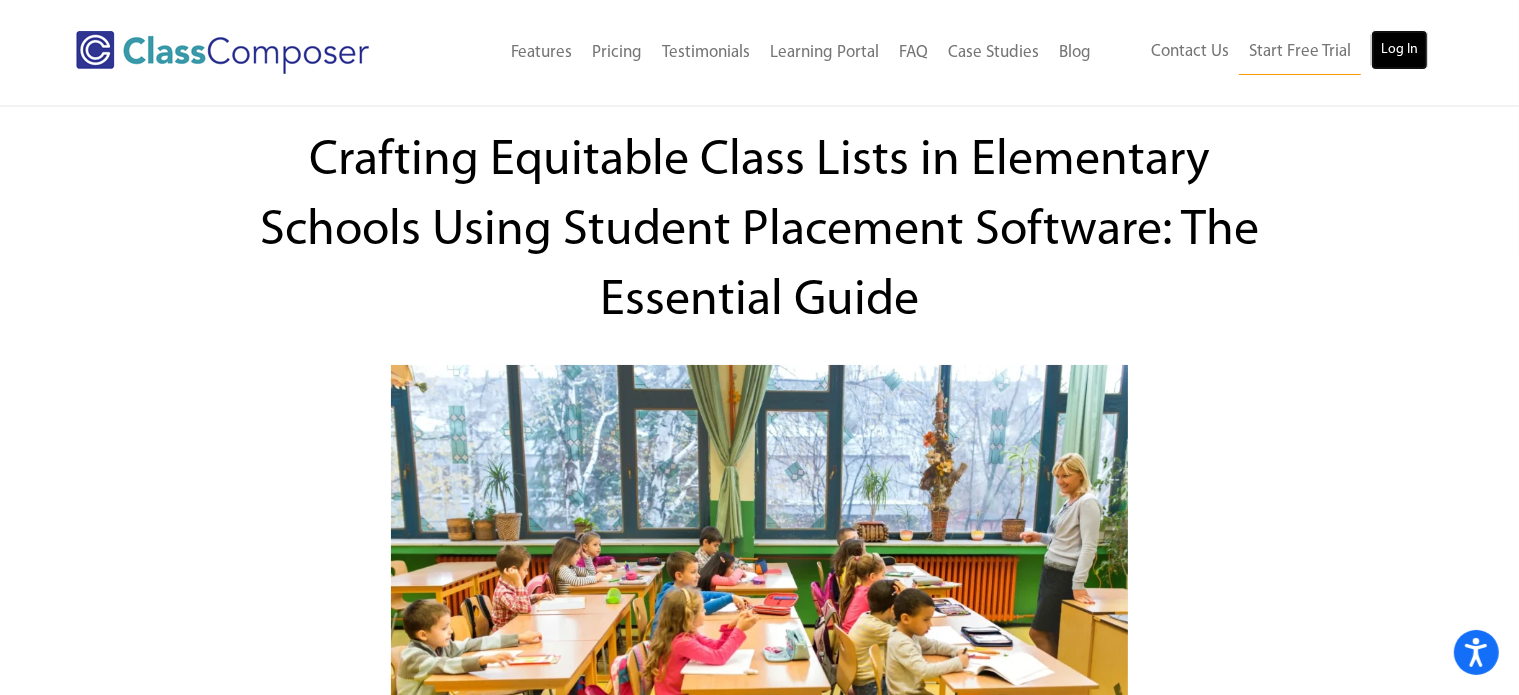 click on "Log In" at bounding box center (1399, 50) 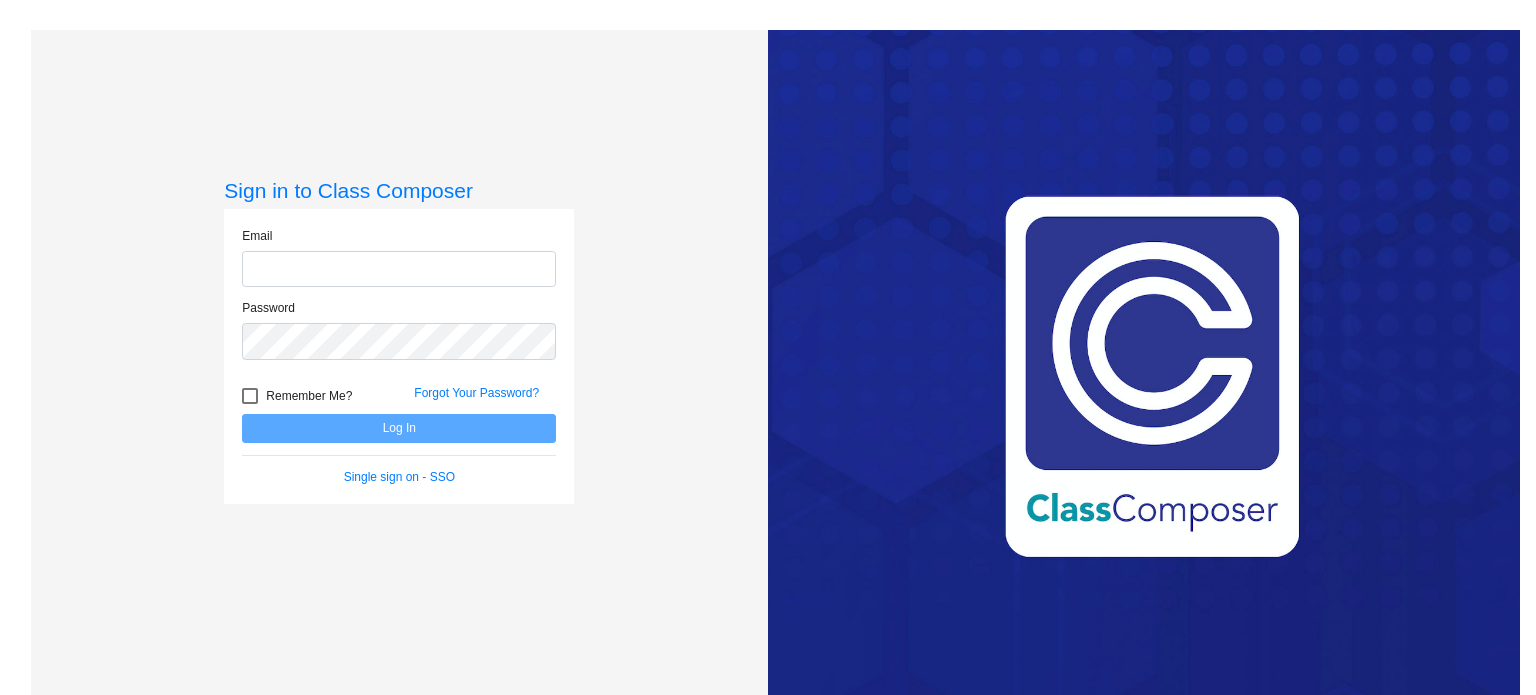 scroll, scrollTop: 0, scrollLeft: 0, axis: both 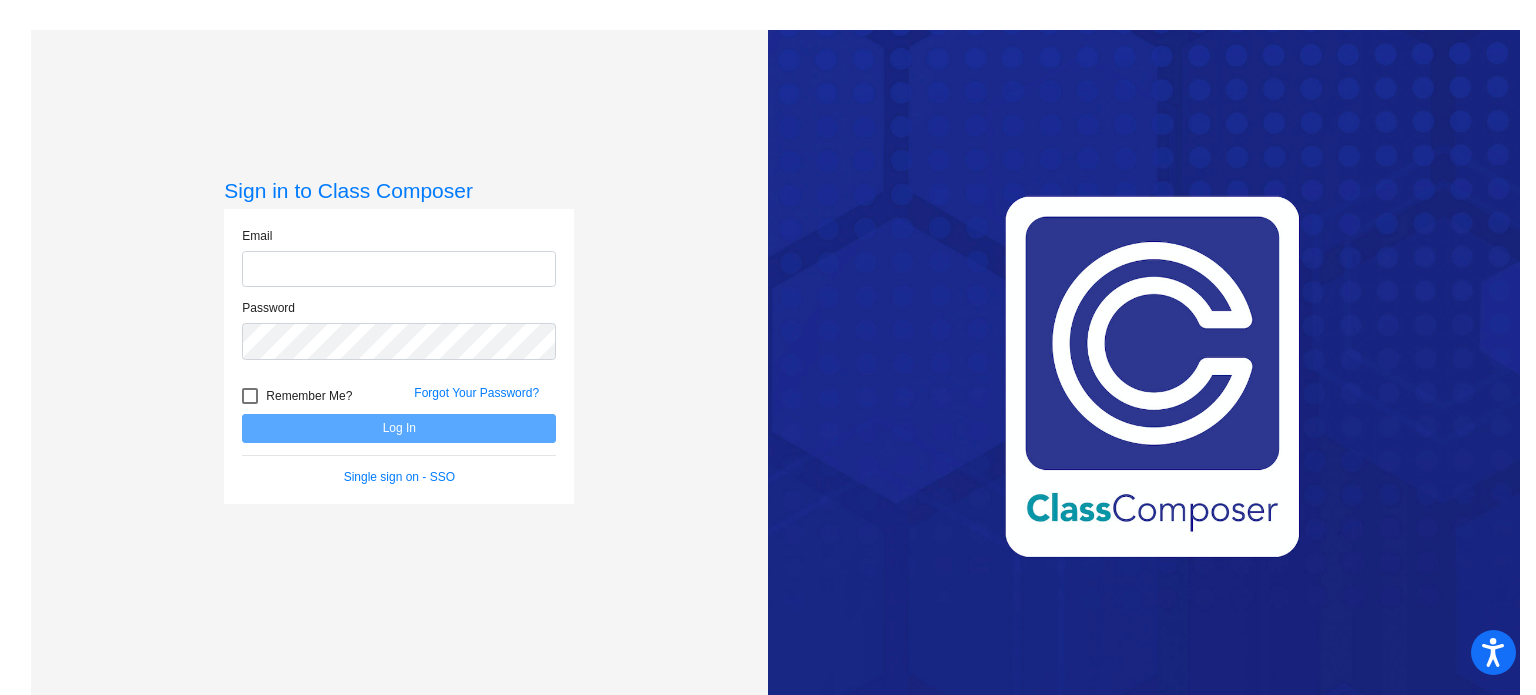 type on "[FIRST]@[DOMAIN].com" 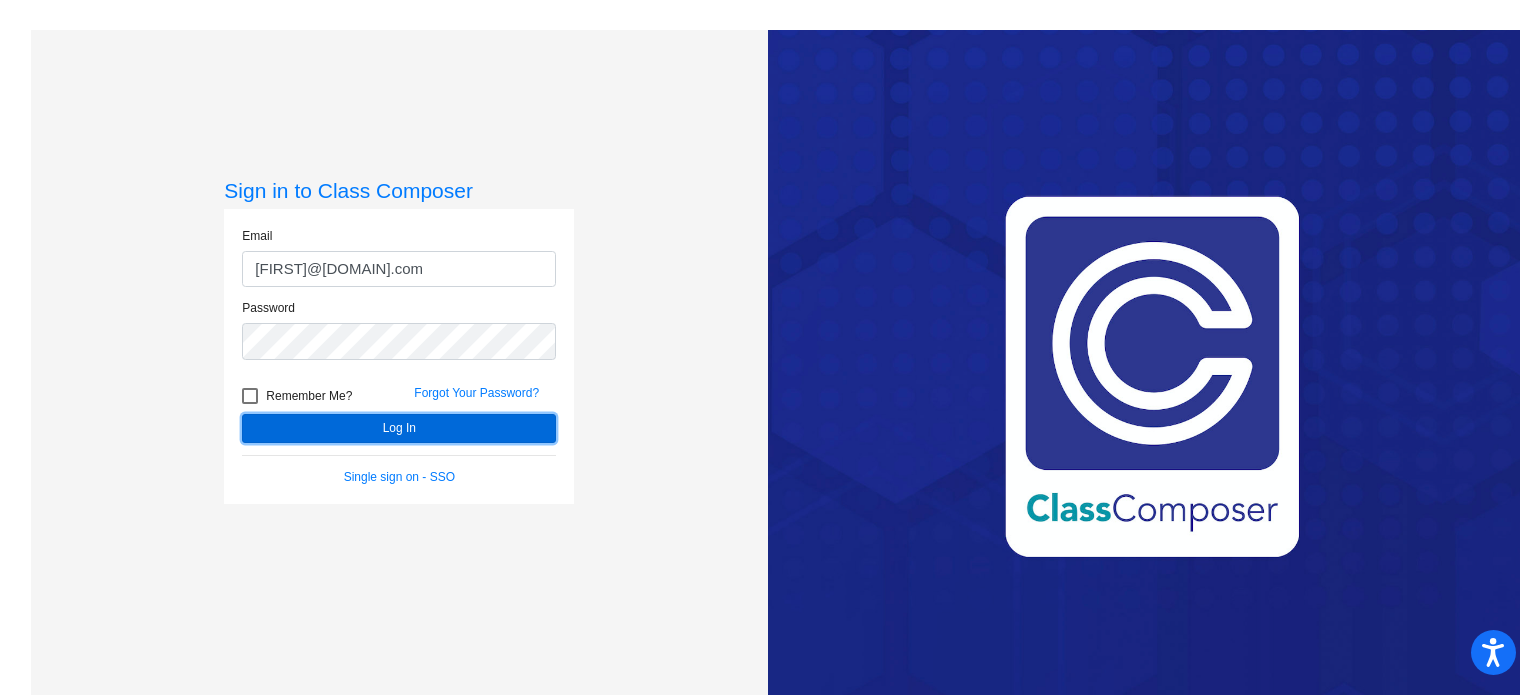 click on "Log In" 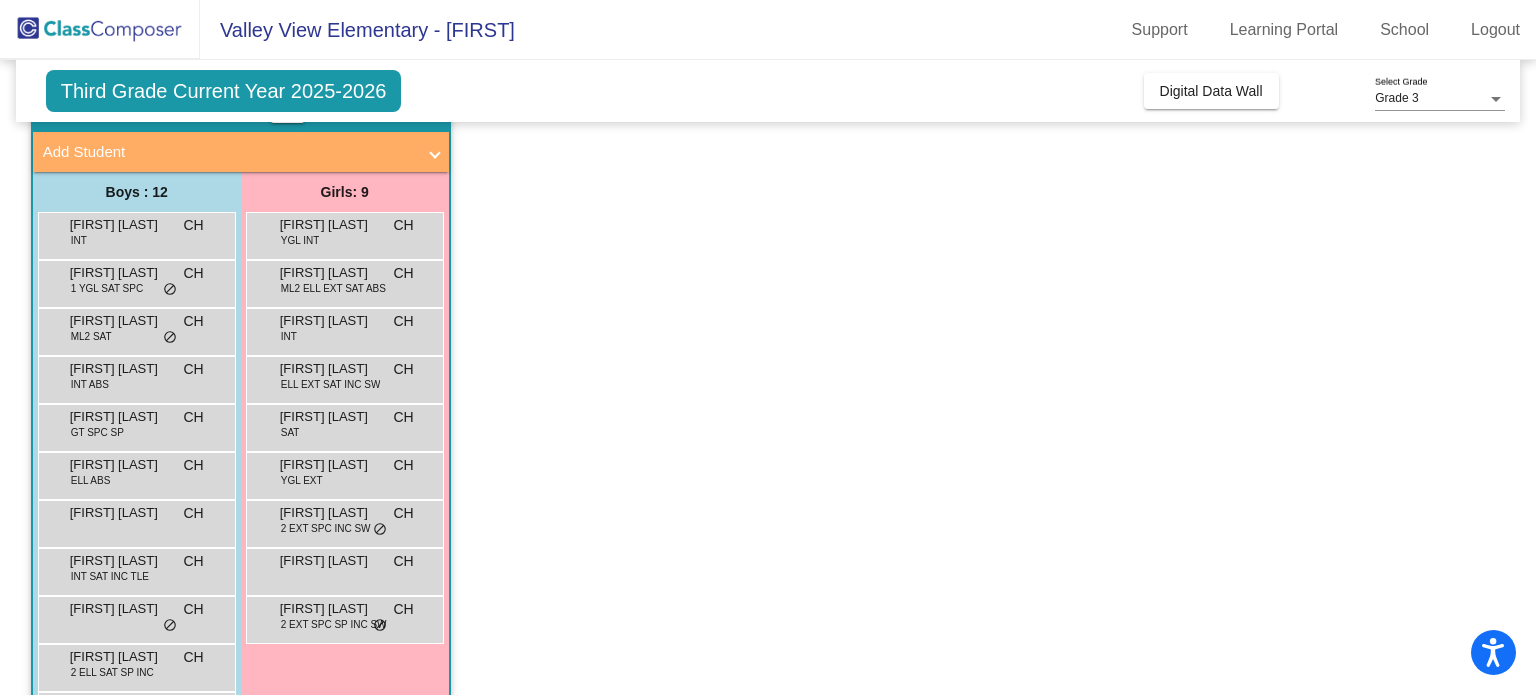 scroll, scrollTop: 232, scrollLeft: 0, axis: vertical 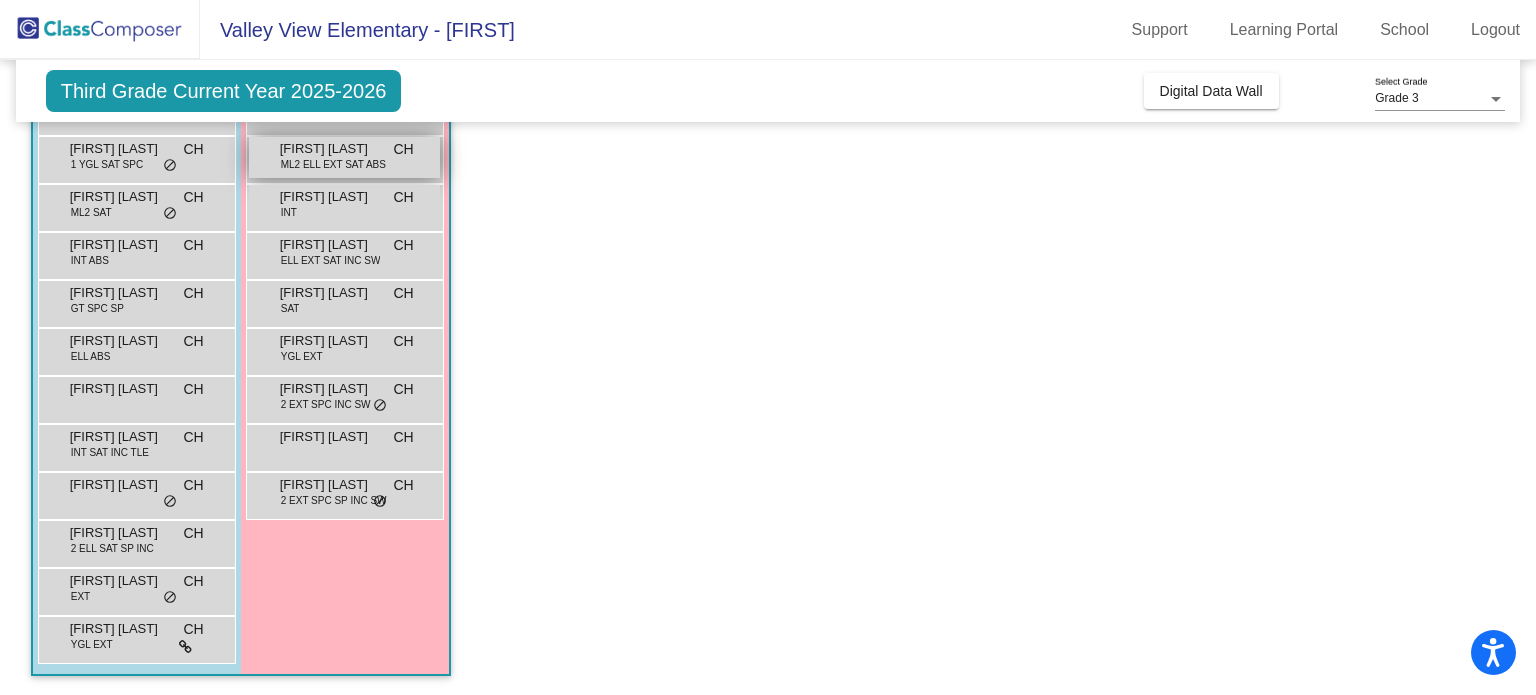 click on "ML2 ELL EXT SAT ABS" at bounding box center (333, 164) 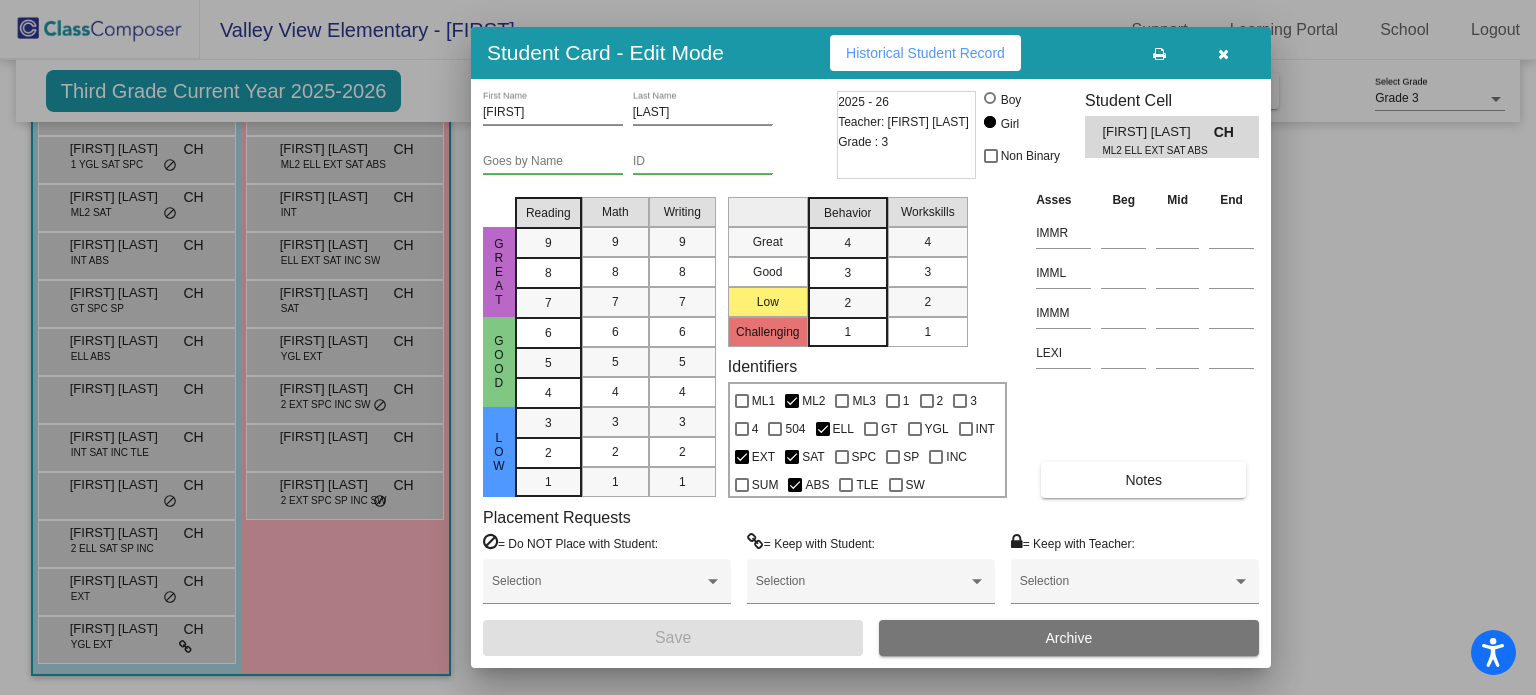 click at bounding box center (768, 347) 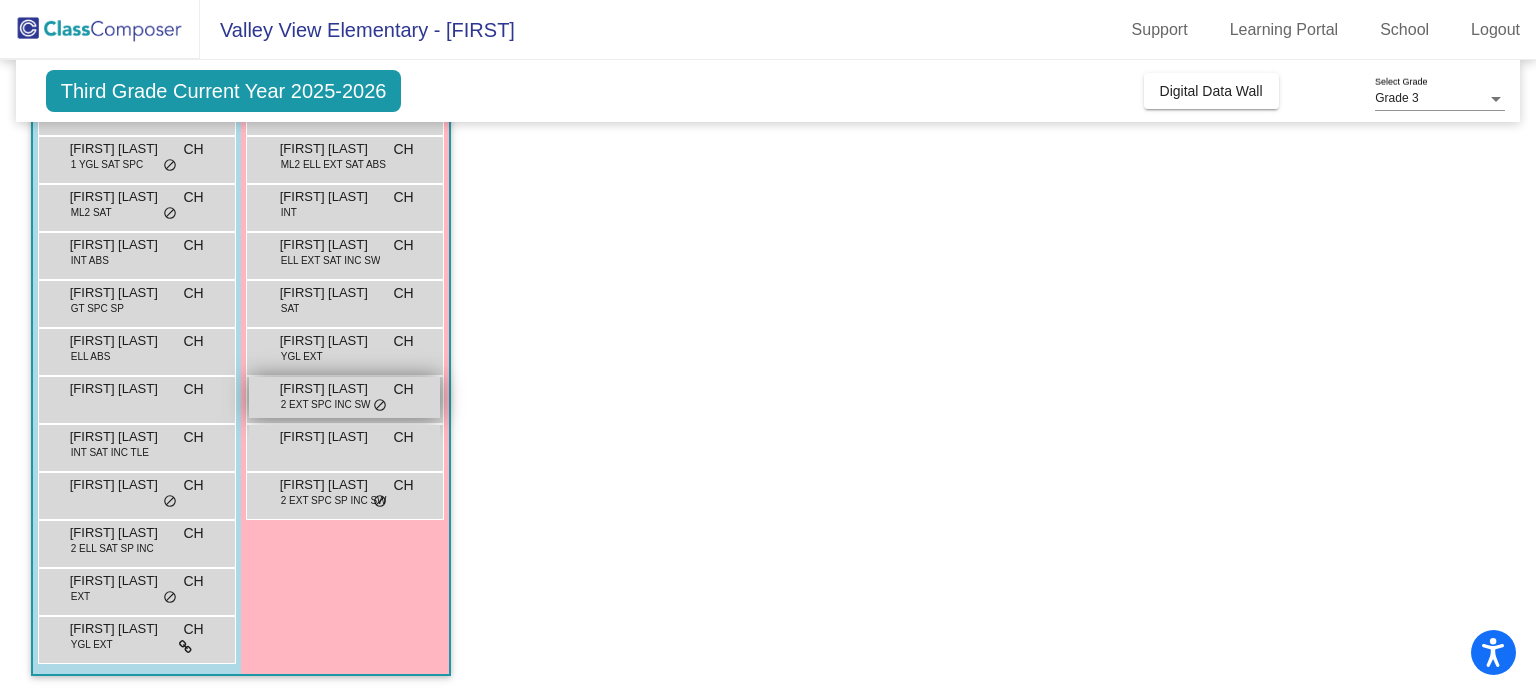 click on "Klarrisa Bouslaugh" at bounding box center (330, 389) 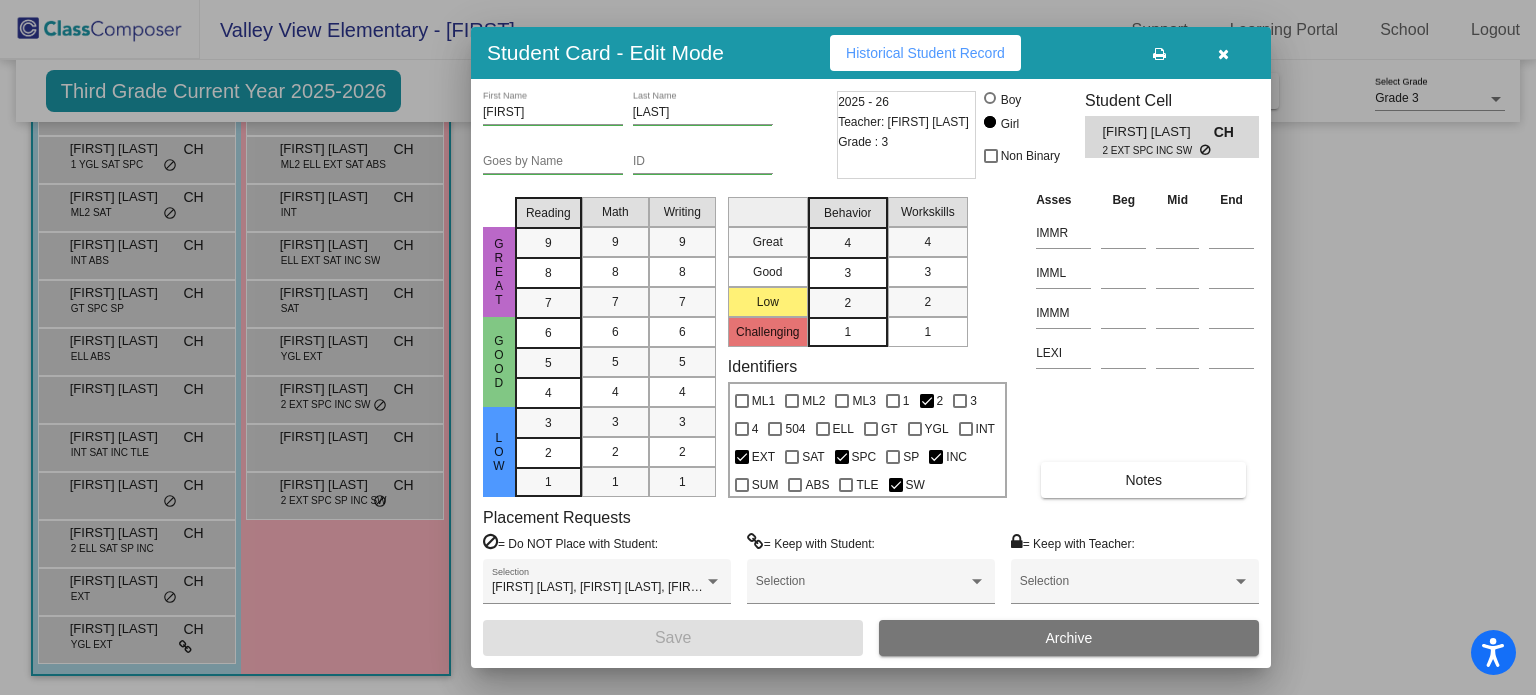 click at bounding box center [768, 347] 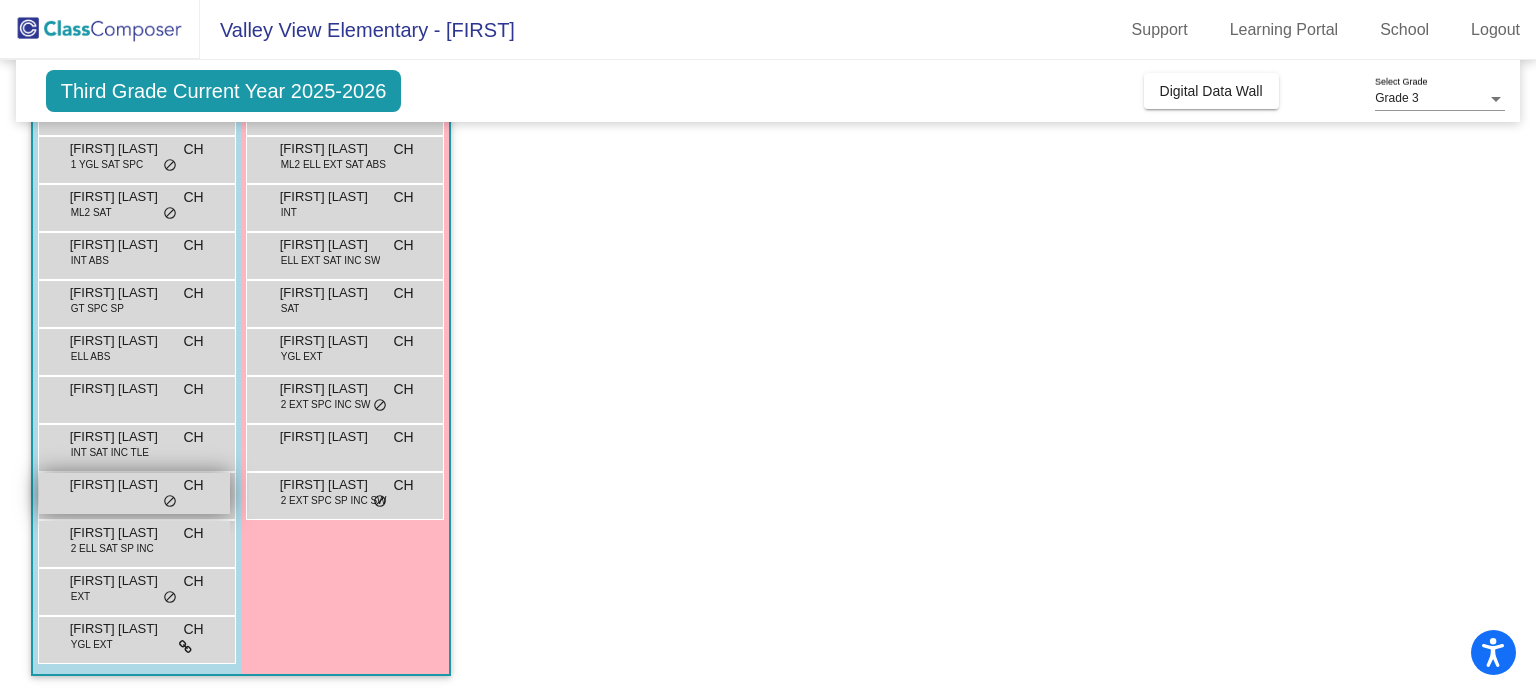 click on "LaKoda McGavran" at bounding box center [120, 485] 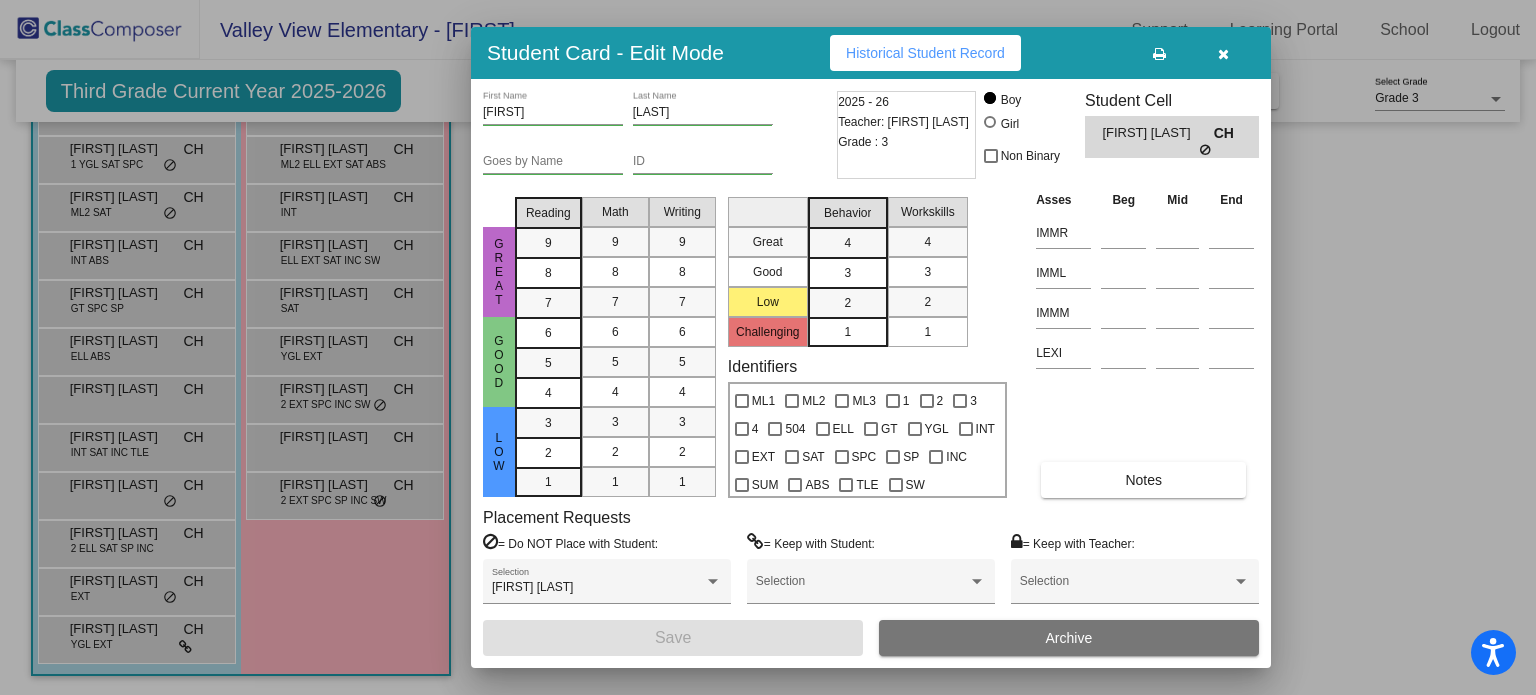 click at bounding box center (768, 347) 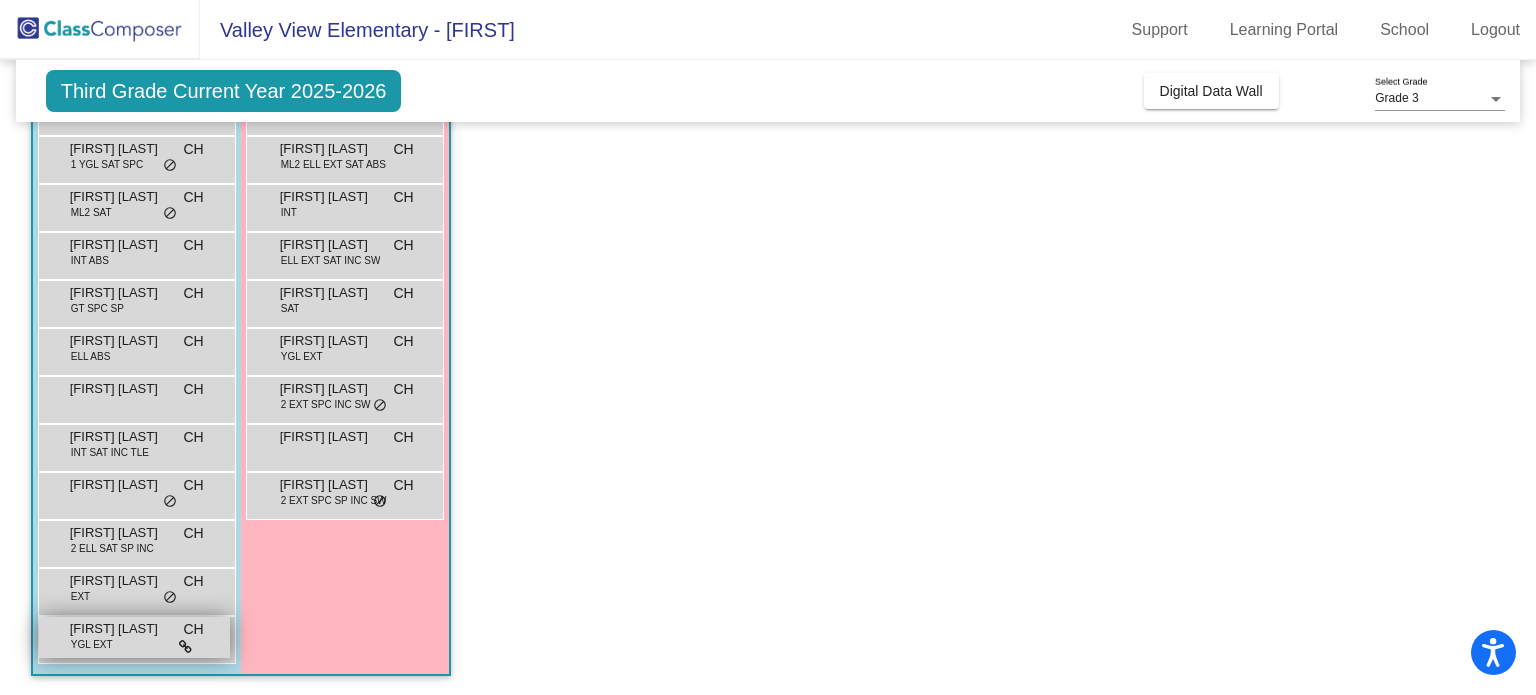 click on "Xia Ward" at bounding box center (120, 629) 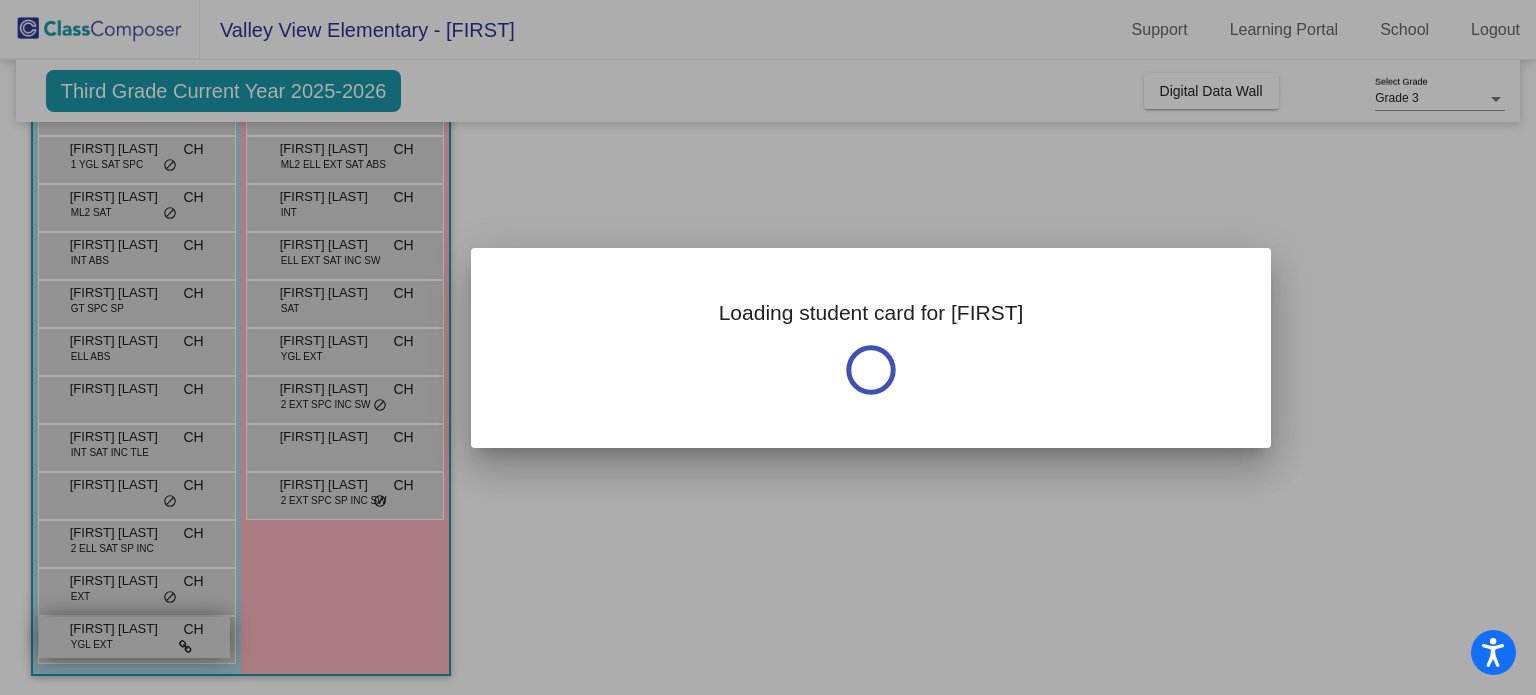 click at bounding box center (768, 347) 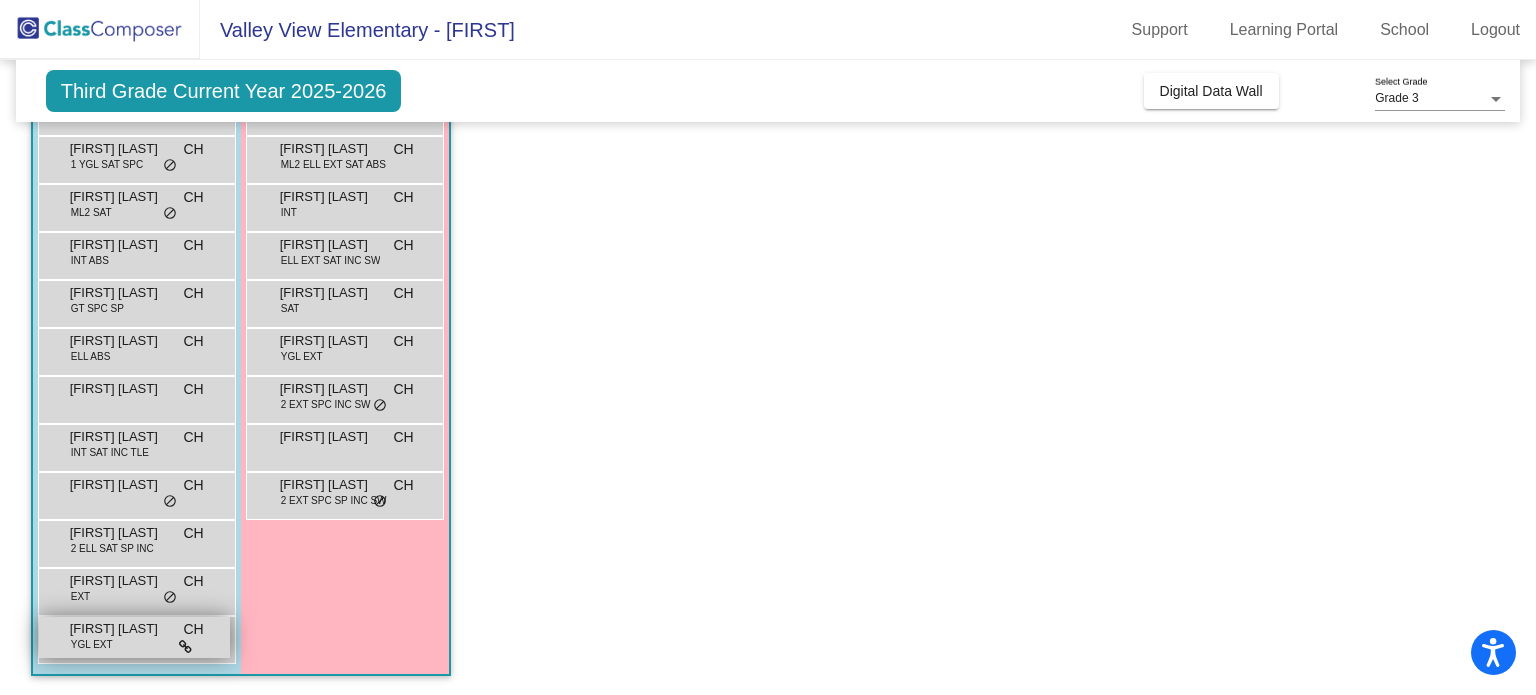 click on "Xia Ward" at bounding box center (120, 629) 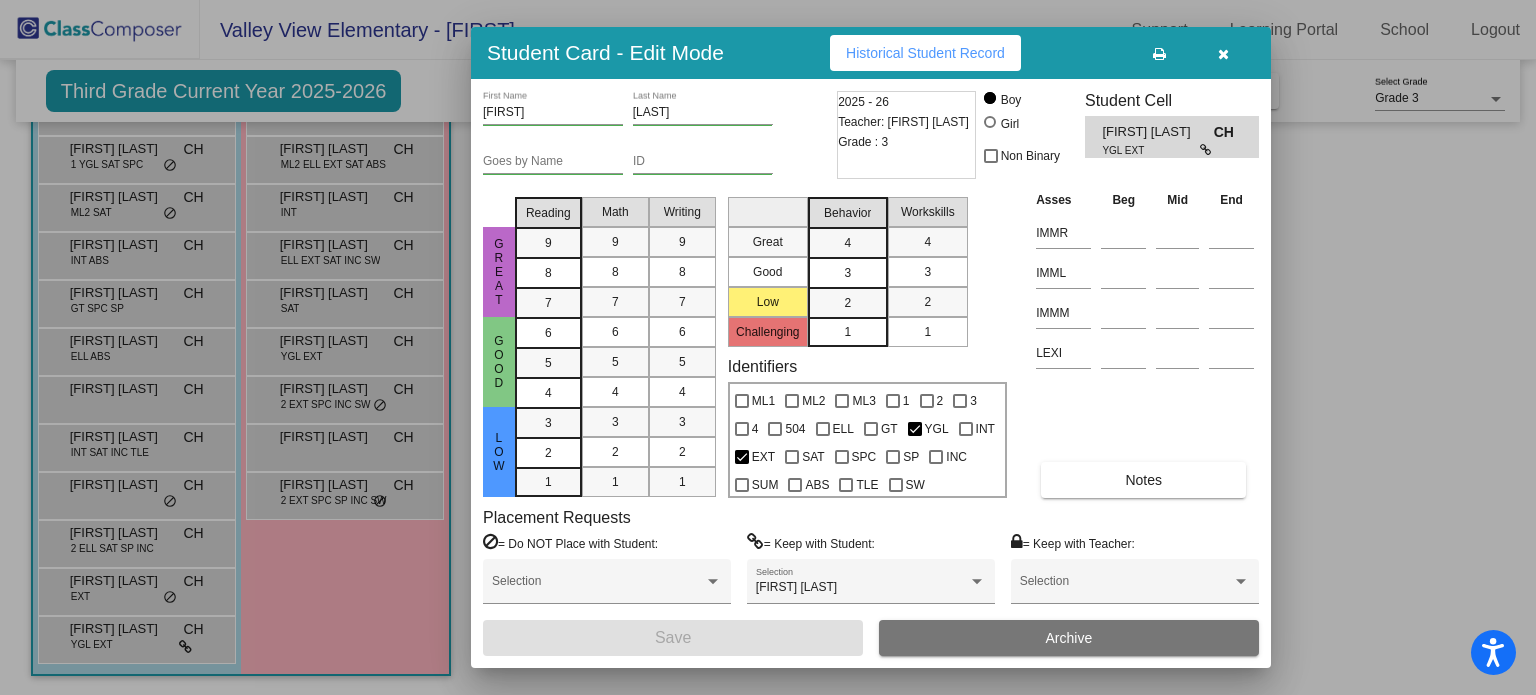 click on "Historical Student Record" at bounding box center (925, 53) 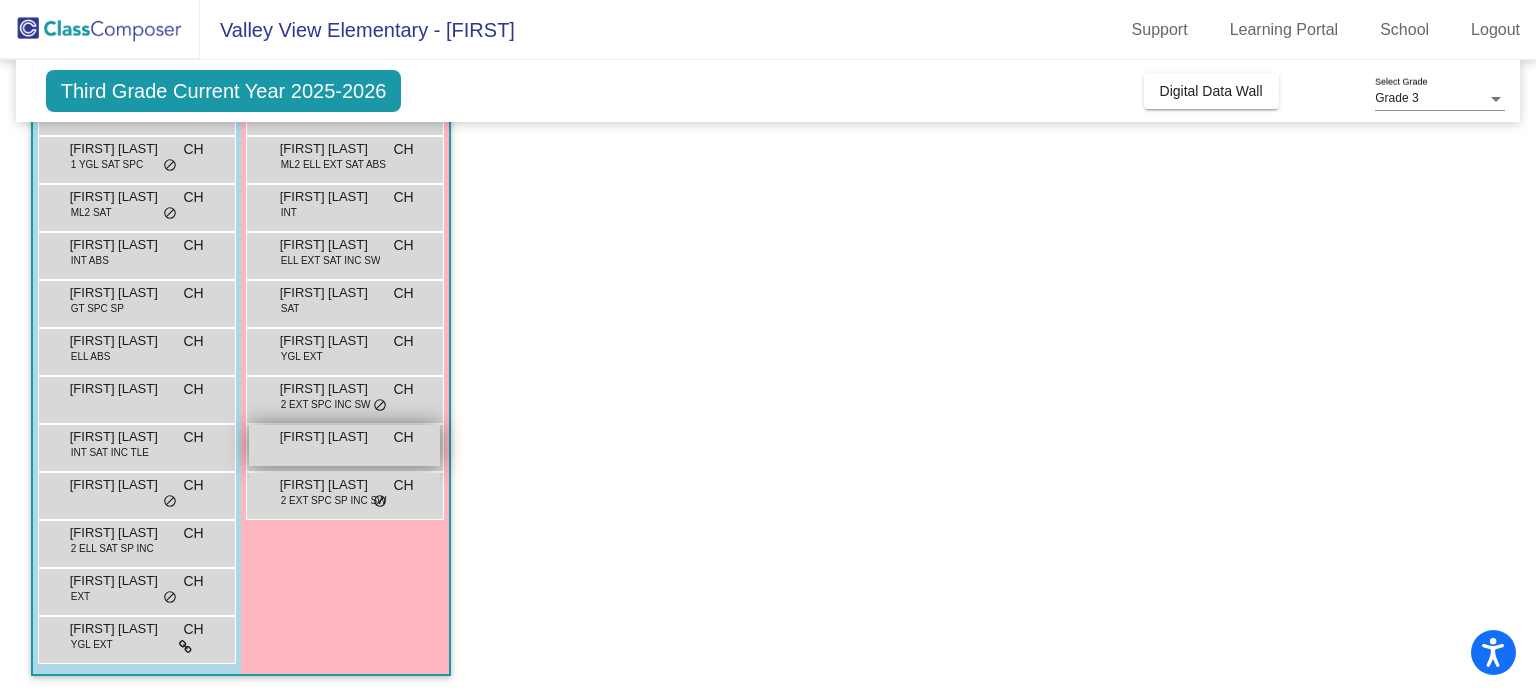 click on "Layla Longoria" at bounding box center [330, 437] 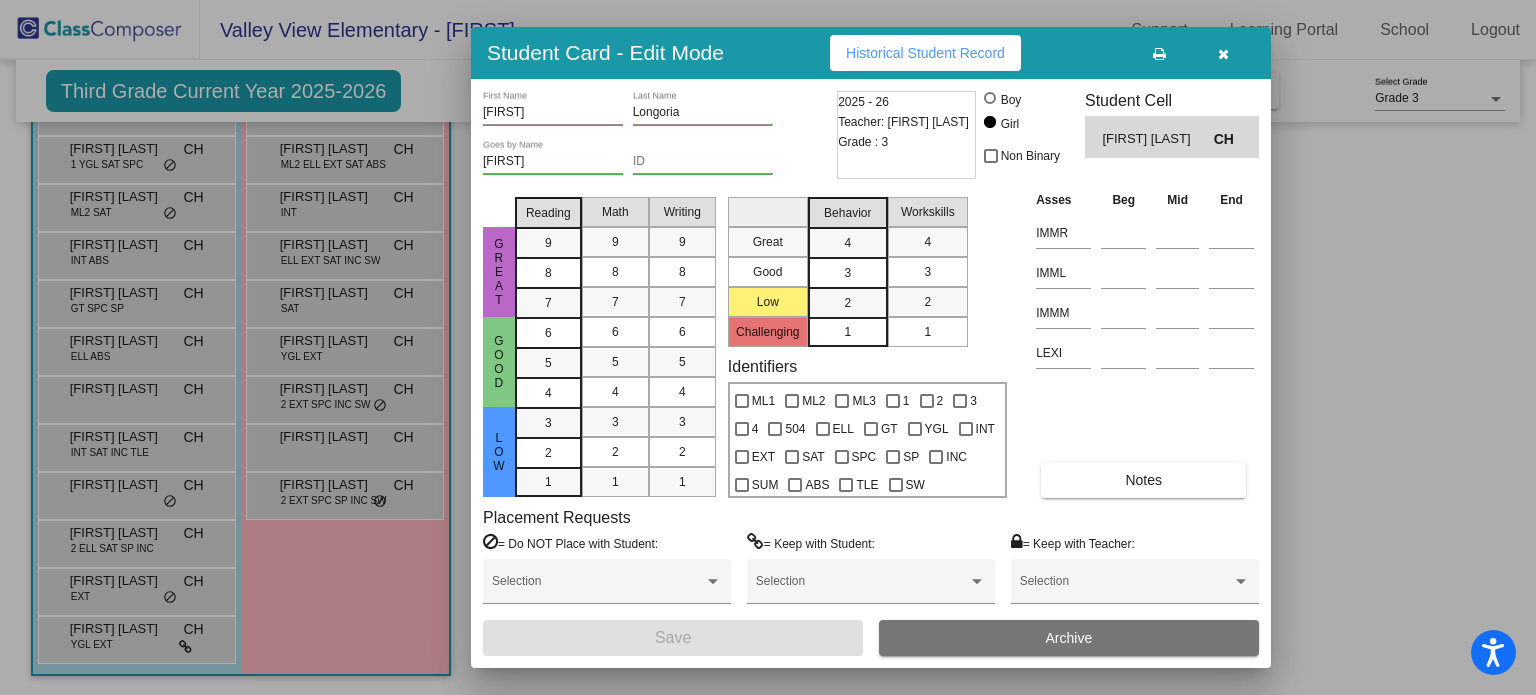 click at bounding box center (768, 347) 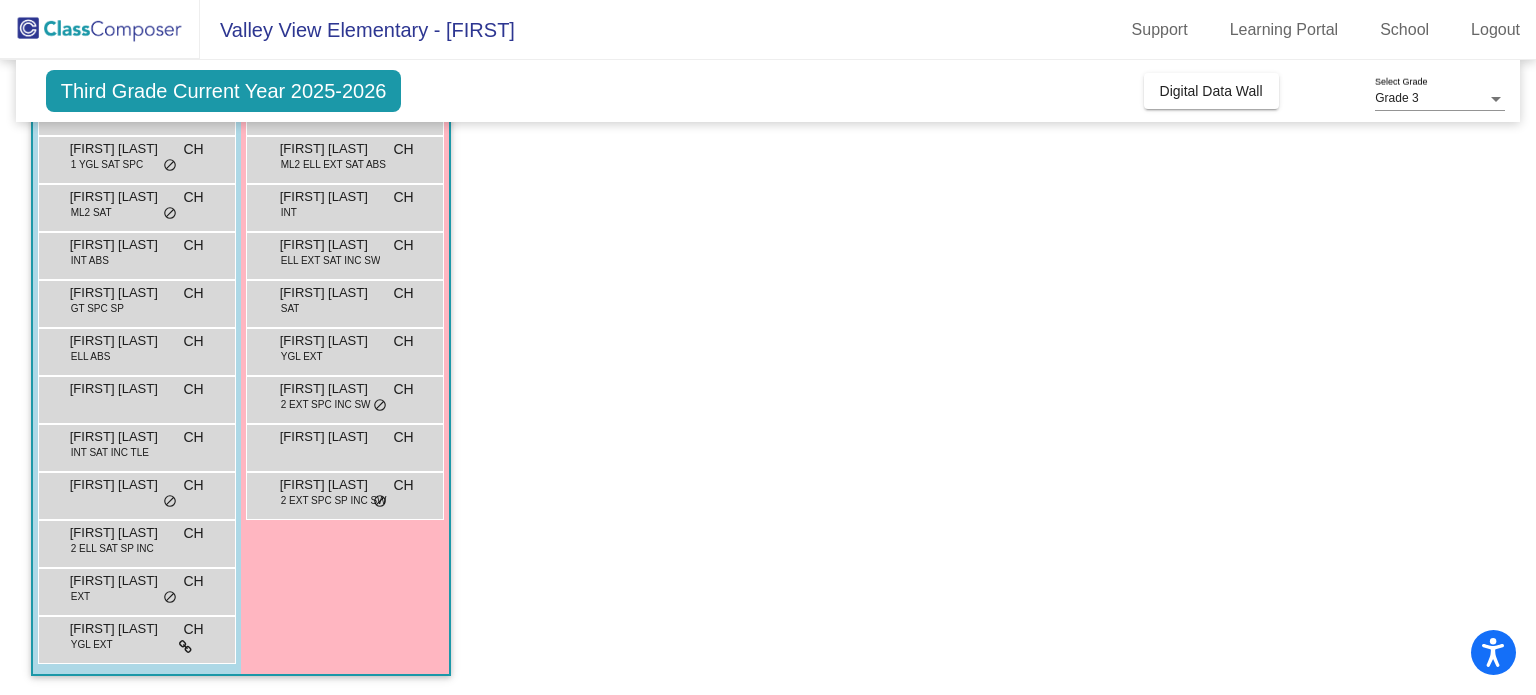 click on "Lyla Troutman" at bounding box center (330, 485) 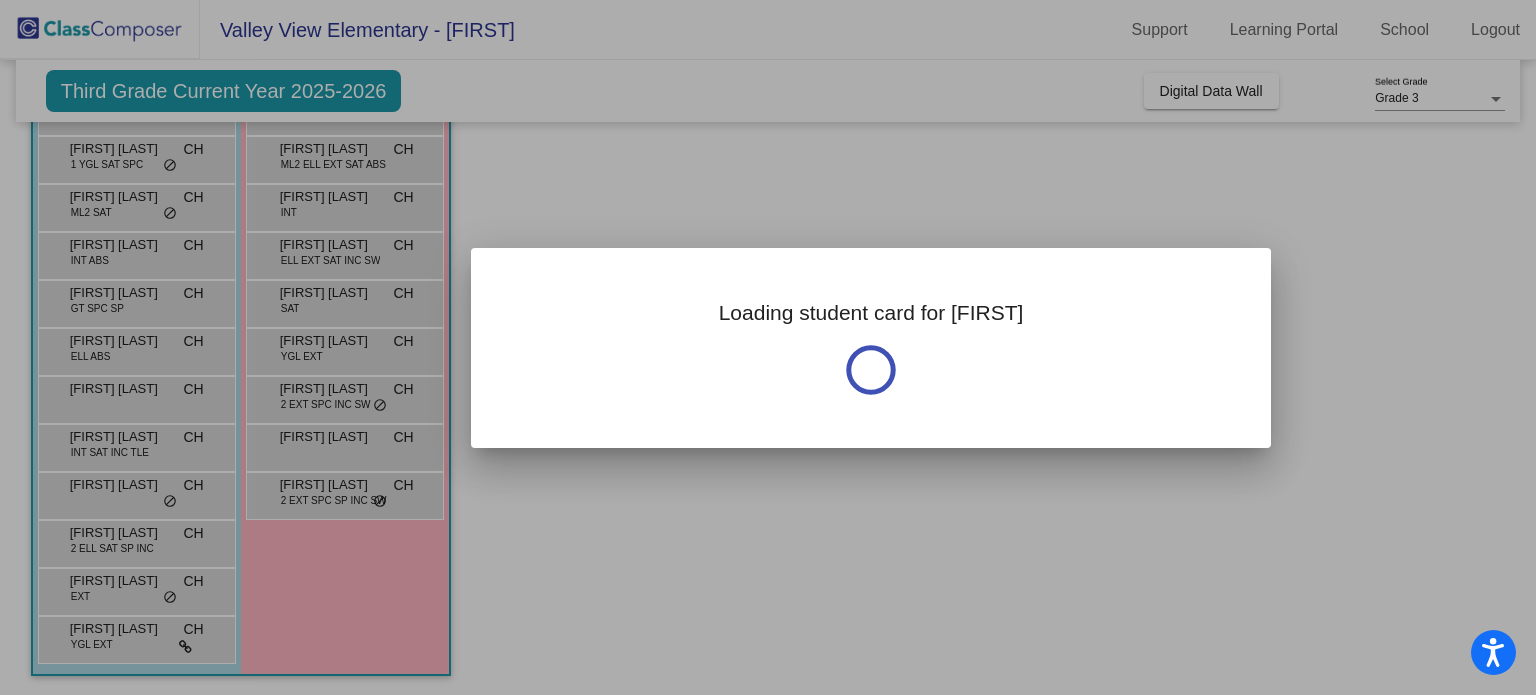 click at bounding box center (768, 347) 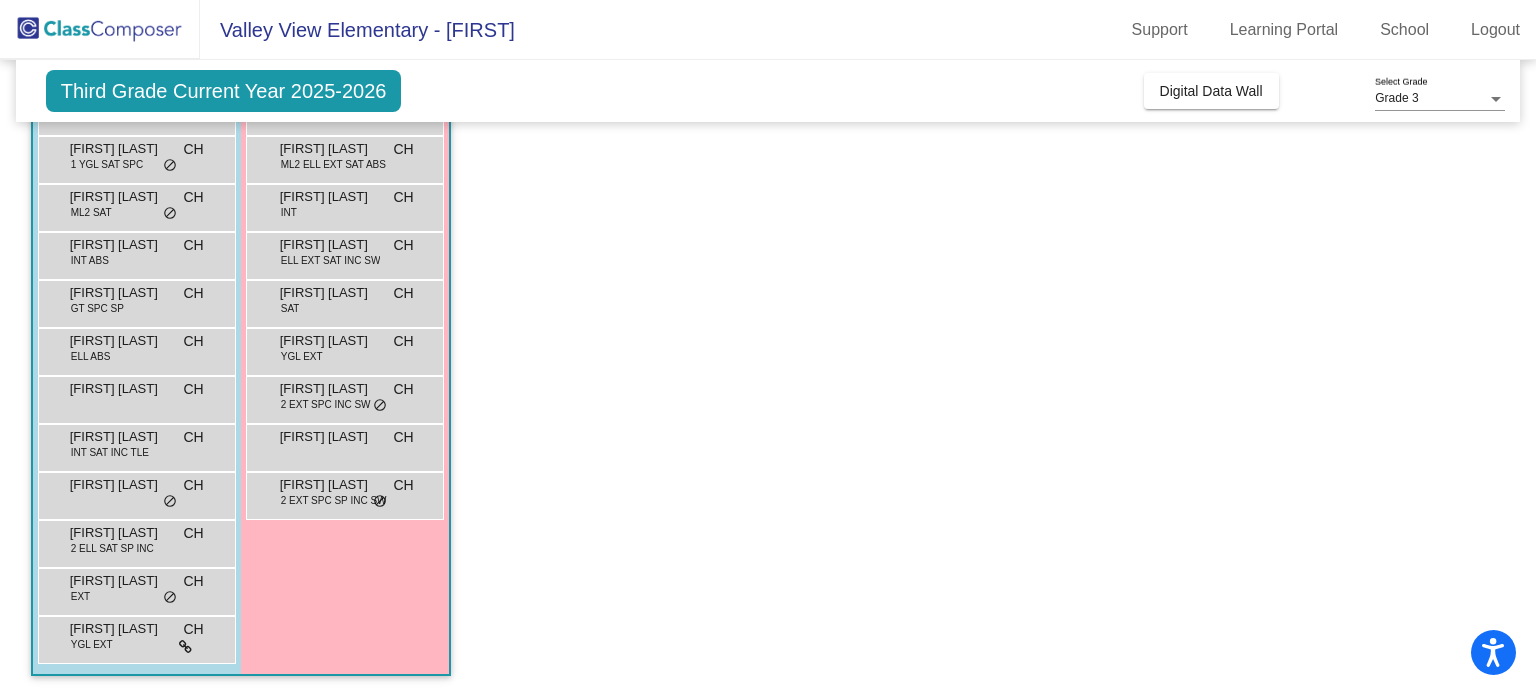 click on "Lyla Troutman" at bounding box center [330, 485] 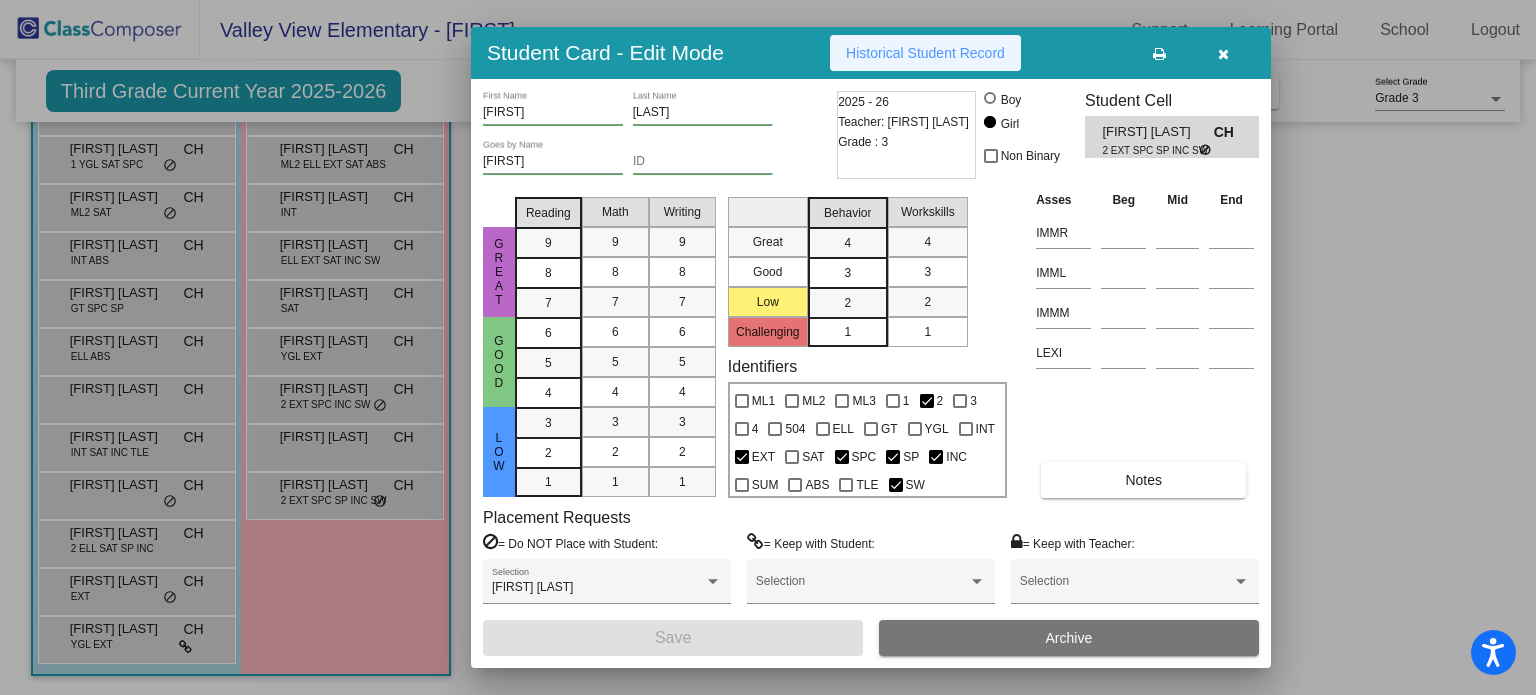 click on "Historical Student Record" at bounding box center (925, 53) 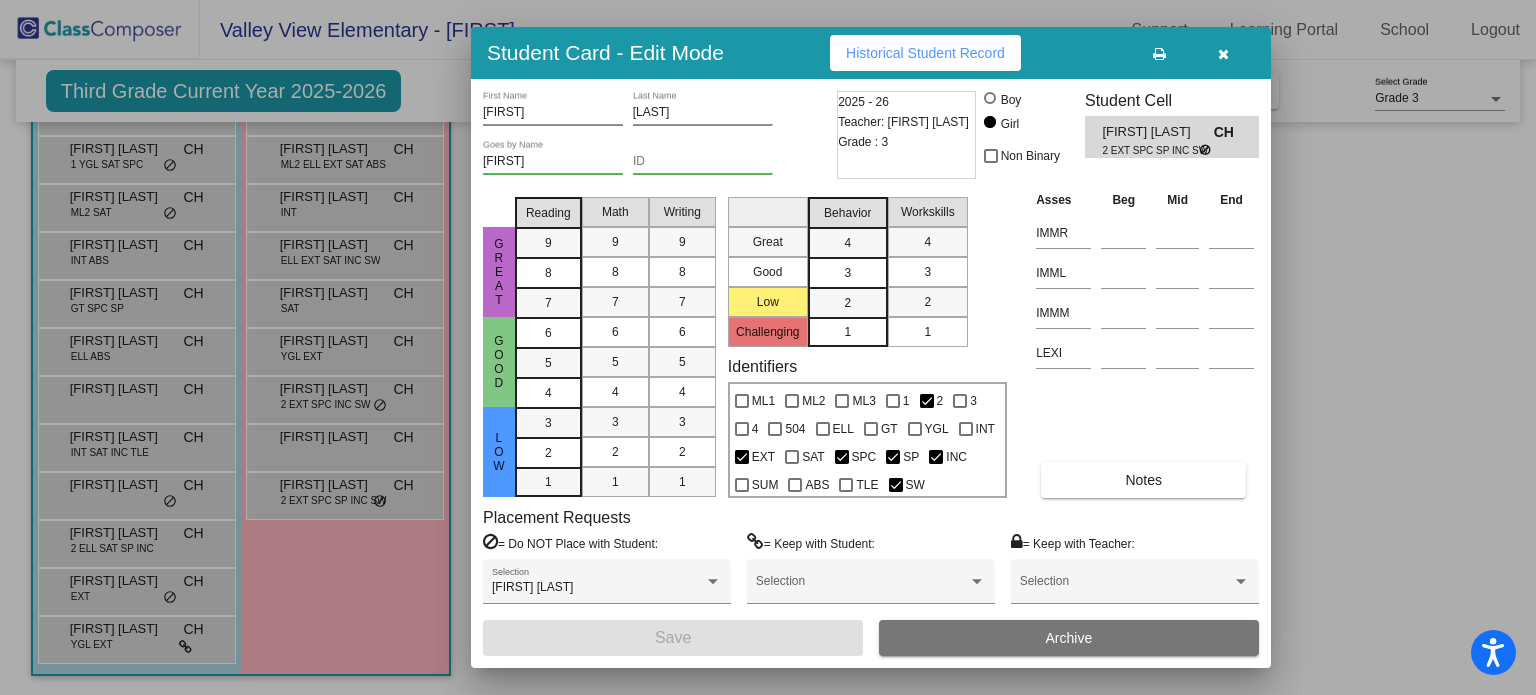 click at bounding box center (768, 347) 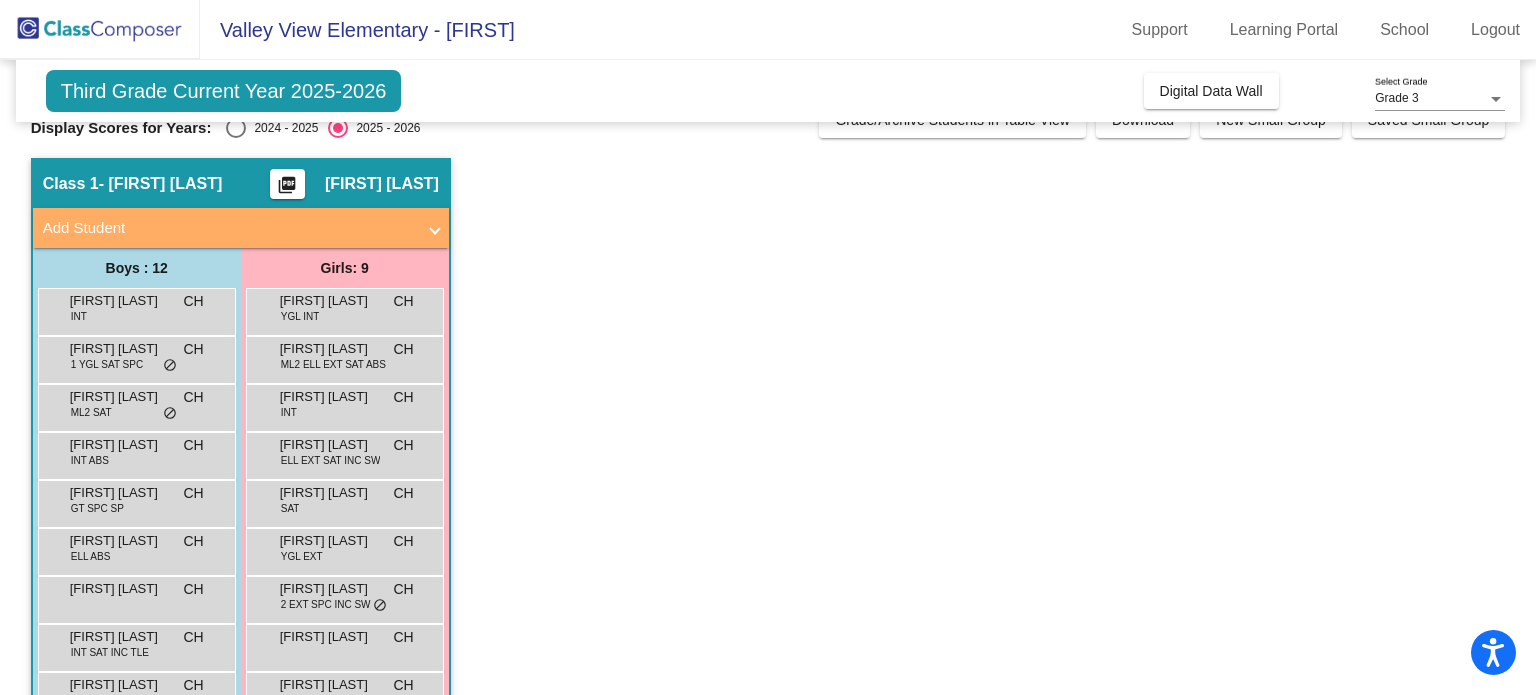 scroll, scrollTop: 0, scrollLeft: 0, axis: both 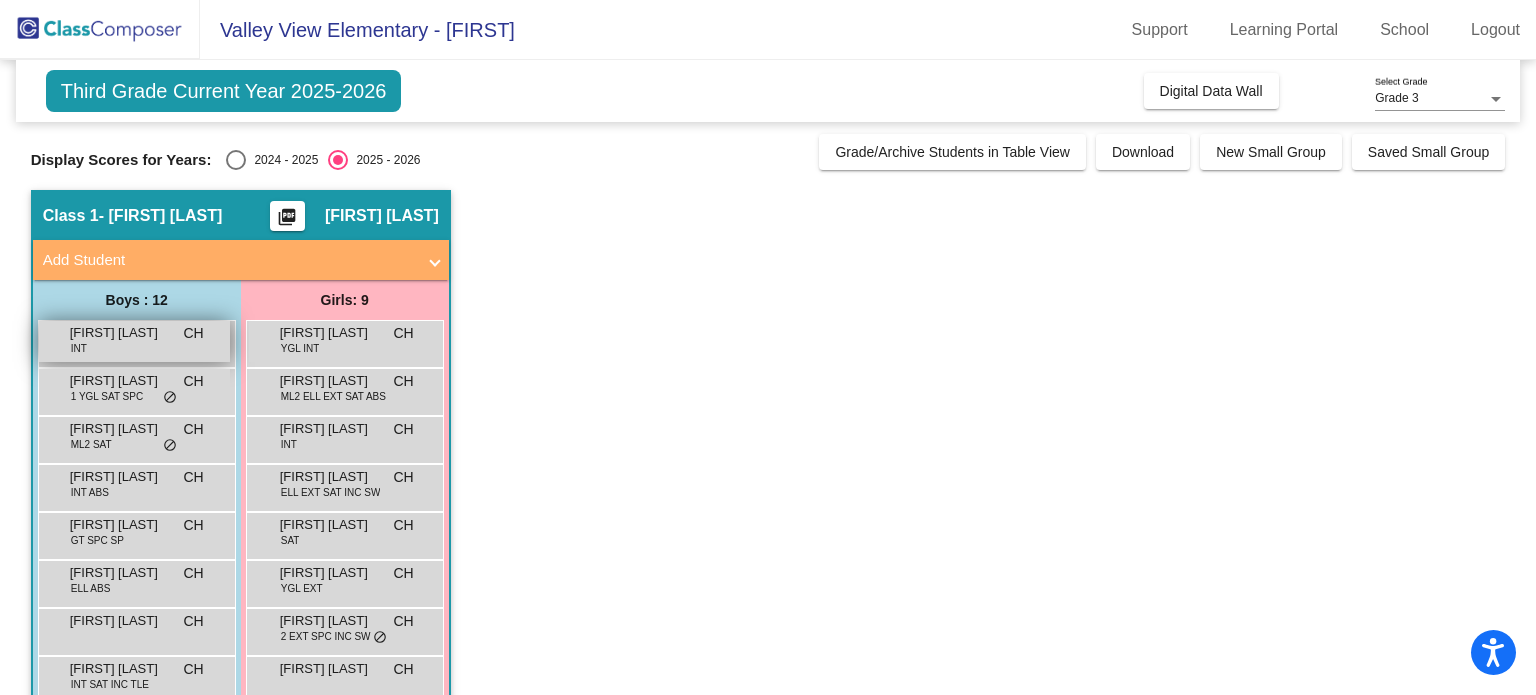 click on "Alexander Carlos" at bounding box center [120, 333] 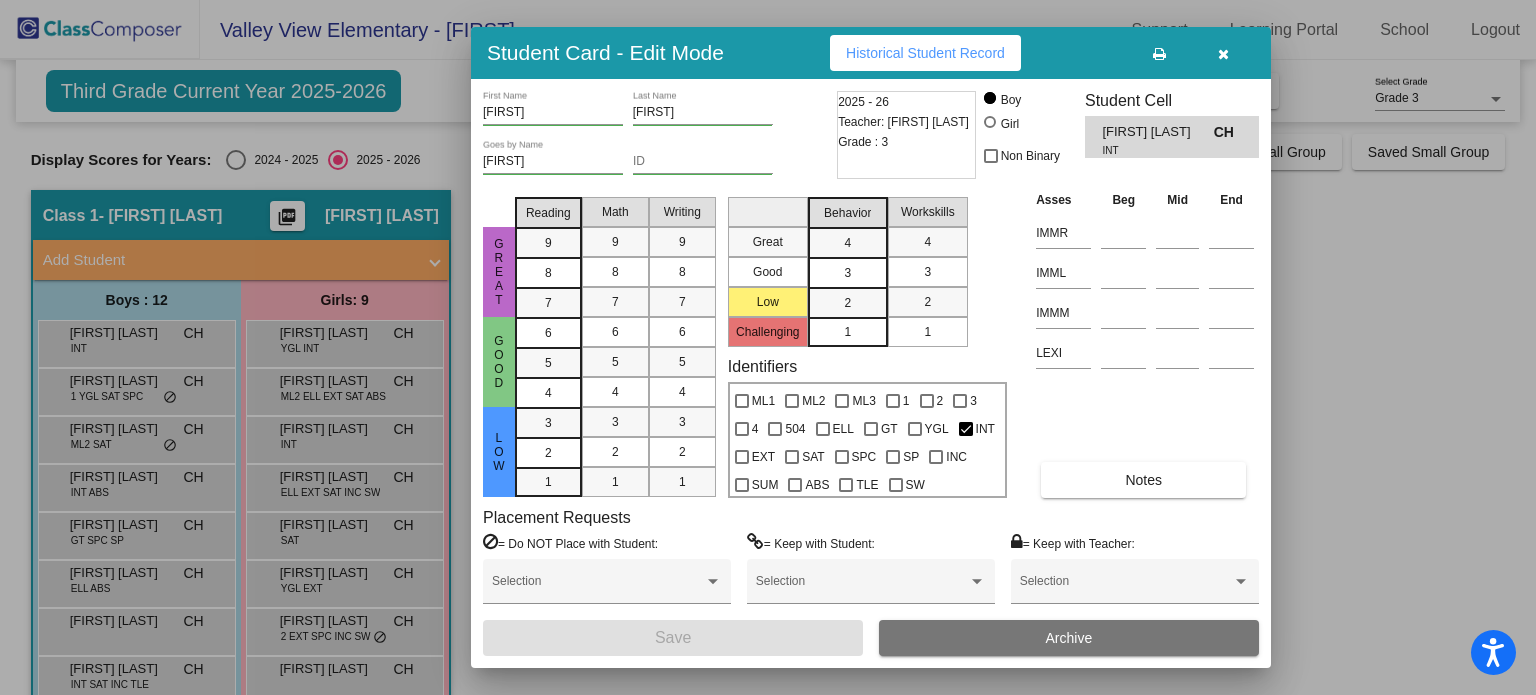 click on "Historical Student Record" at bounding box center [925, 53] 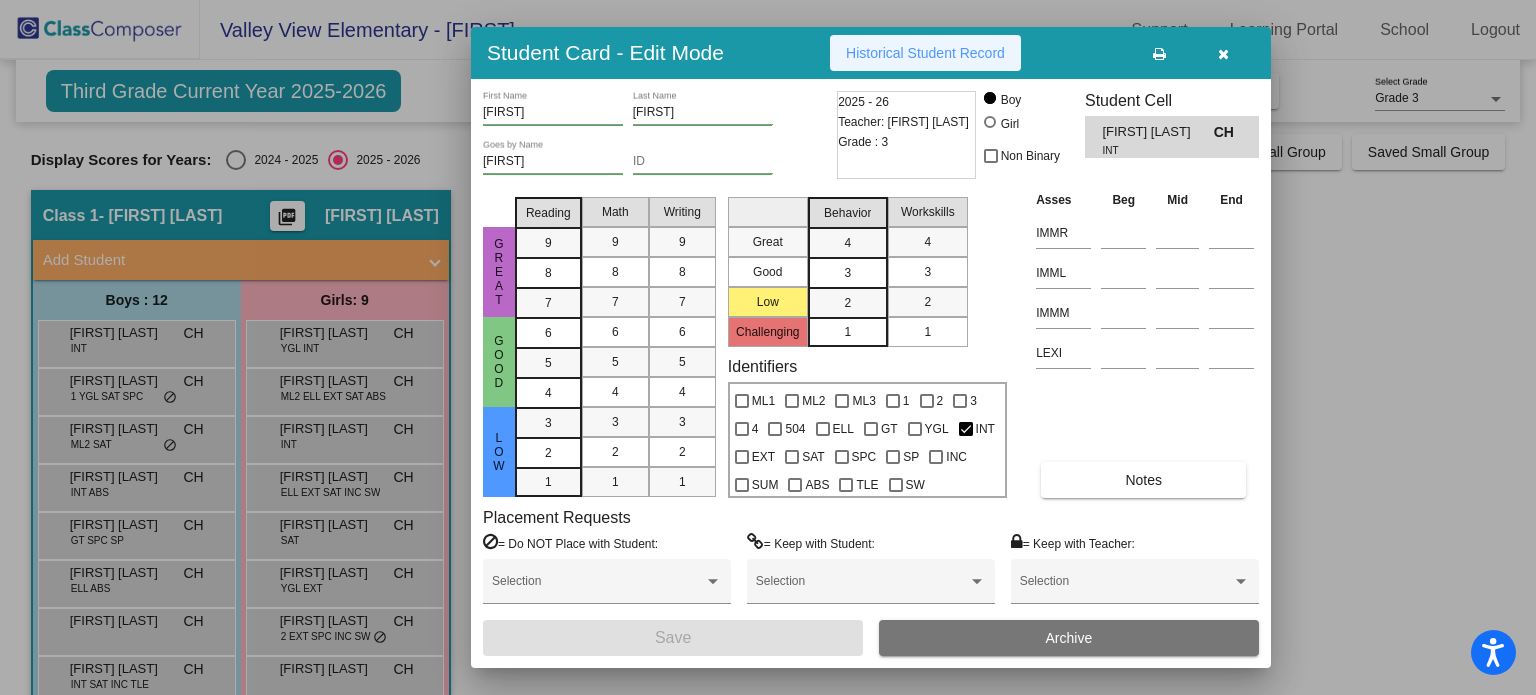click on "Historical Student Record" at bounding box center [925, 53] 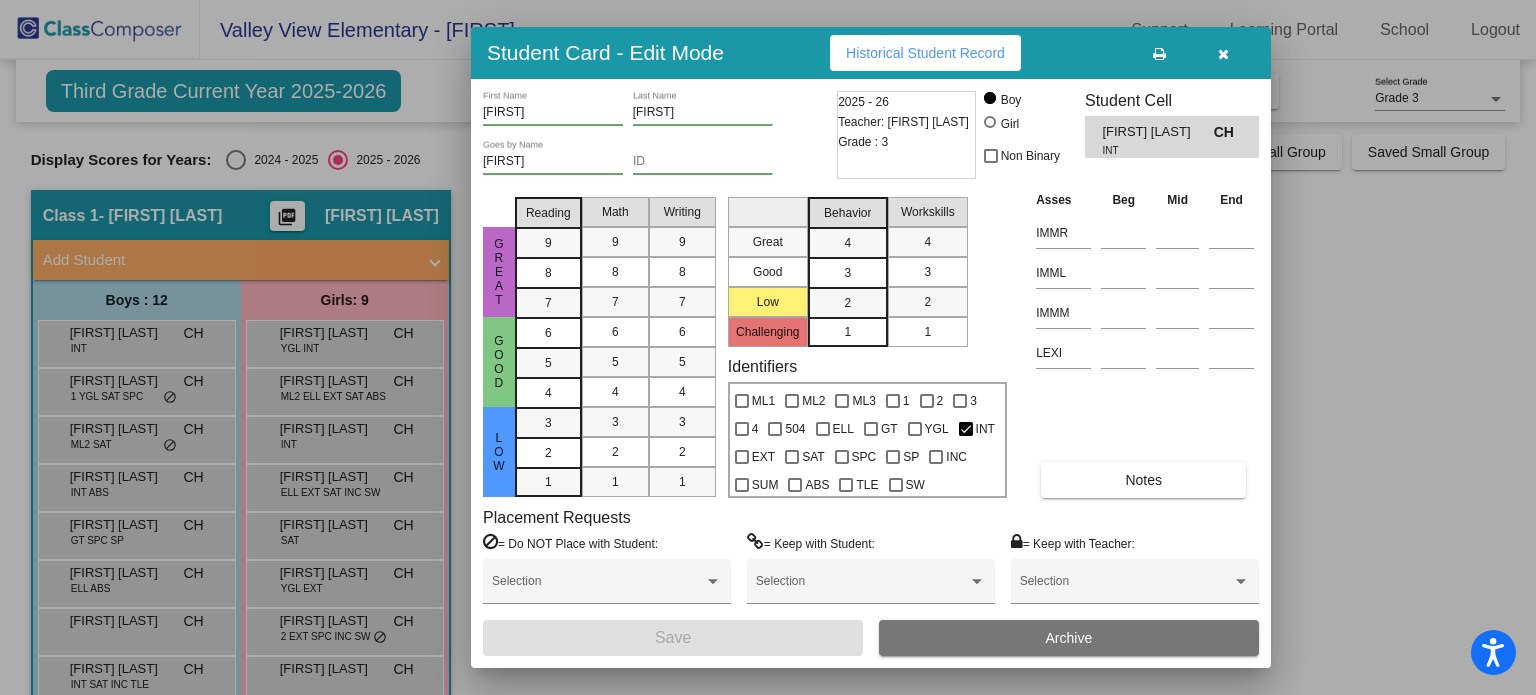 click at bounding box center (768, 347) 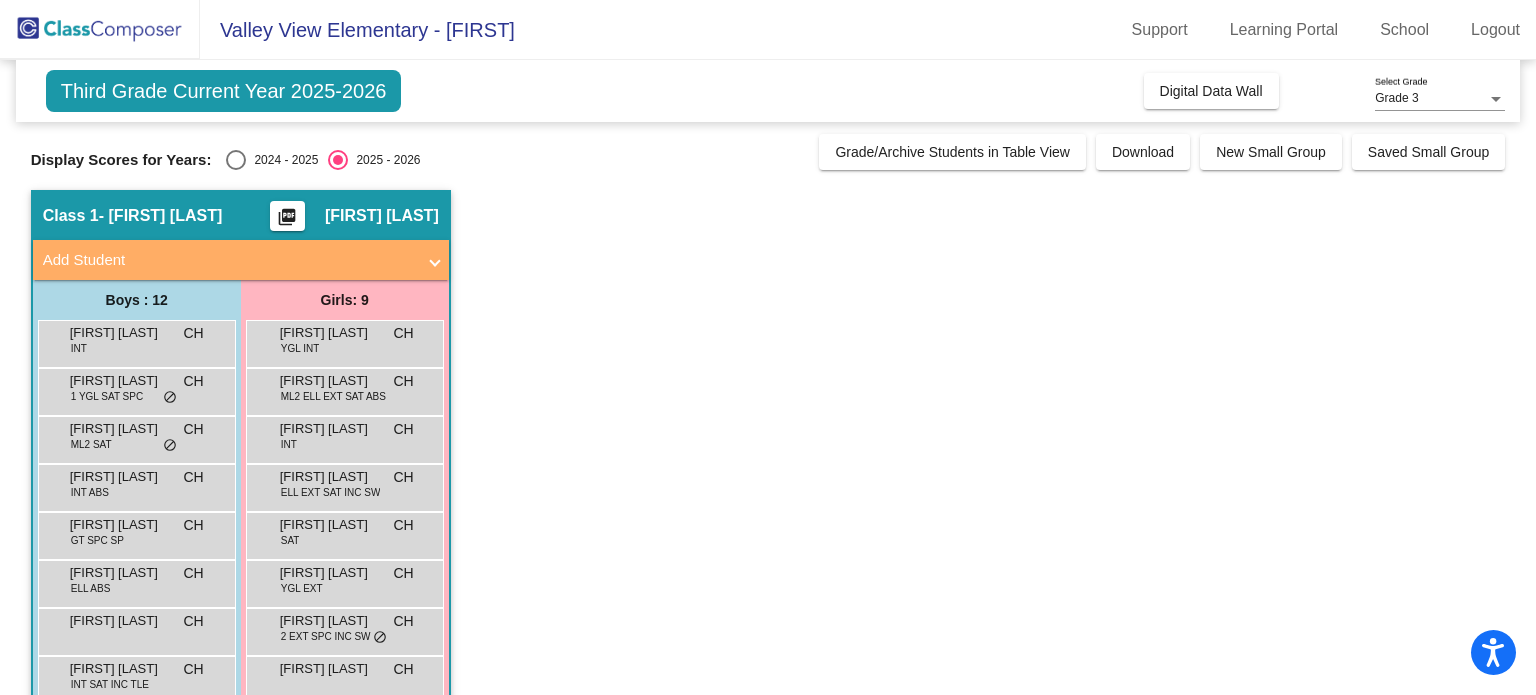 click on "Anthony DeLeon" at bounding box center (120, 381) 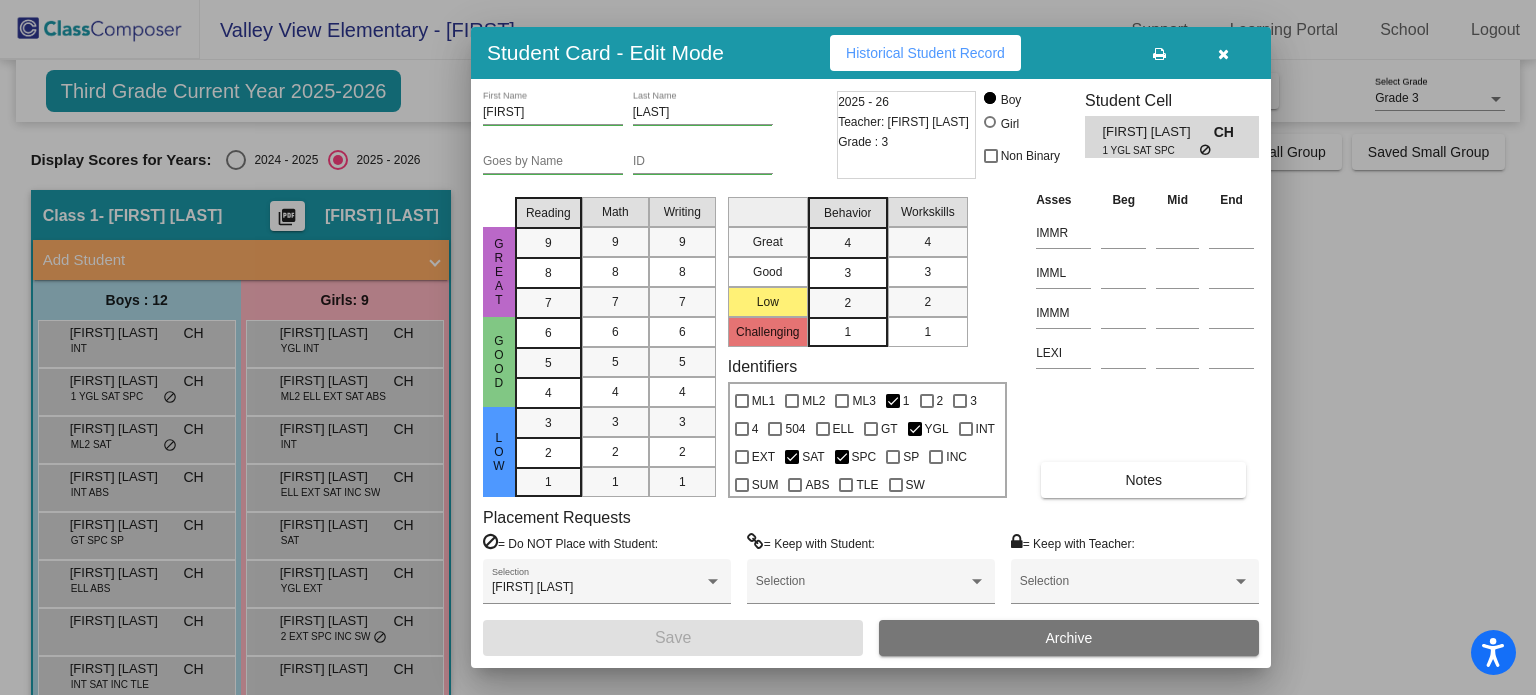 click on "Historical Student Record" at bounding box center (925, 53) 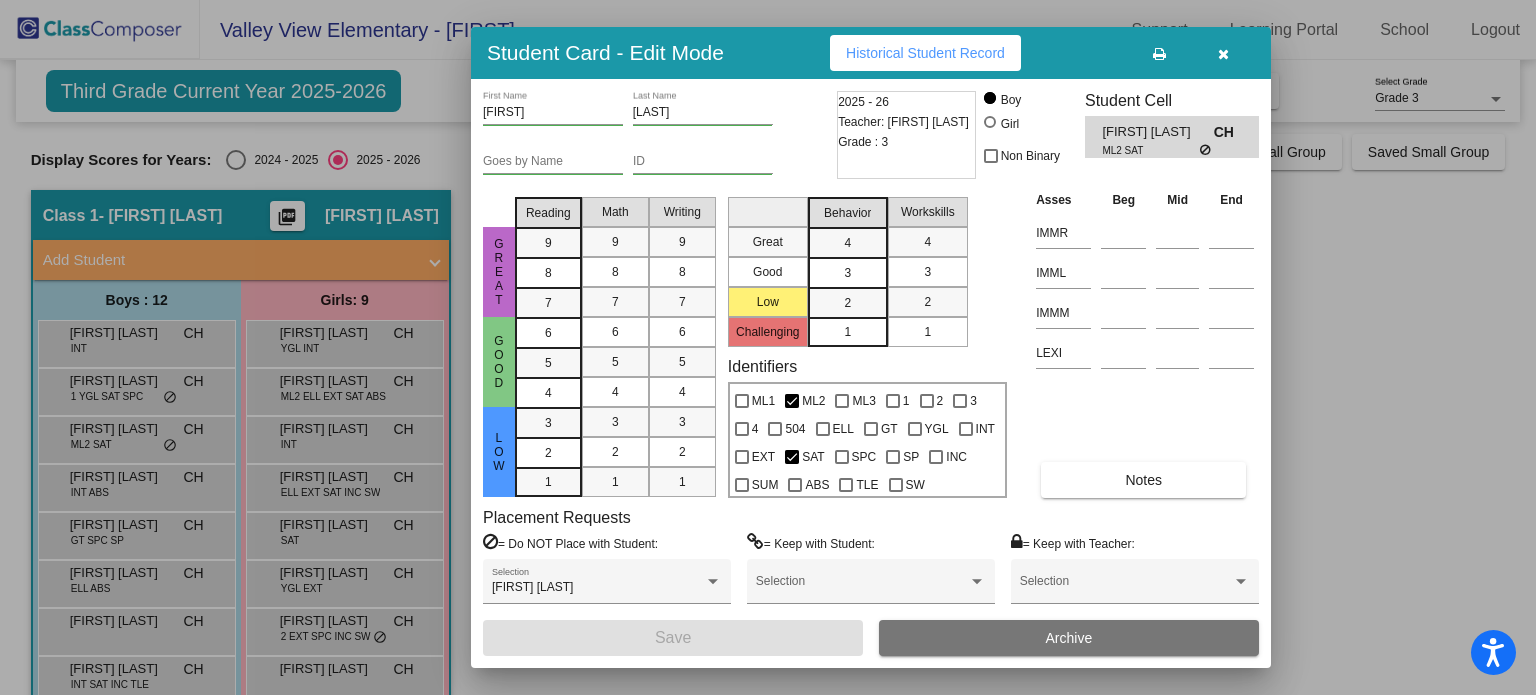click on "Historical Student Record" at bounding box center [925, 53] 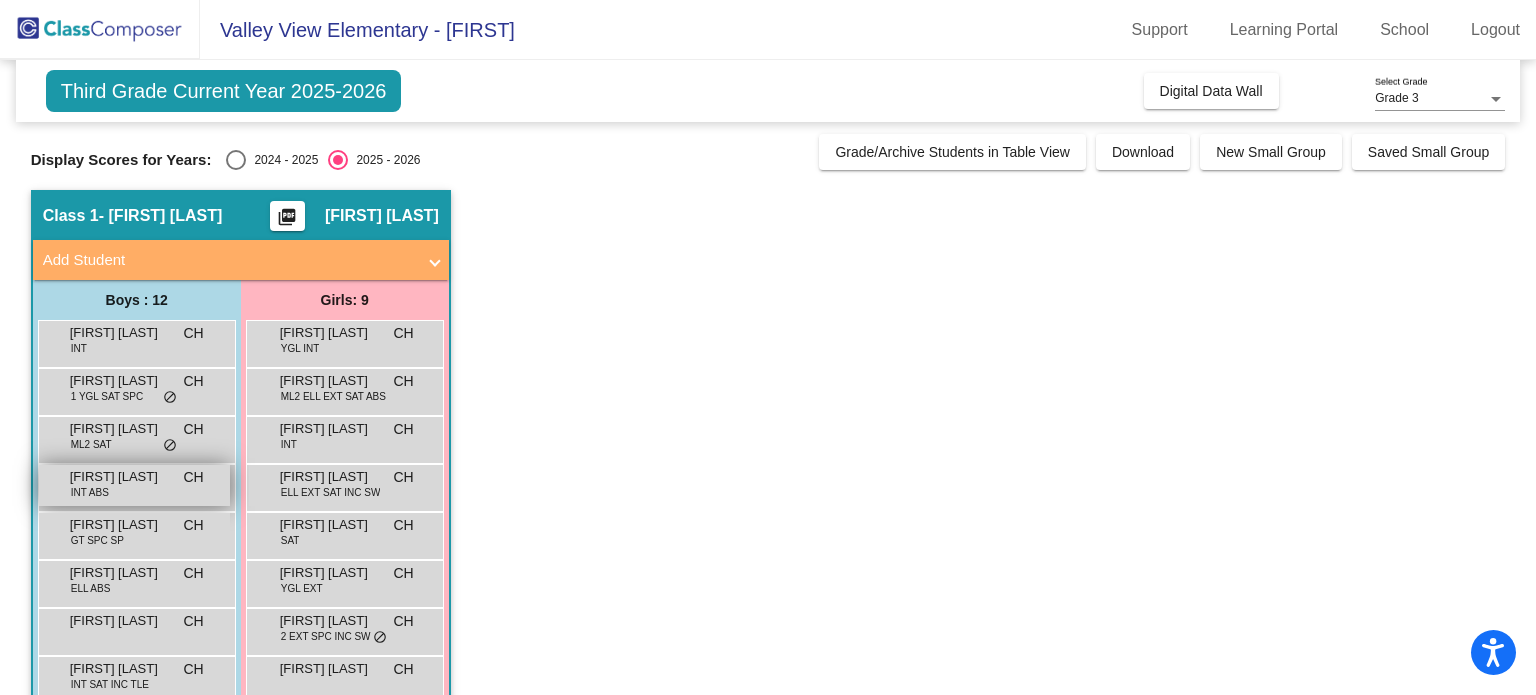 click on "Armazi Contreras" at bounding box center [120, 477] 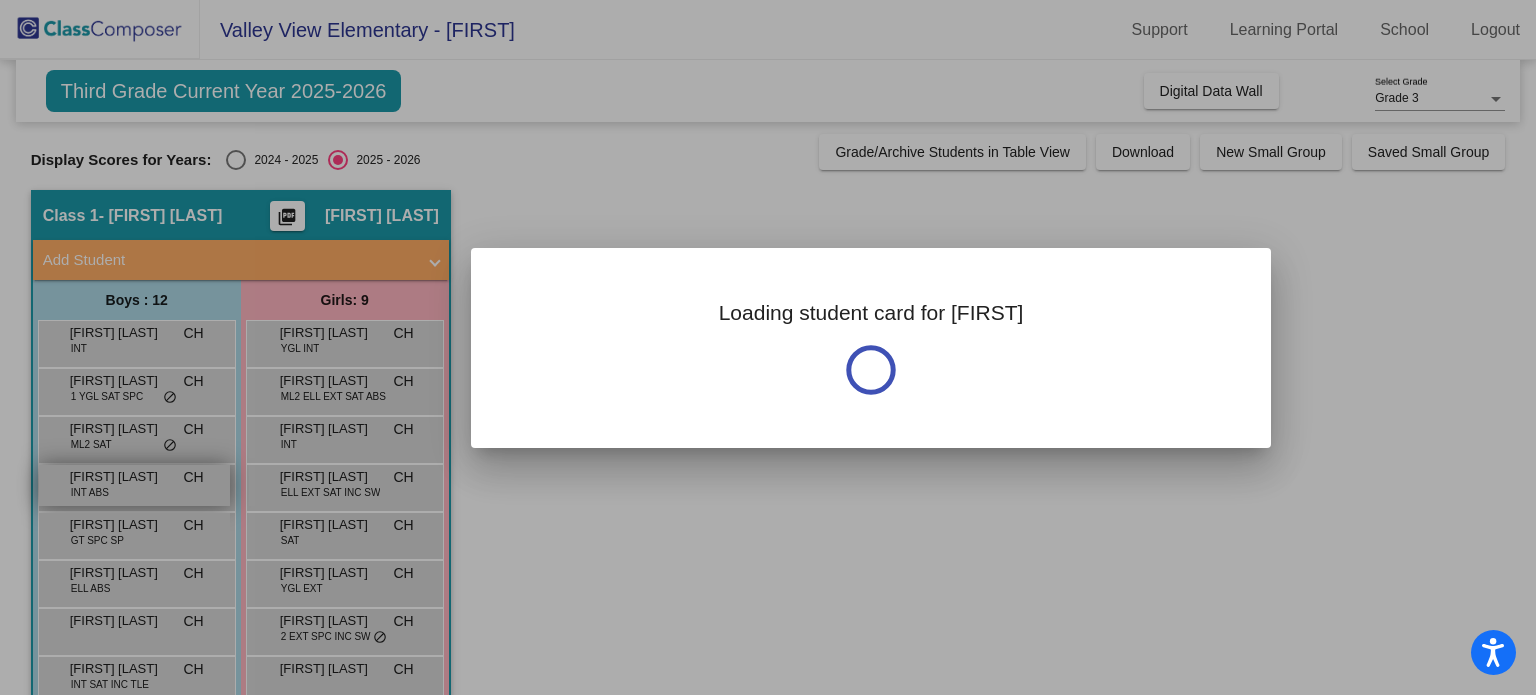 click at bounding box center [768, 347] 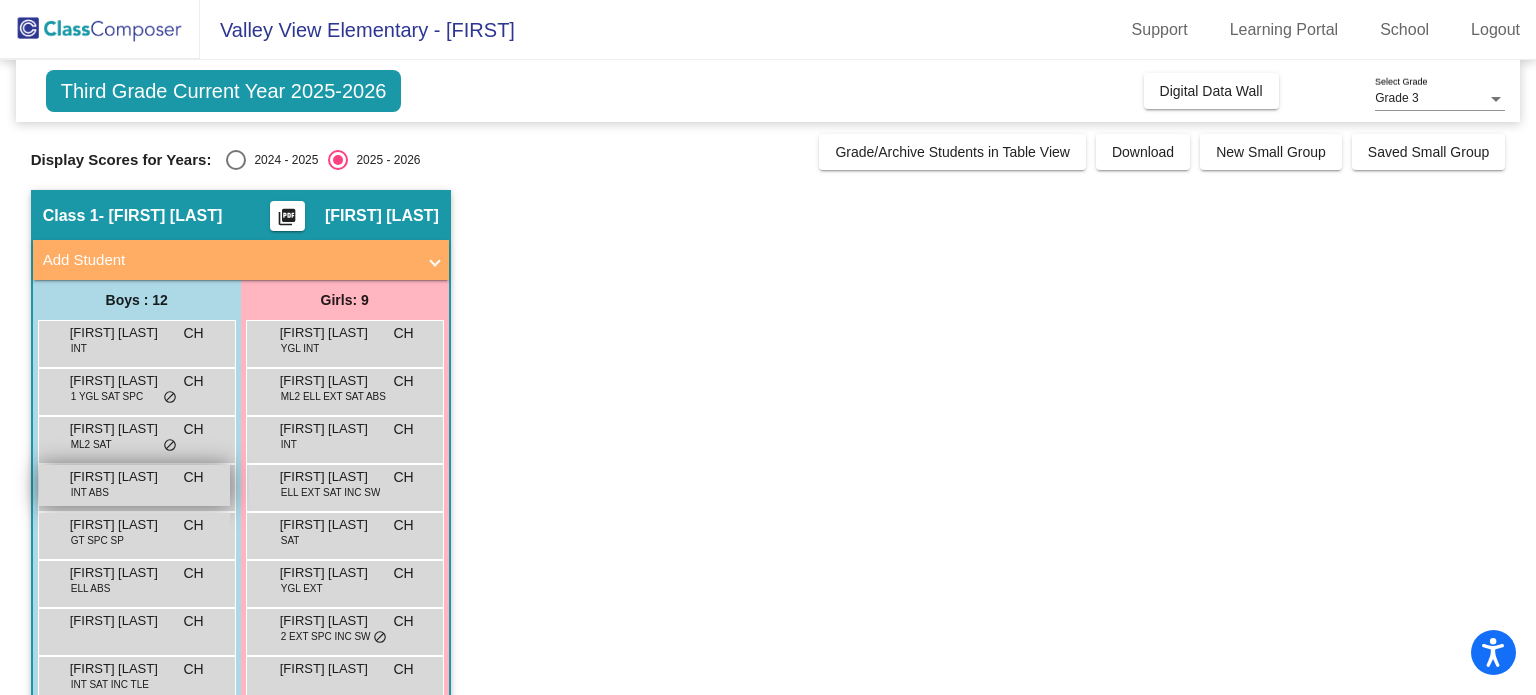 click on "Armazi Contreras" at bounding box center [120, 477] 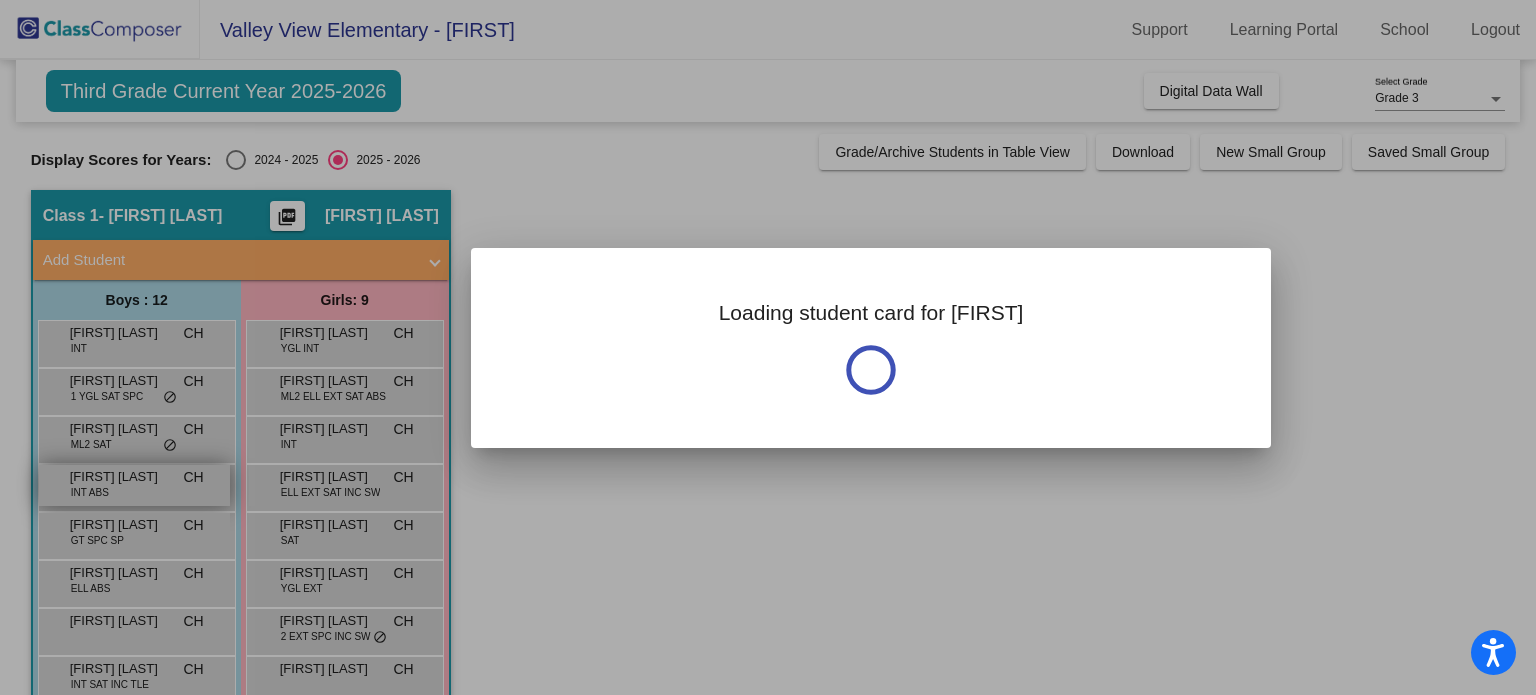 click at bounding box center [768, 347] 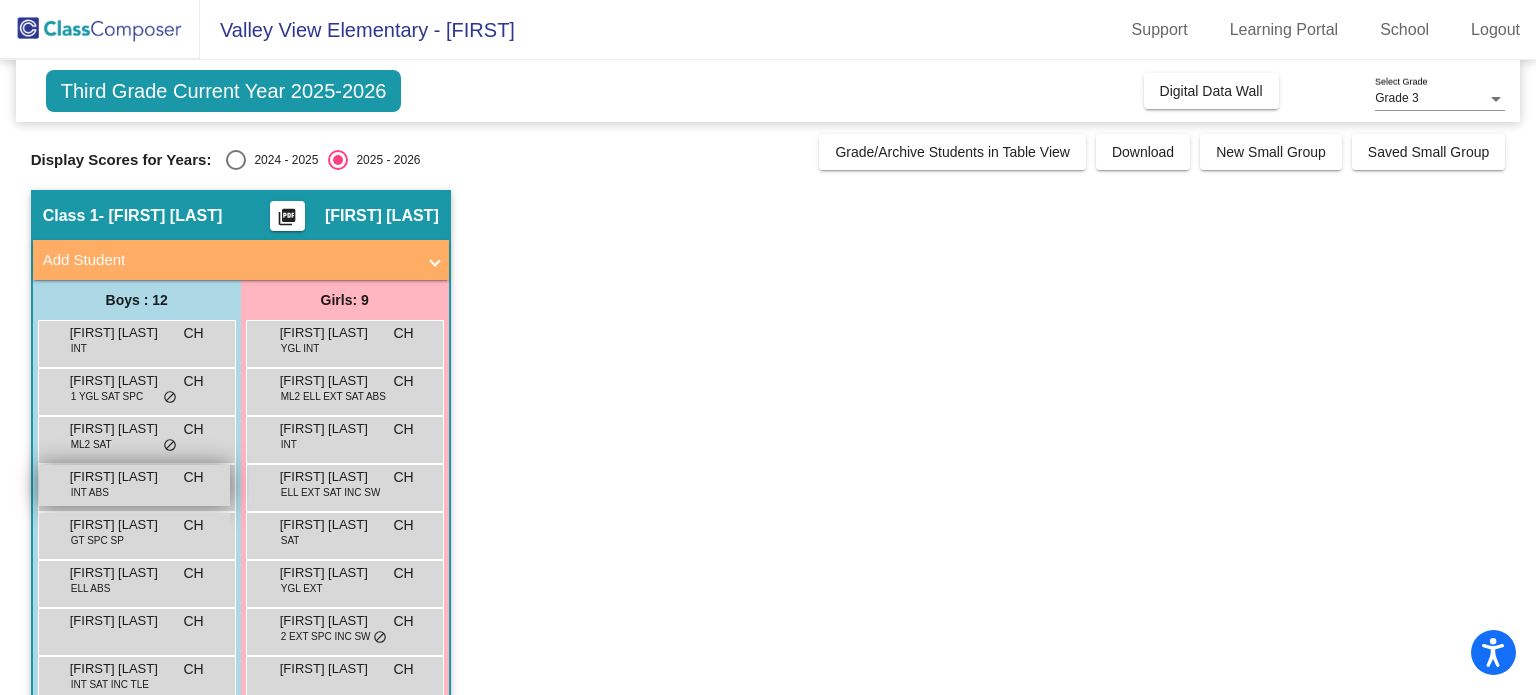 click on "Armazi Contreras" at bounding box center [120, 477] 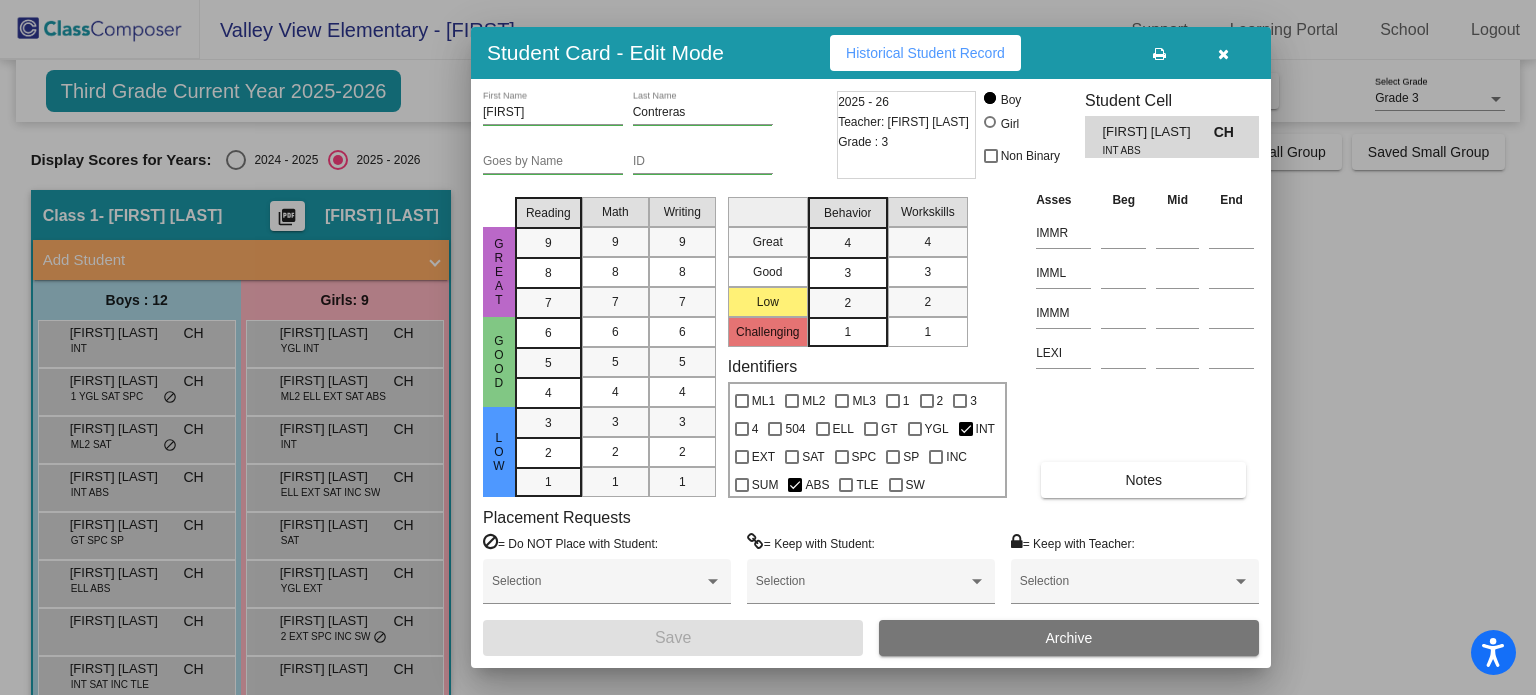 click on "Historical Student Record" at bounding box center (925, 53) 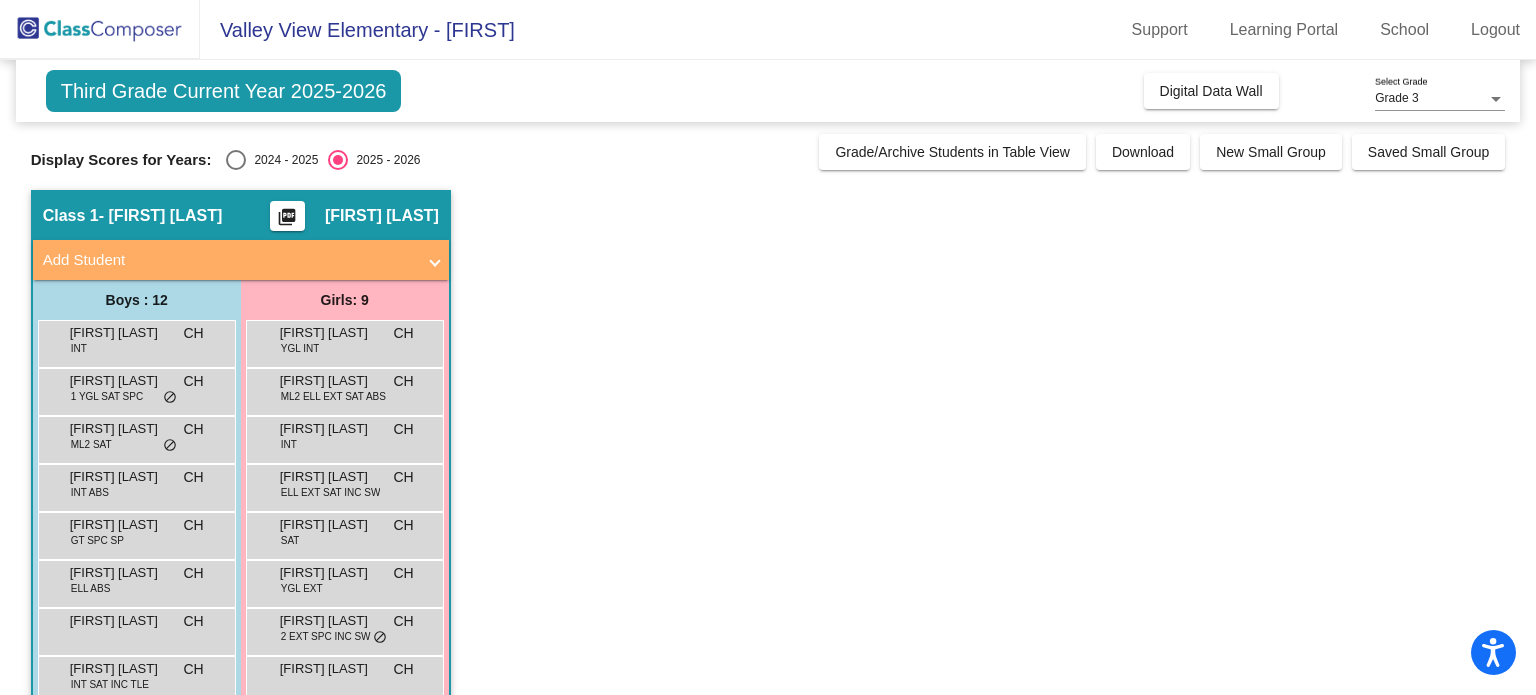 click on "Carter Amador GT SPC SP  CH lock do_not_disturb_alt" at bounding box center (134, 533) 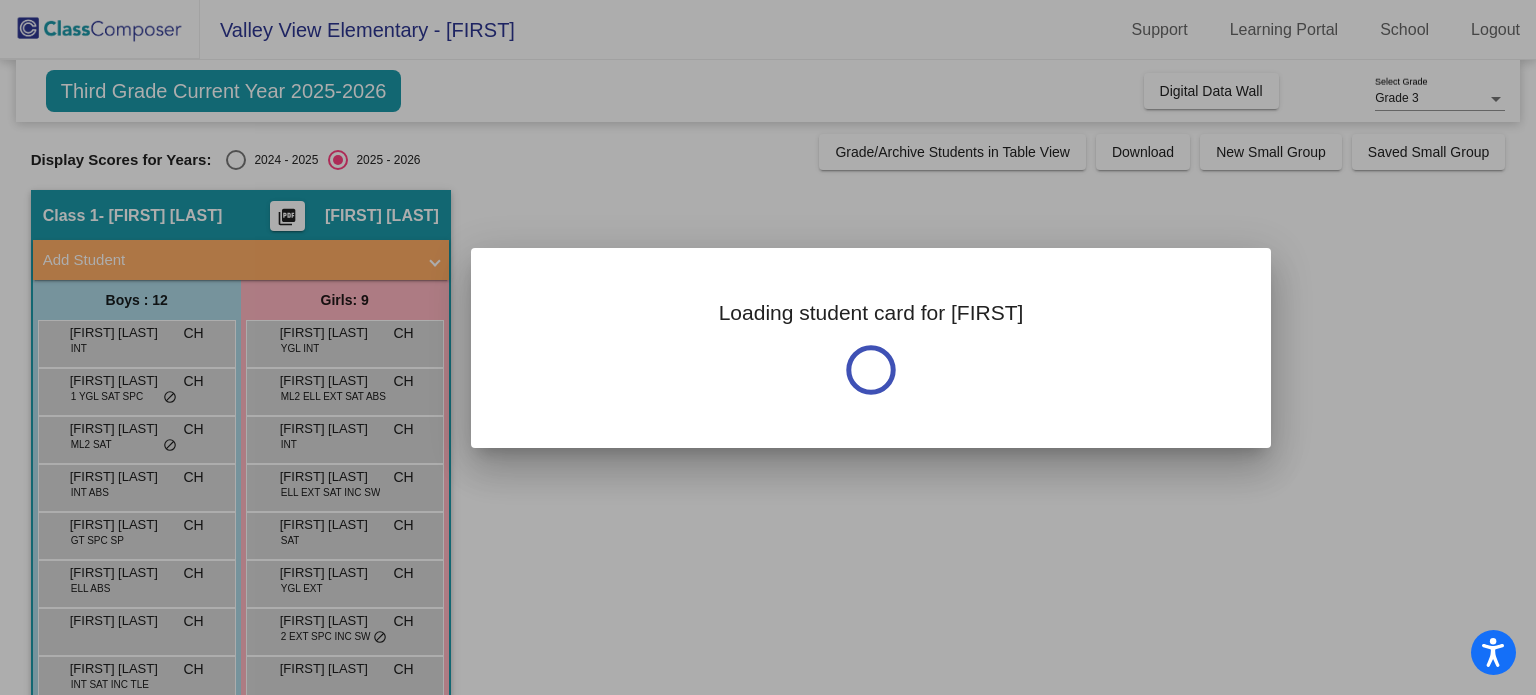 click at bounding box center (768, 347) 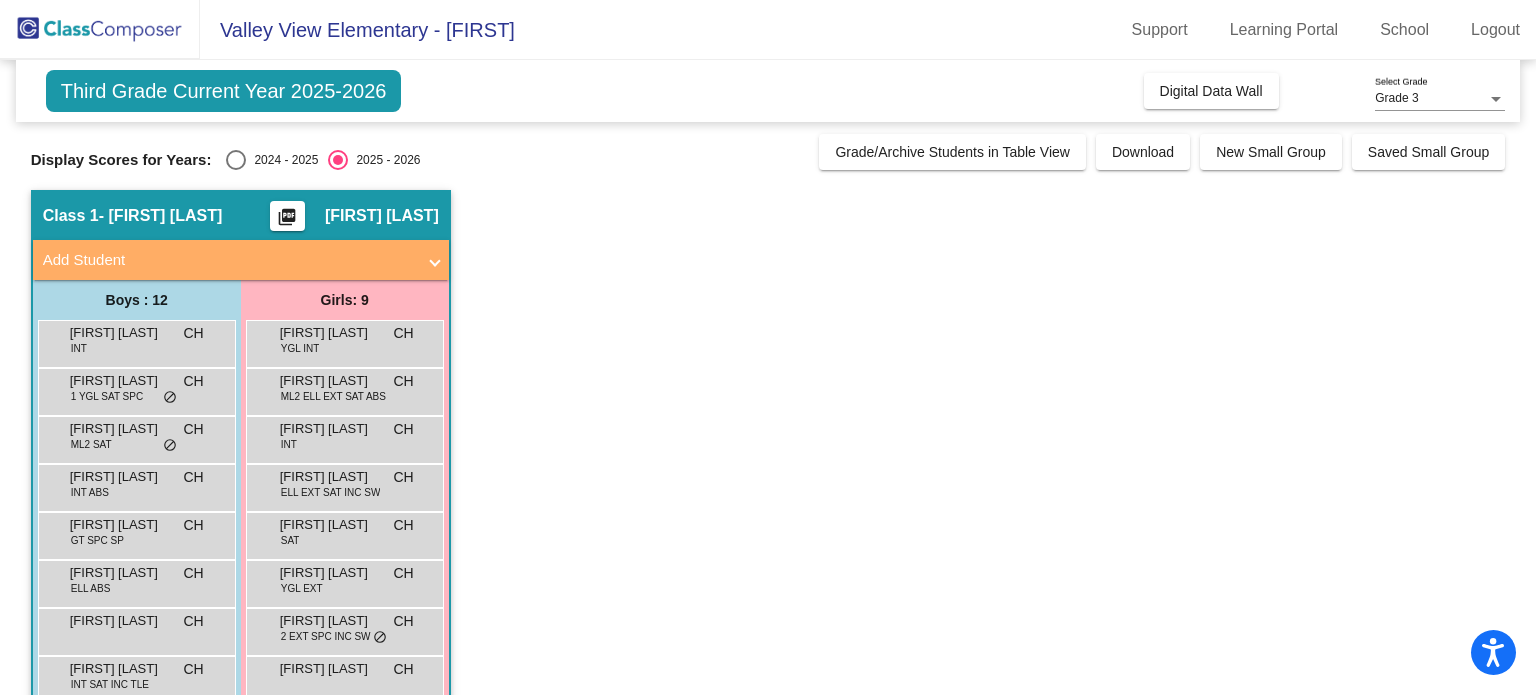 click on "Carter Amador GT SPC SP  CH lock do_not_disturb_alt" at bounding box center (134, 533) 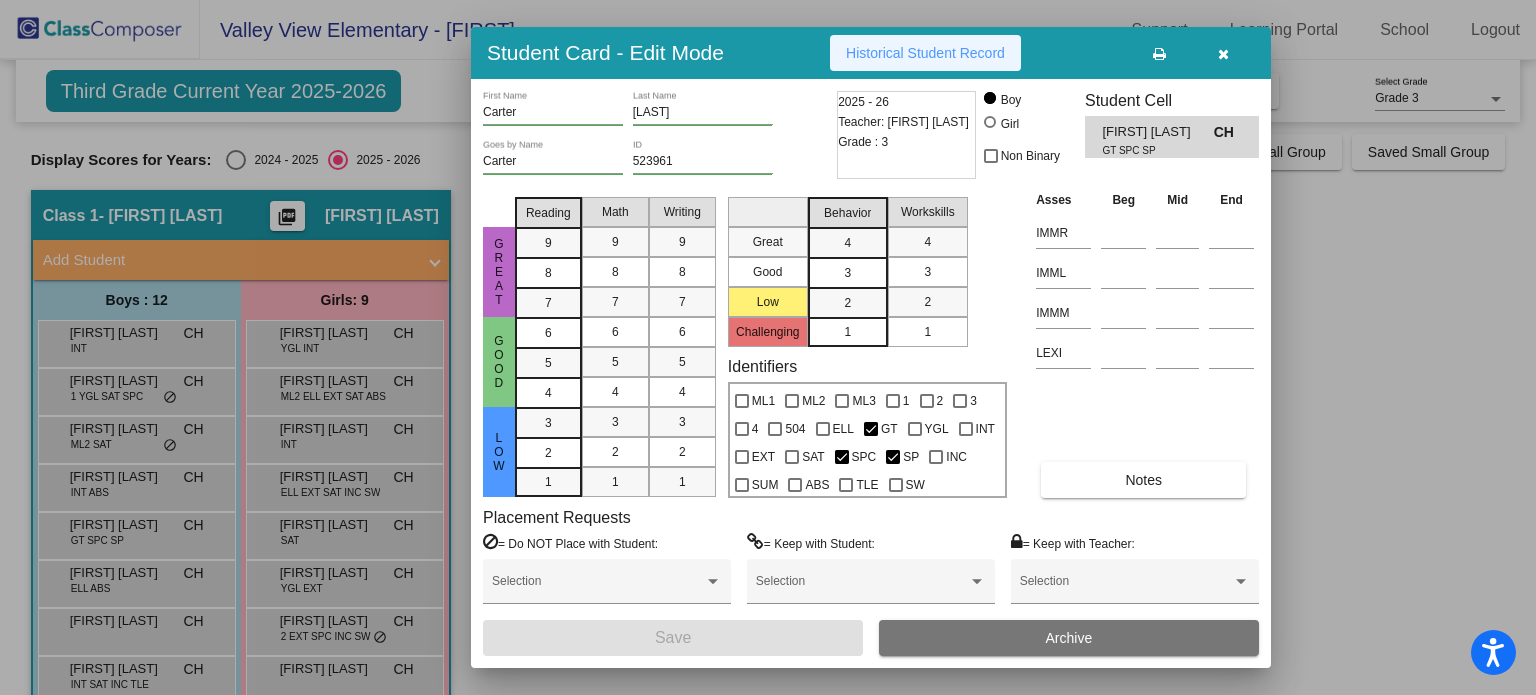 click on "Historical Student Record" at bounding box center [925, 53] 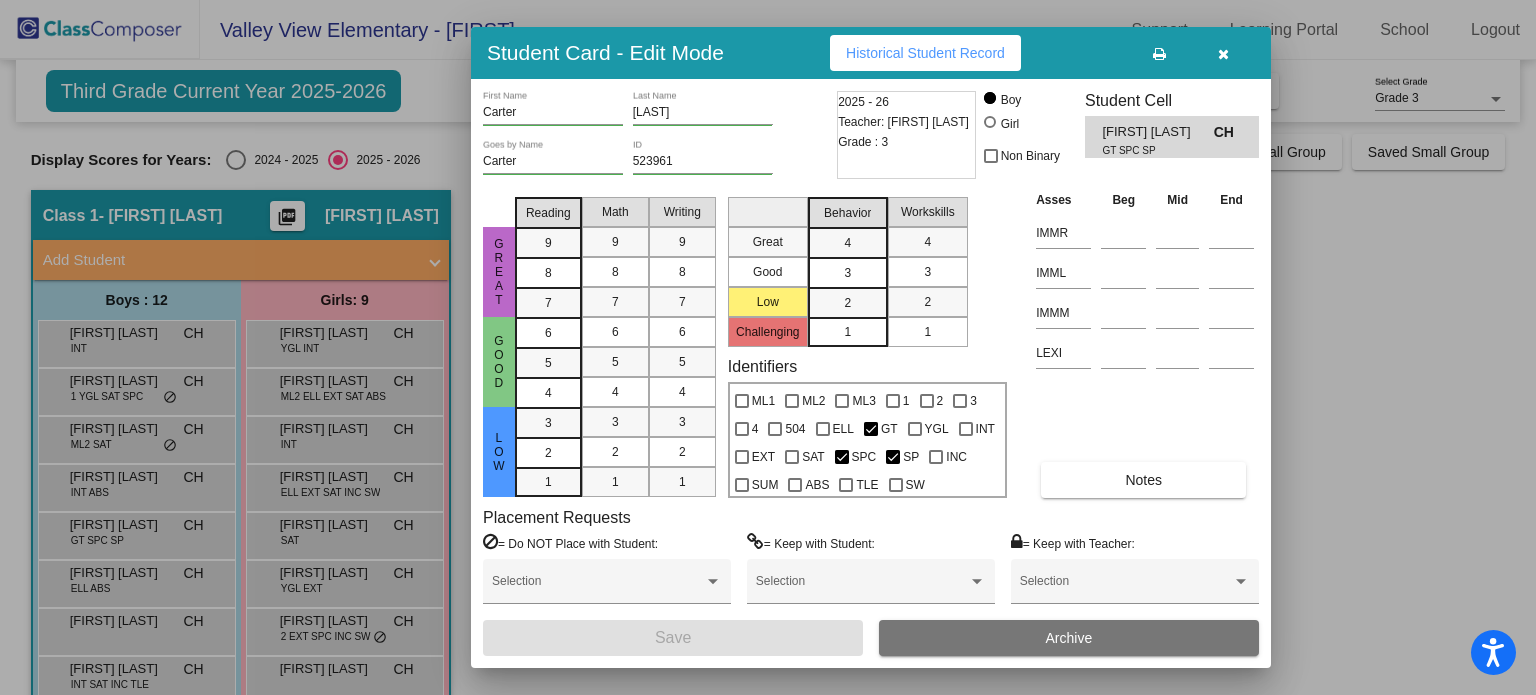 click at bounding box center [768, 347] 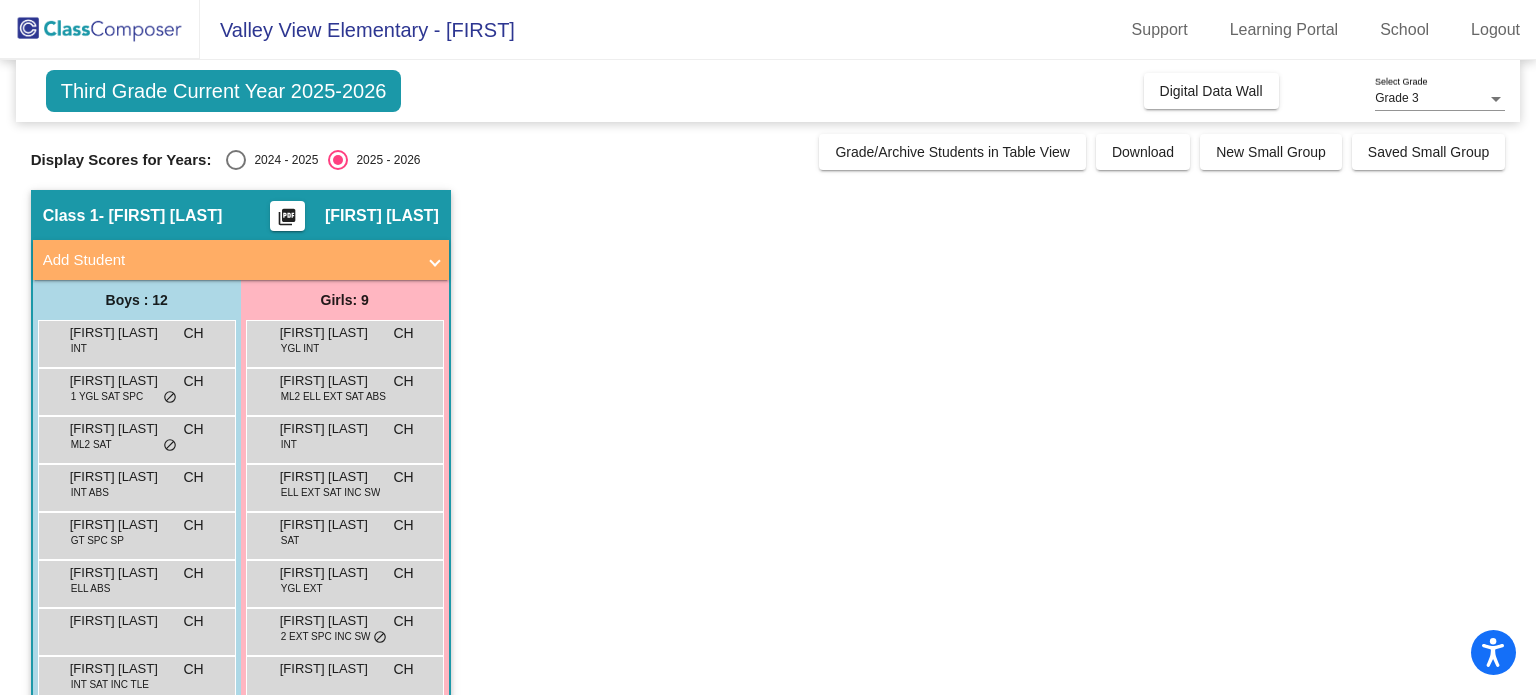 click on "Edmundo Herrera" at bounding box center [120, 573] 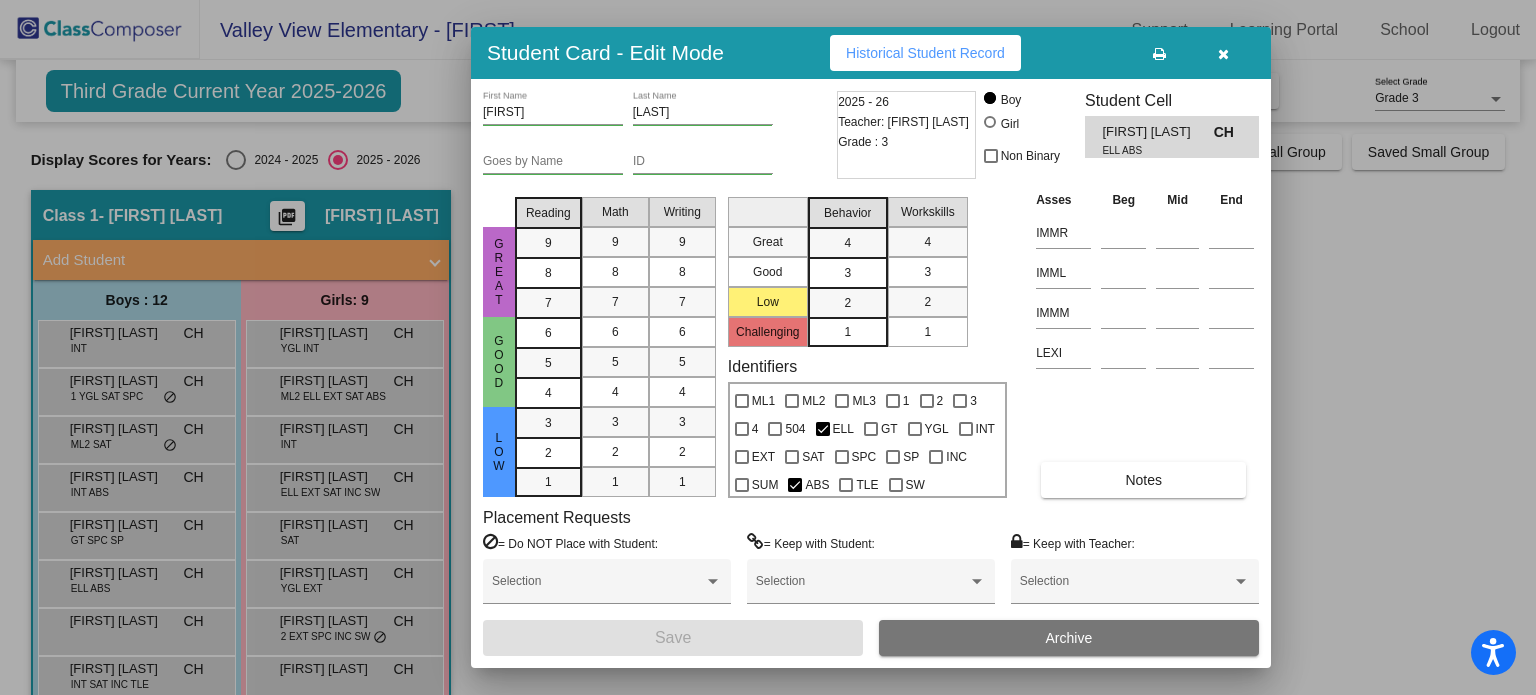 click on "Historical Student Record" at bounding box center (925, 53) 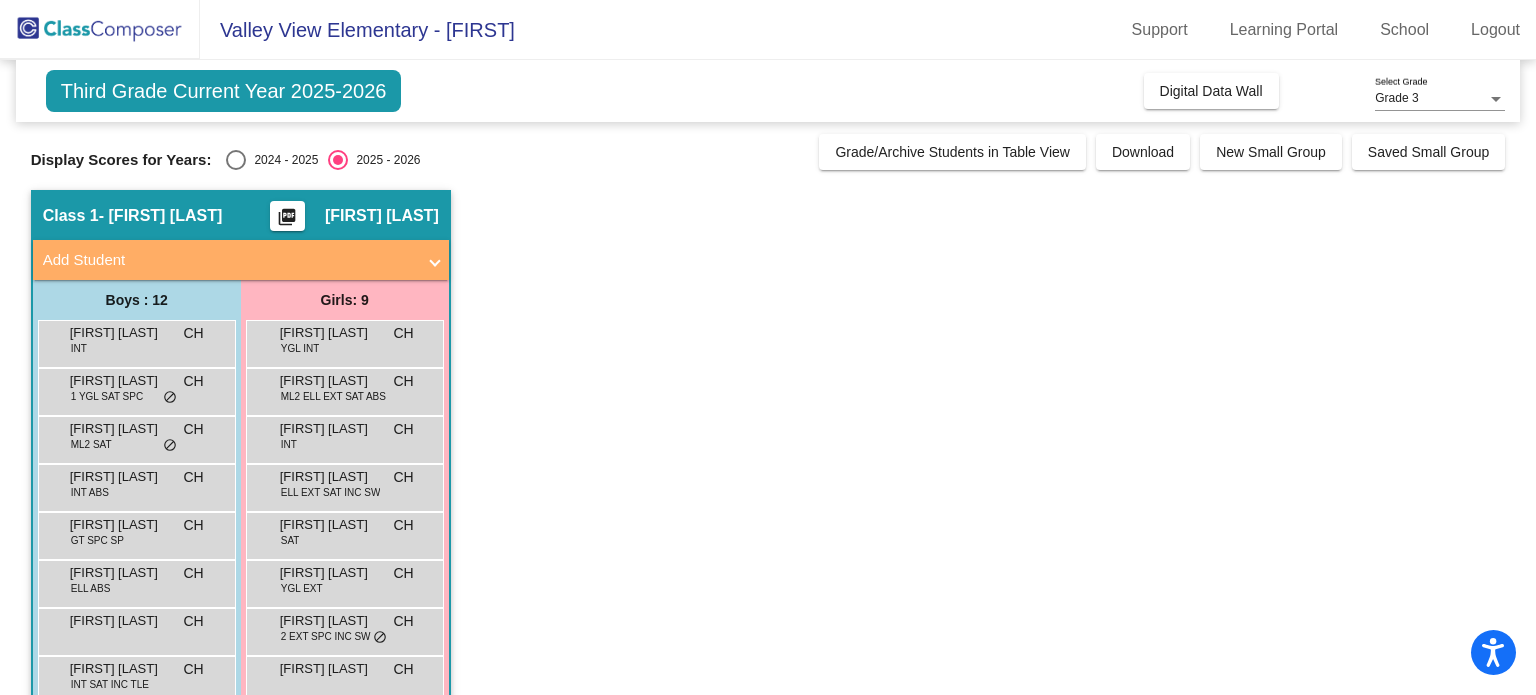 click on "Javian Mendoza" at bounding box center [120, 621] 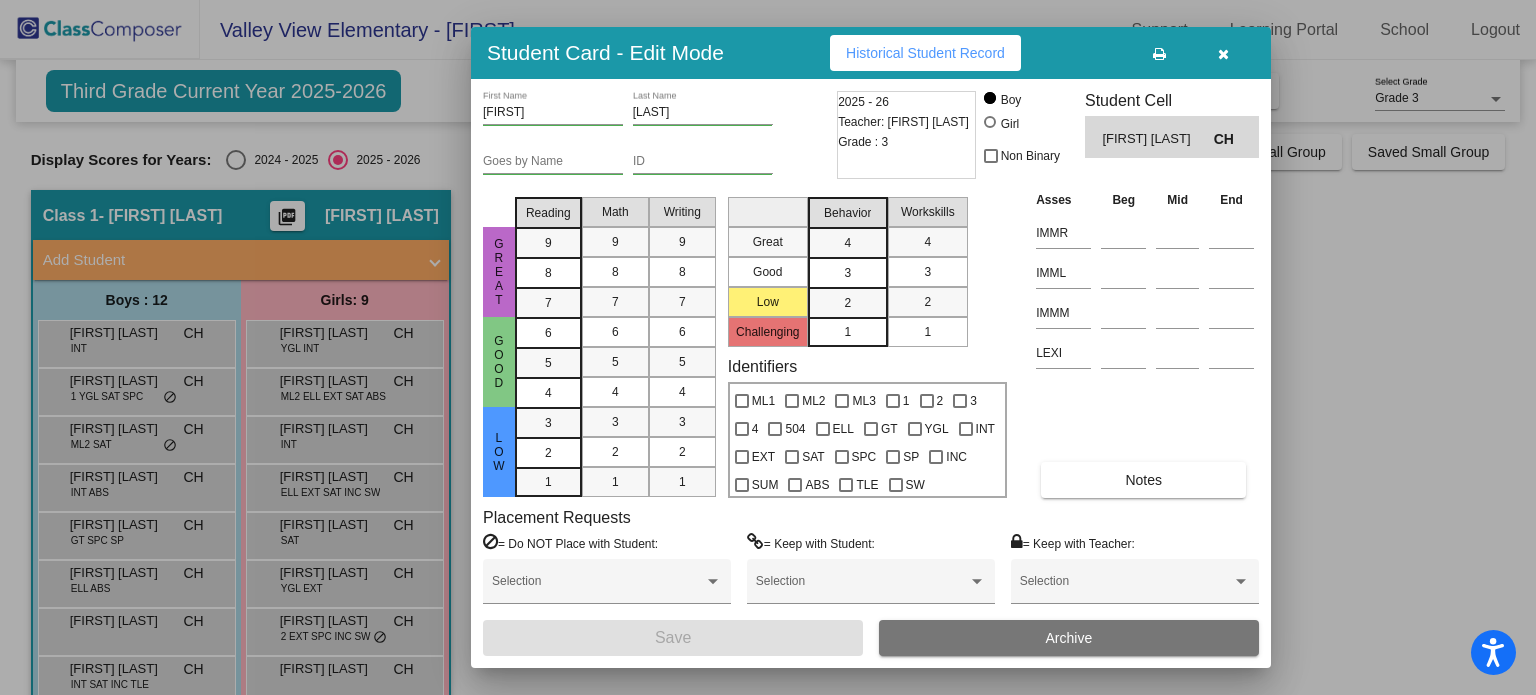 click on "Historical Student Record" at bounding box center [925, 53] 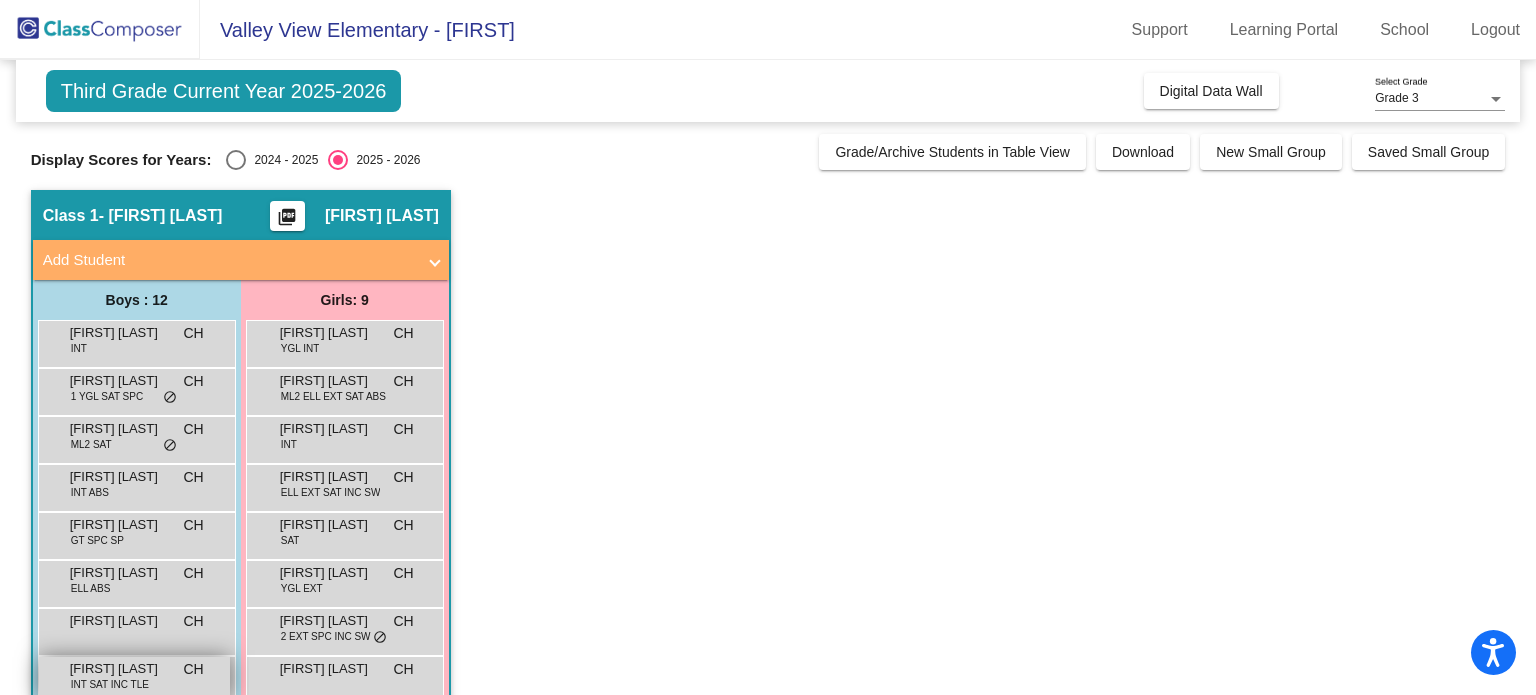 click on "Joaquin Morales INT SAT INC TLE CH lock do_not_disturb_alt" at bounding box center (134, 677) 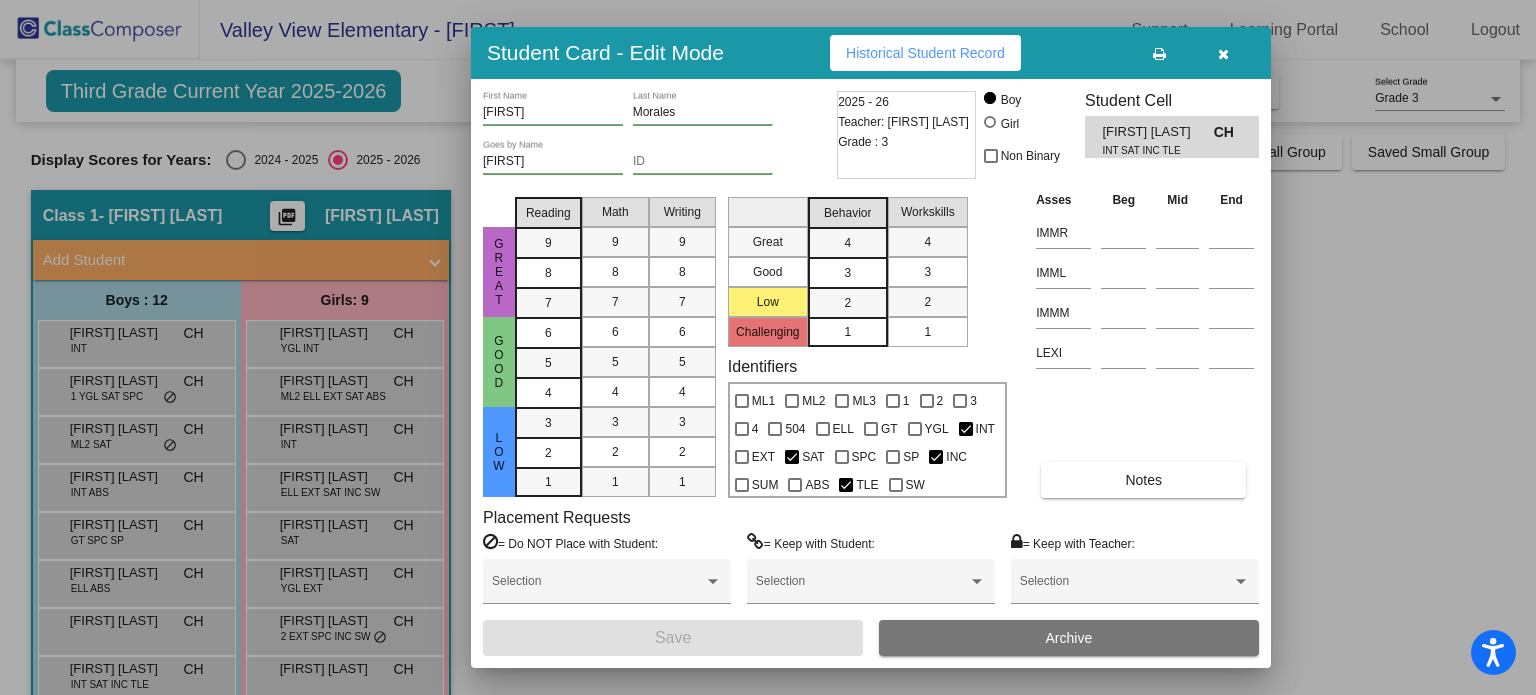 click on "Historical Student Record" at bounding box center (925, 53) 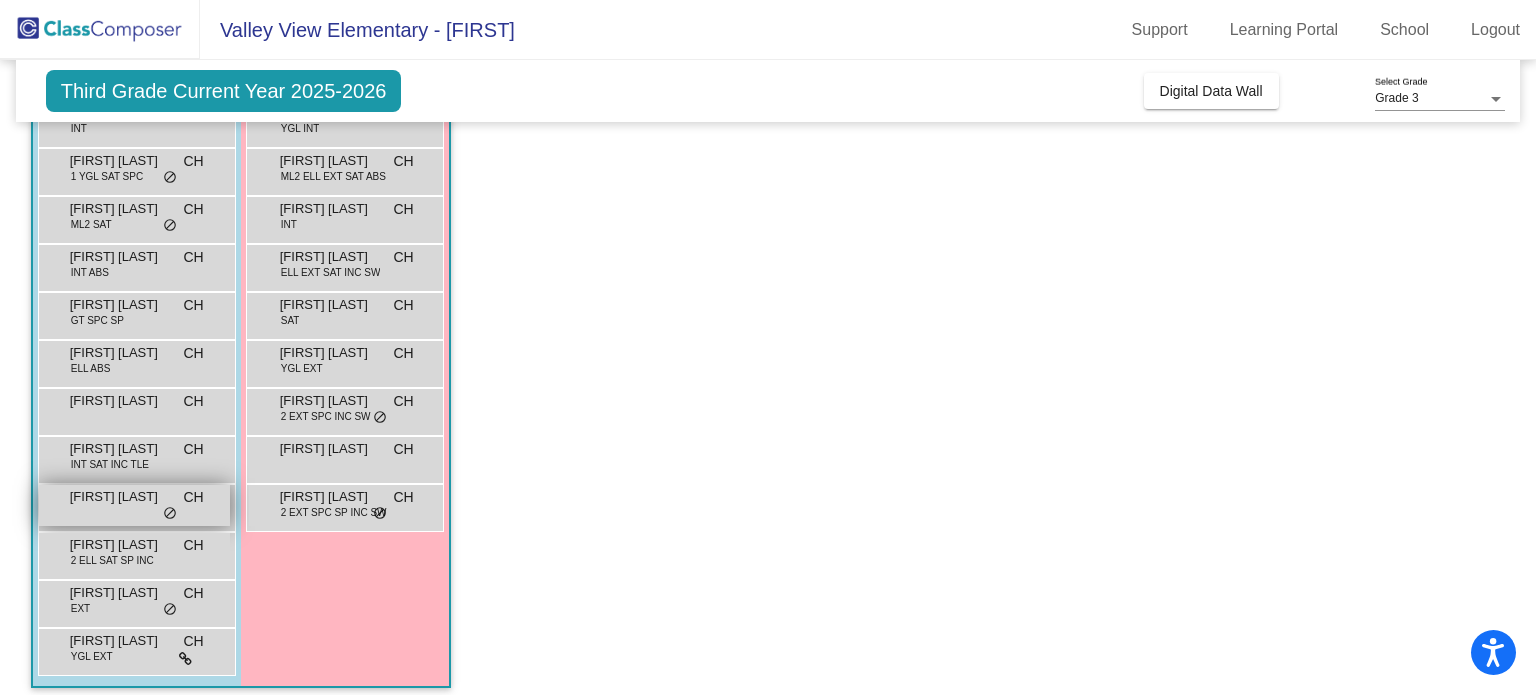 scroll, scrollTop: 232, scrollLeft: 0, axis: vertical 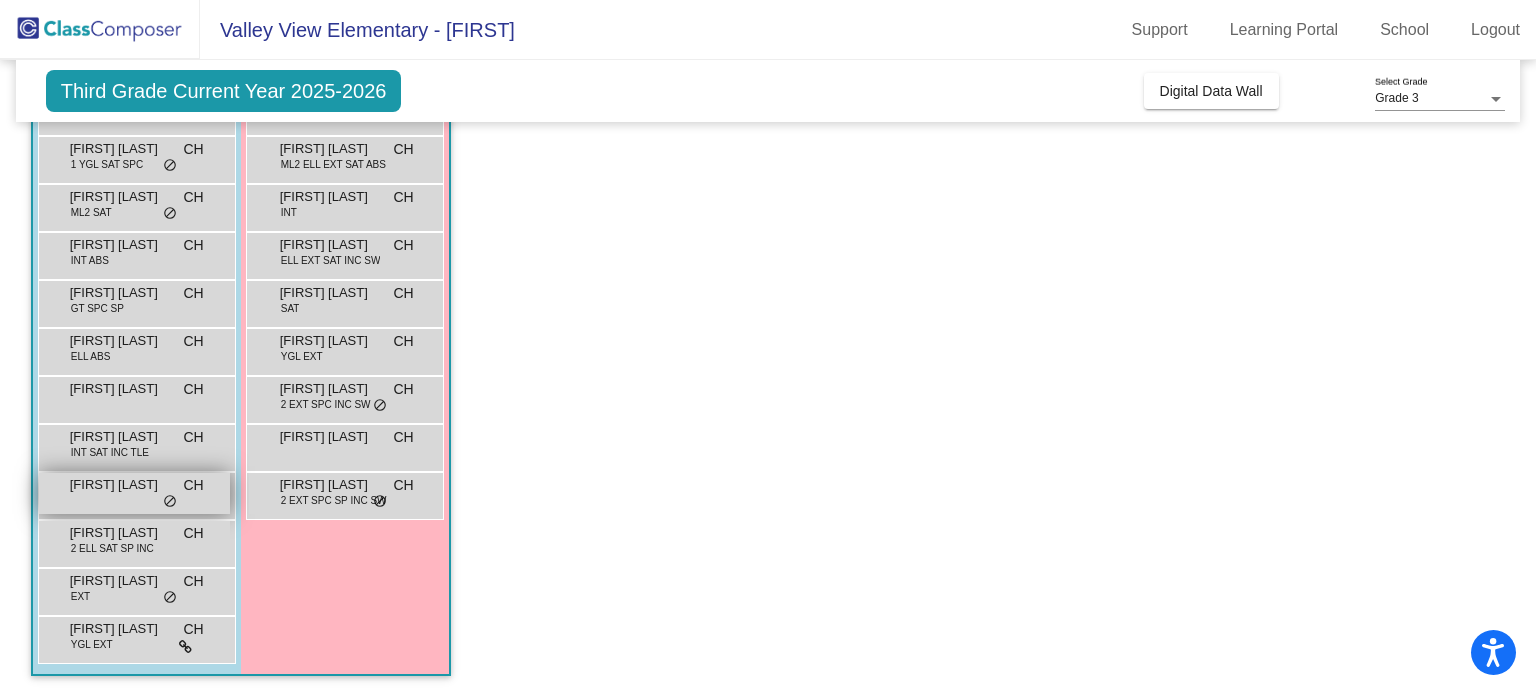click on "LaKoda McGavran" at bounding box center [120, 485] 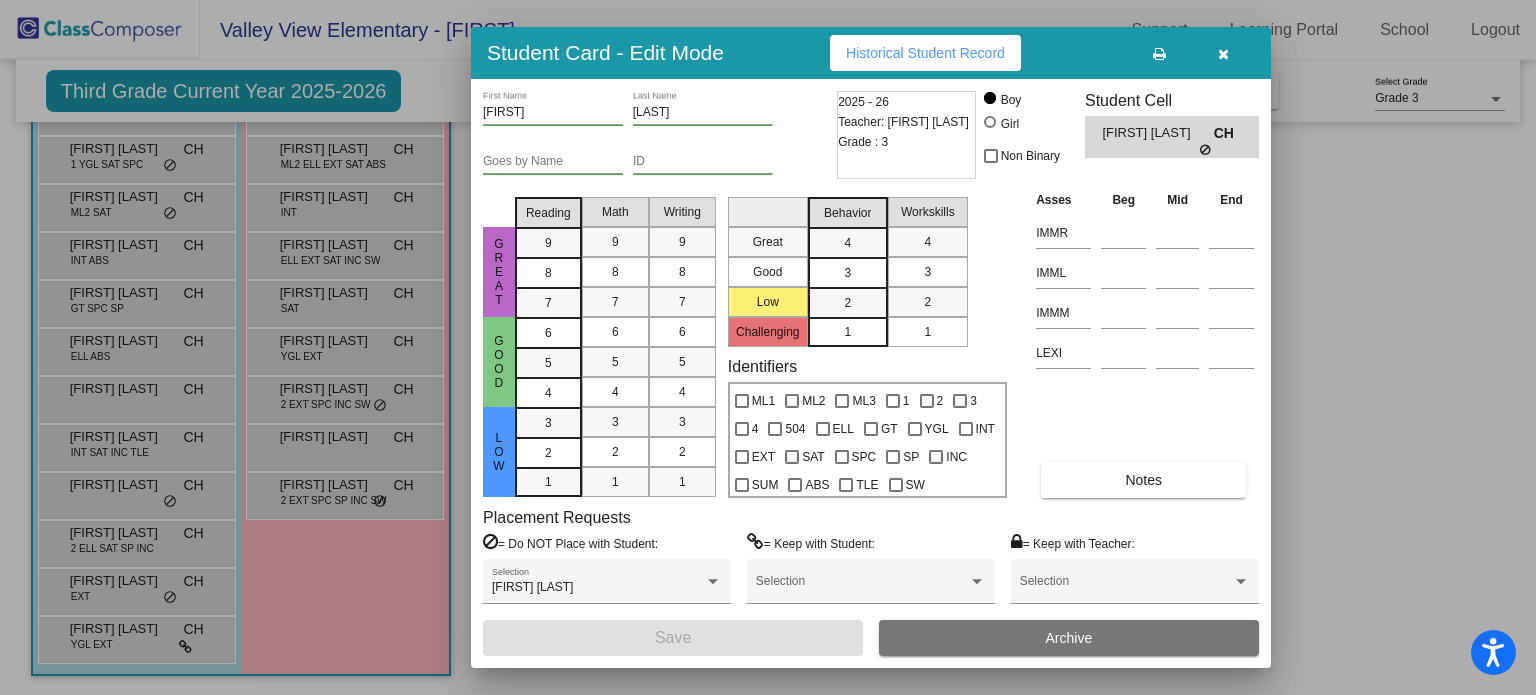 click on "Historical Student Record" at bounding box center (925, 53) 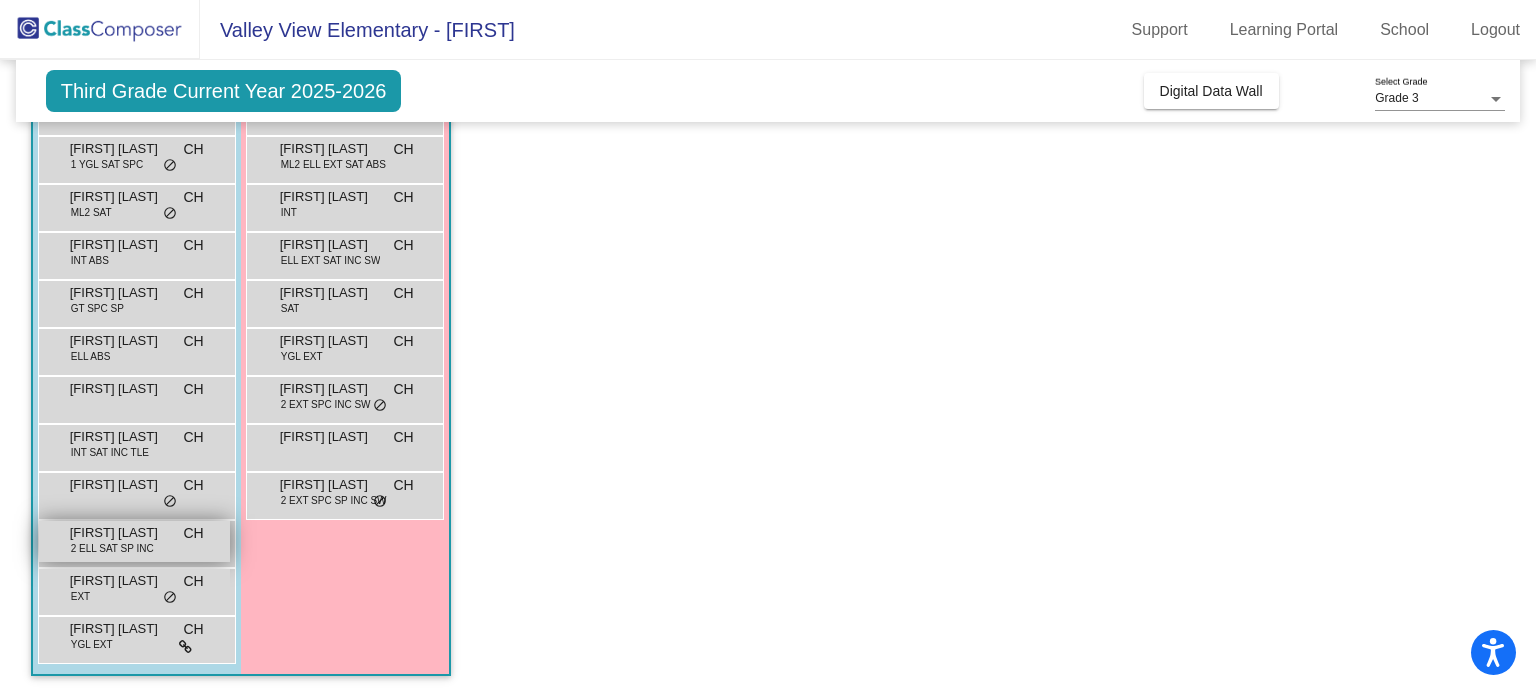 click on "2 ELL SAT SP  INC" at bounding box center (112, 548) 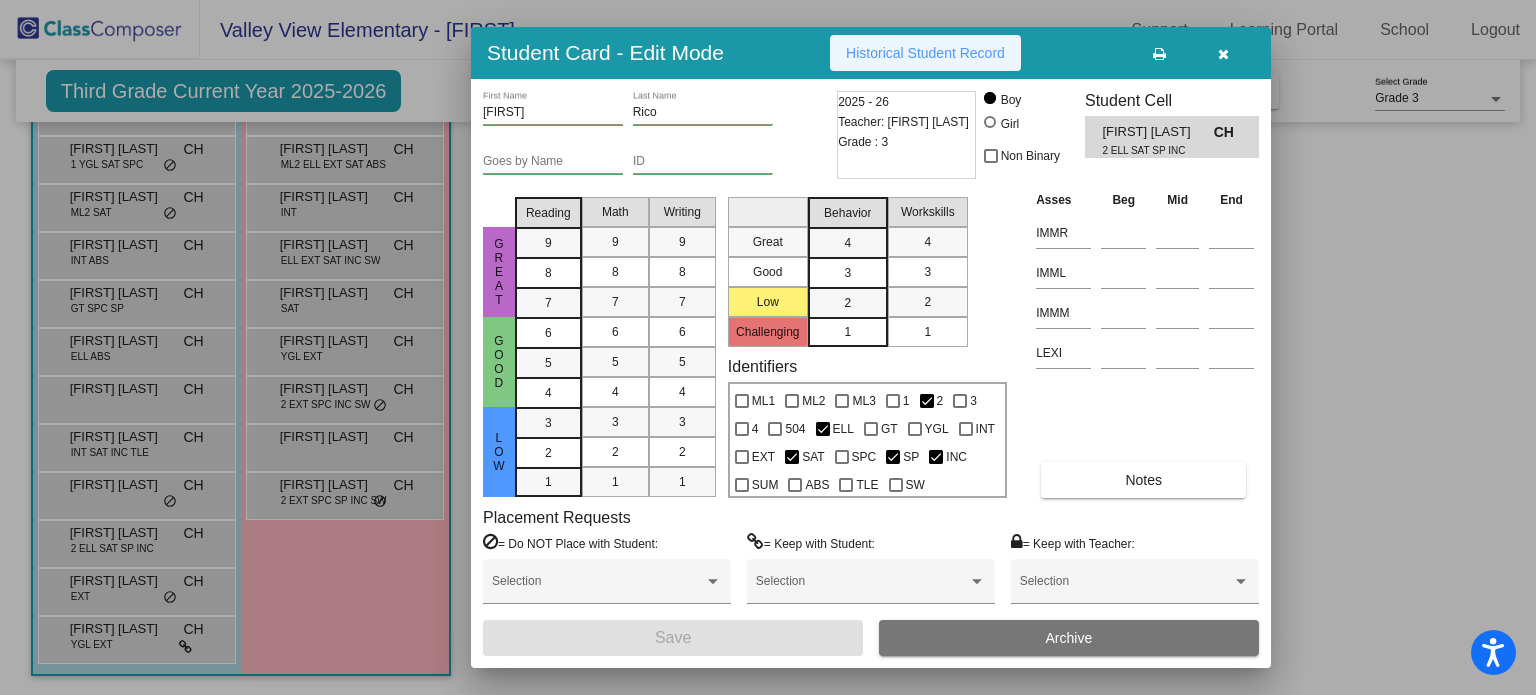 click on "Historical Student Record" at bounding box center [925, 53] 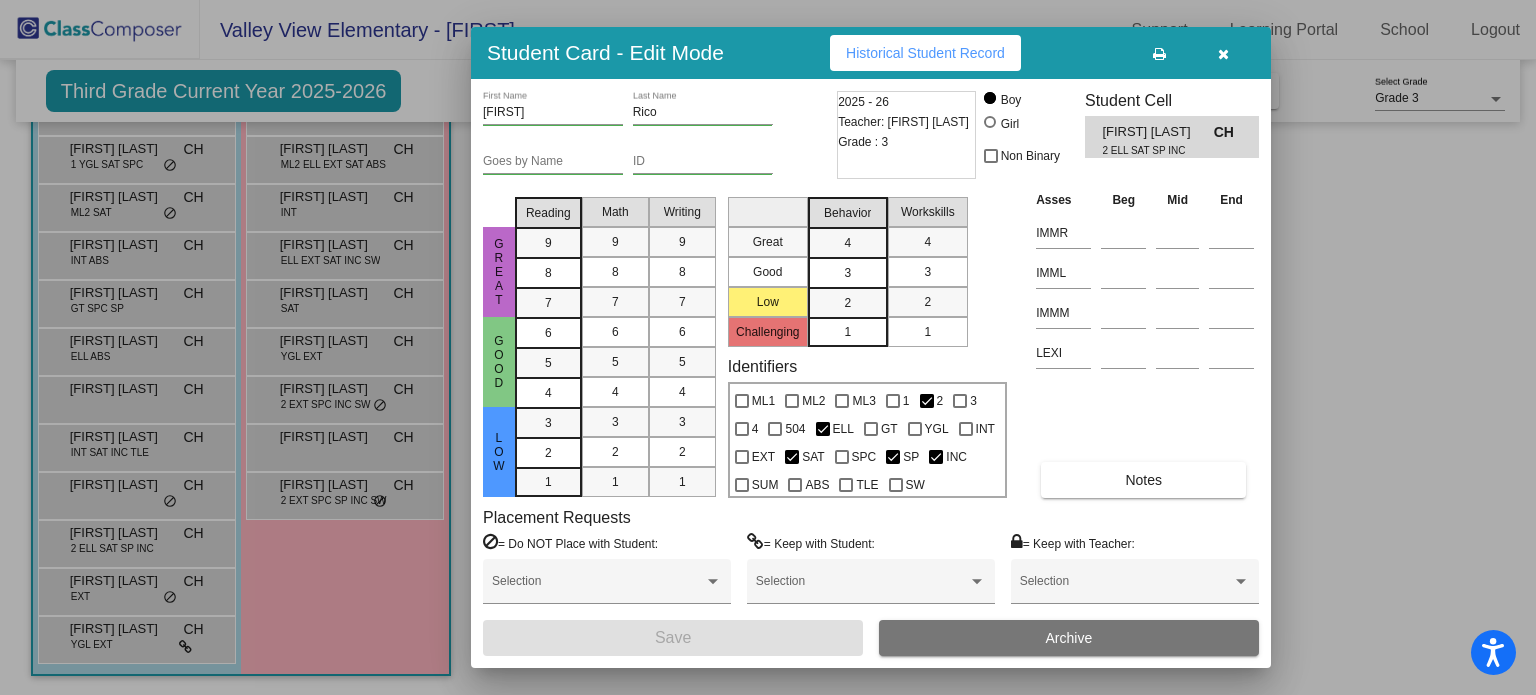 click at bounding box center (768, 347) 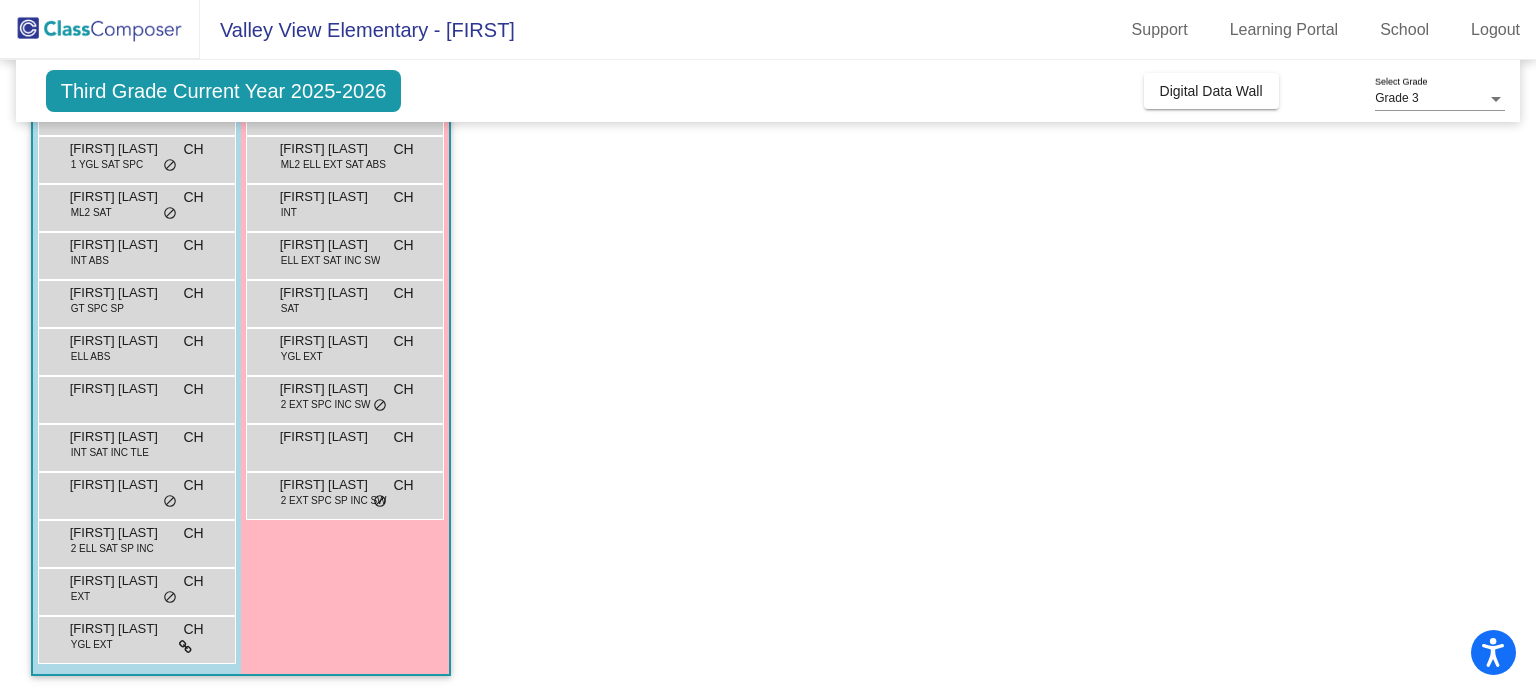 click on "Noah Moreland" at bounding box center (120, 581) 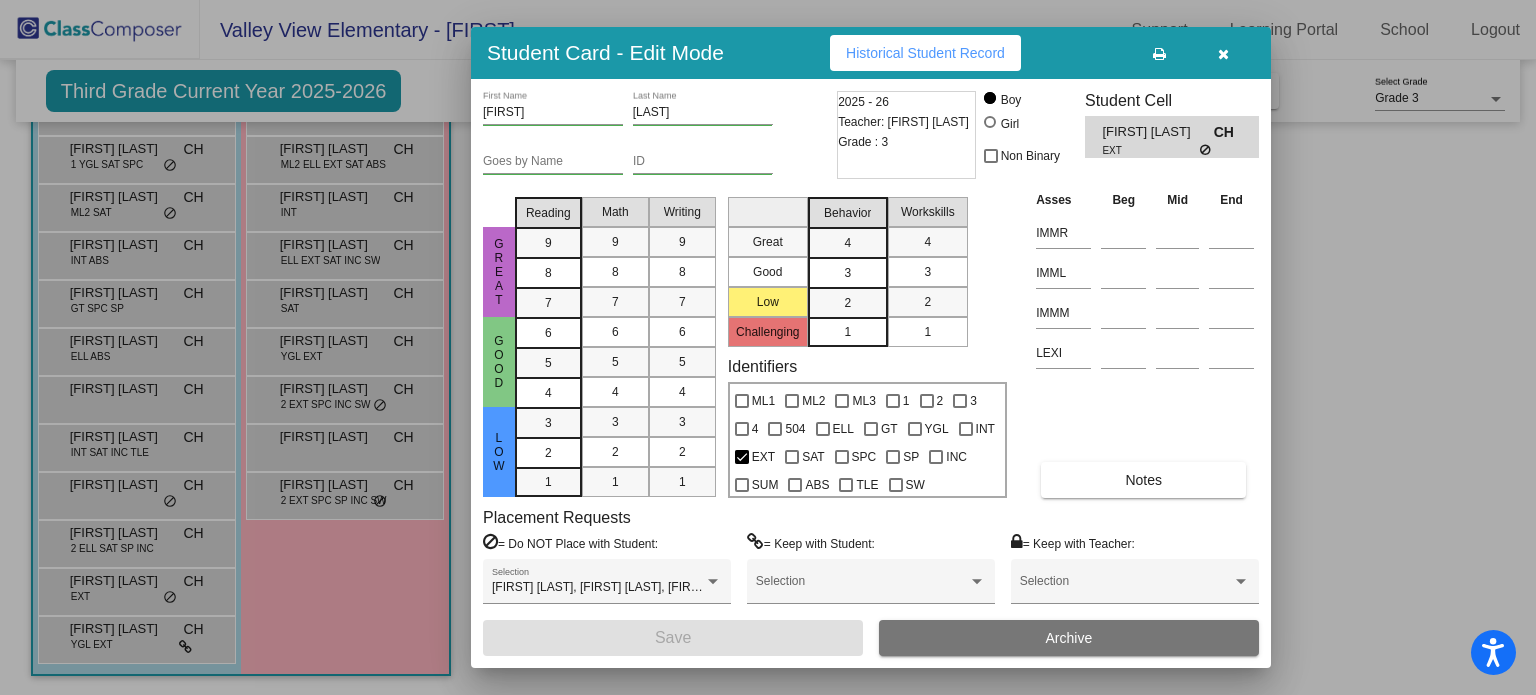 click on "Historical Student Record" at bounding box center (925, 53) 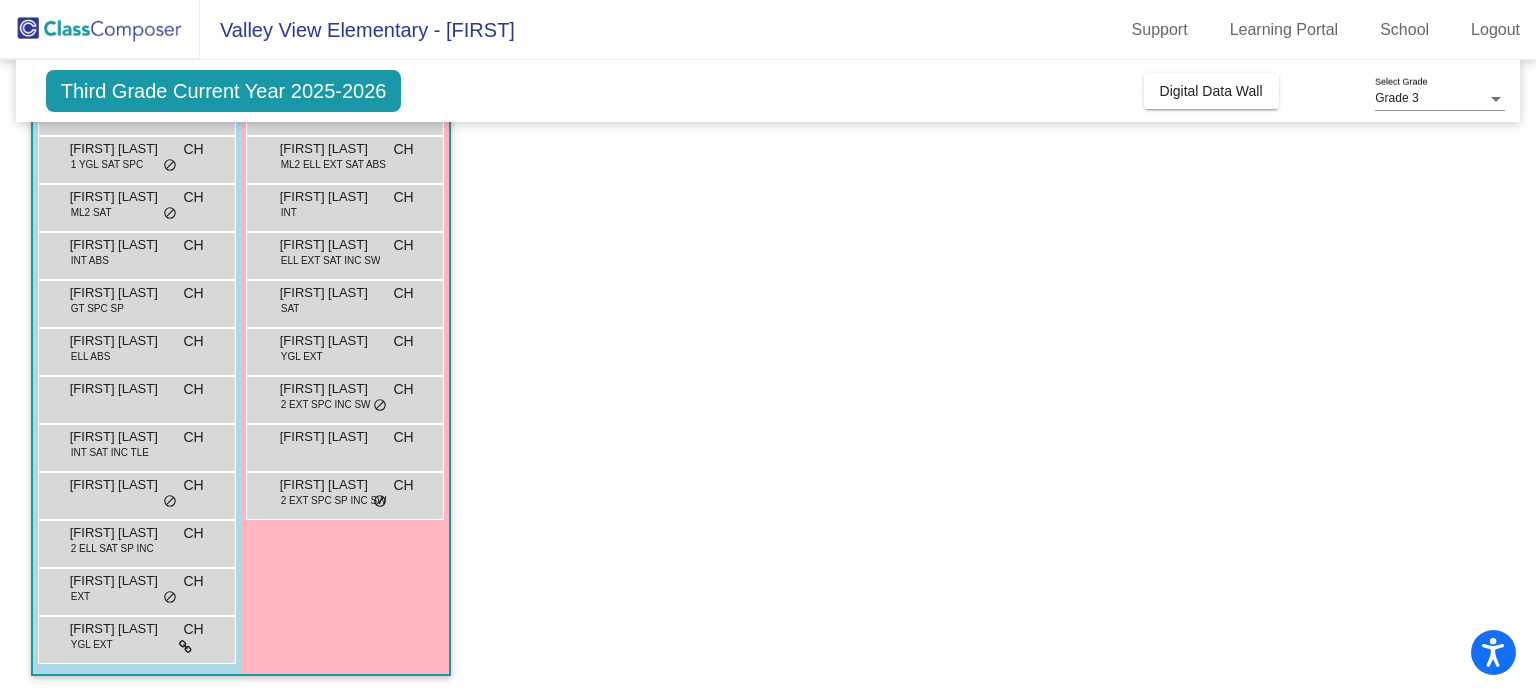 click on "Xia Ward" at bounding box center (120, 629) 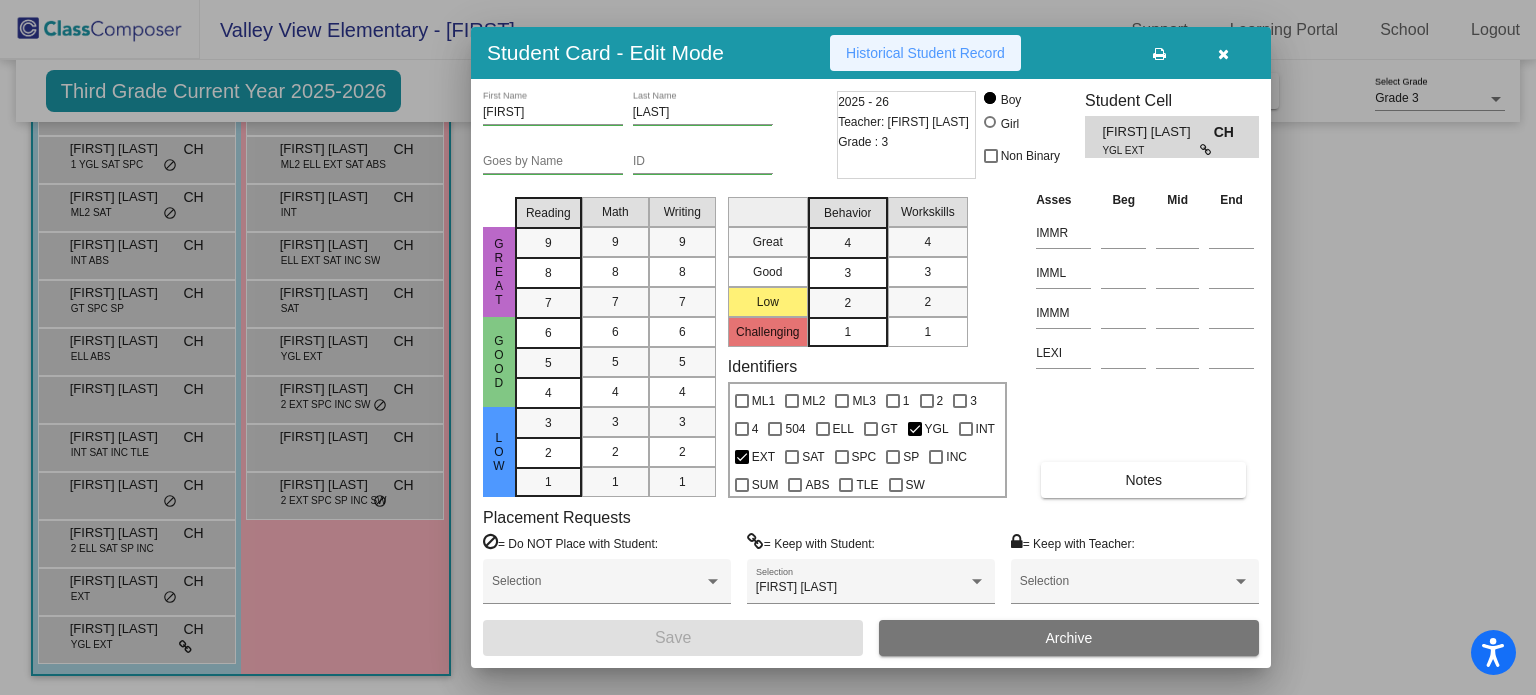 click on "Historical Student Record" at bounding box center (925, 53) 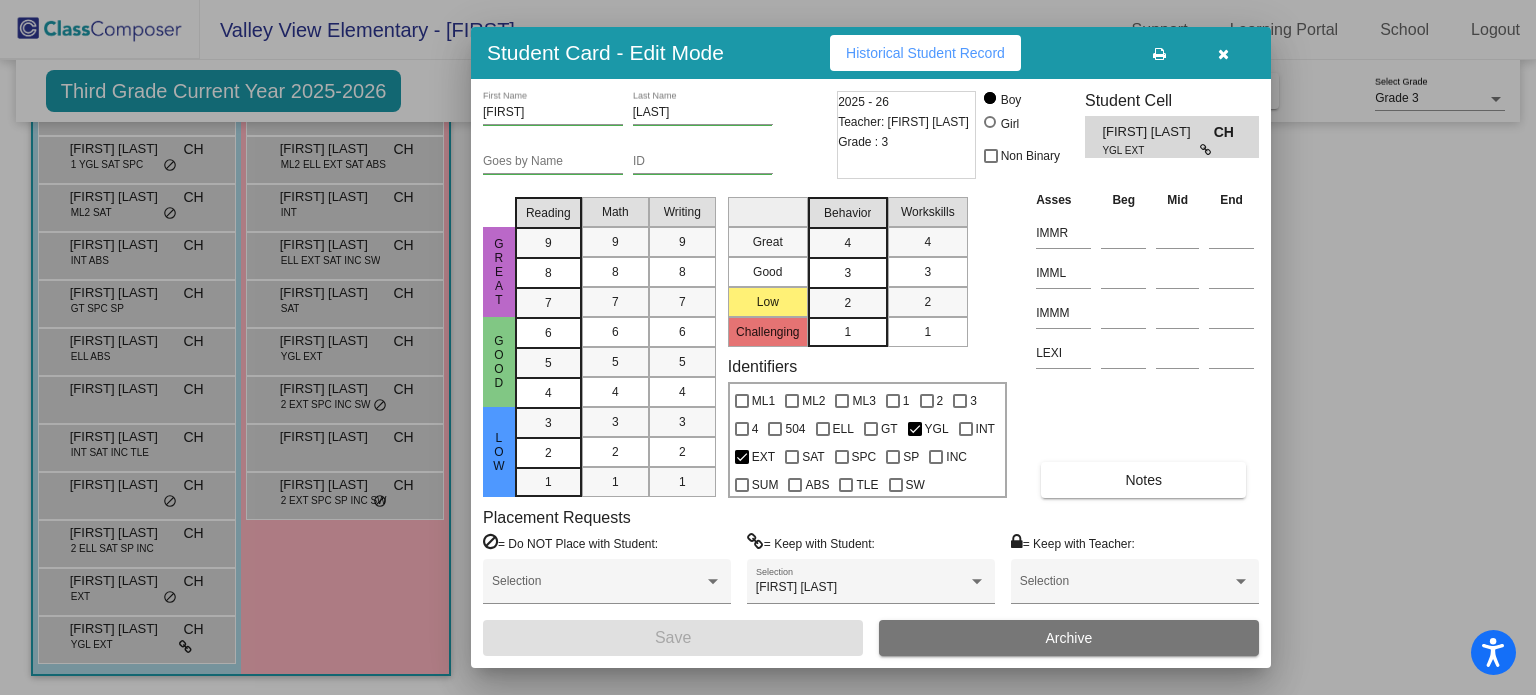 click at bounding box center [768, 347] 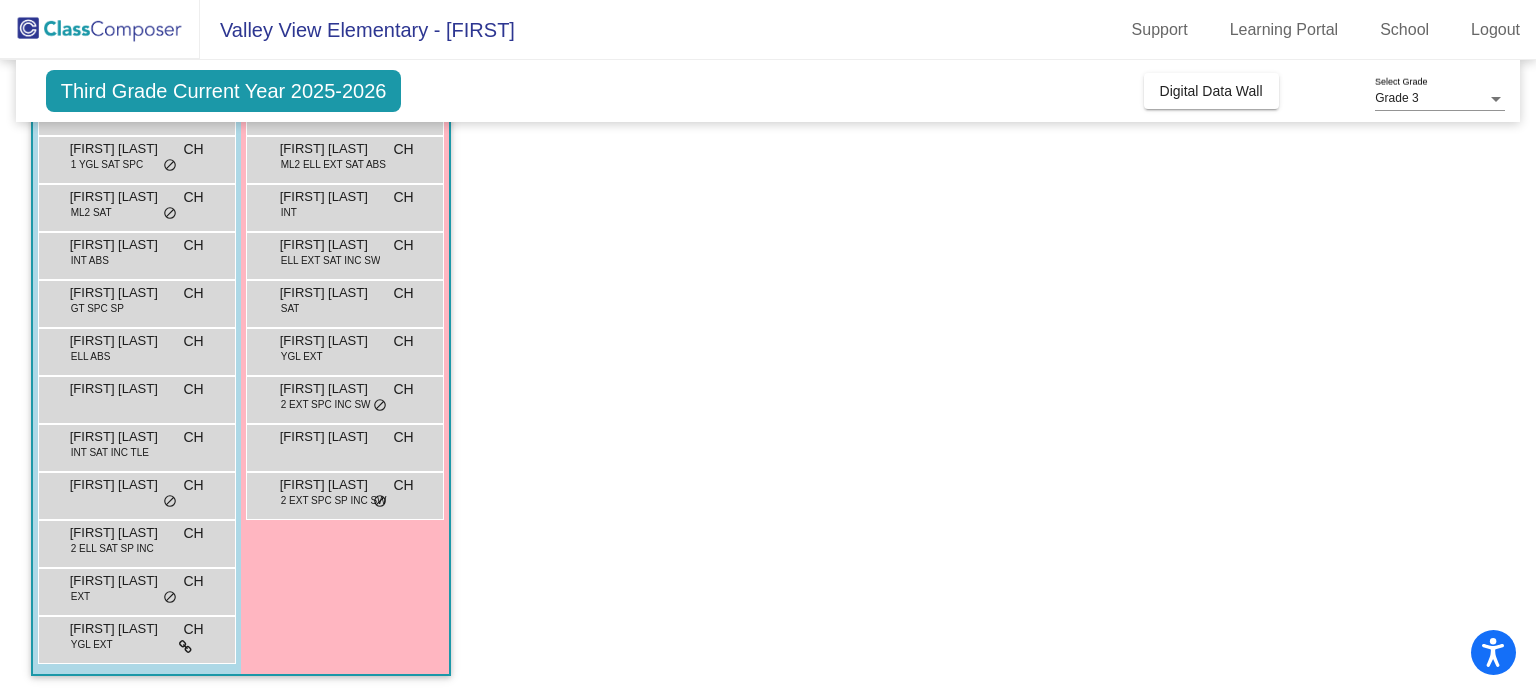 click on "Amaya Barrios" at bounding box center (330, 149) 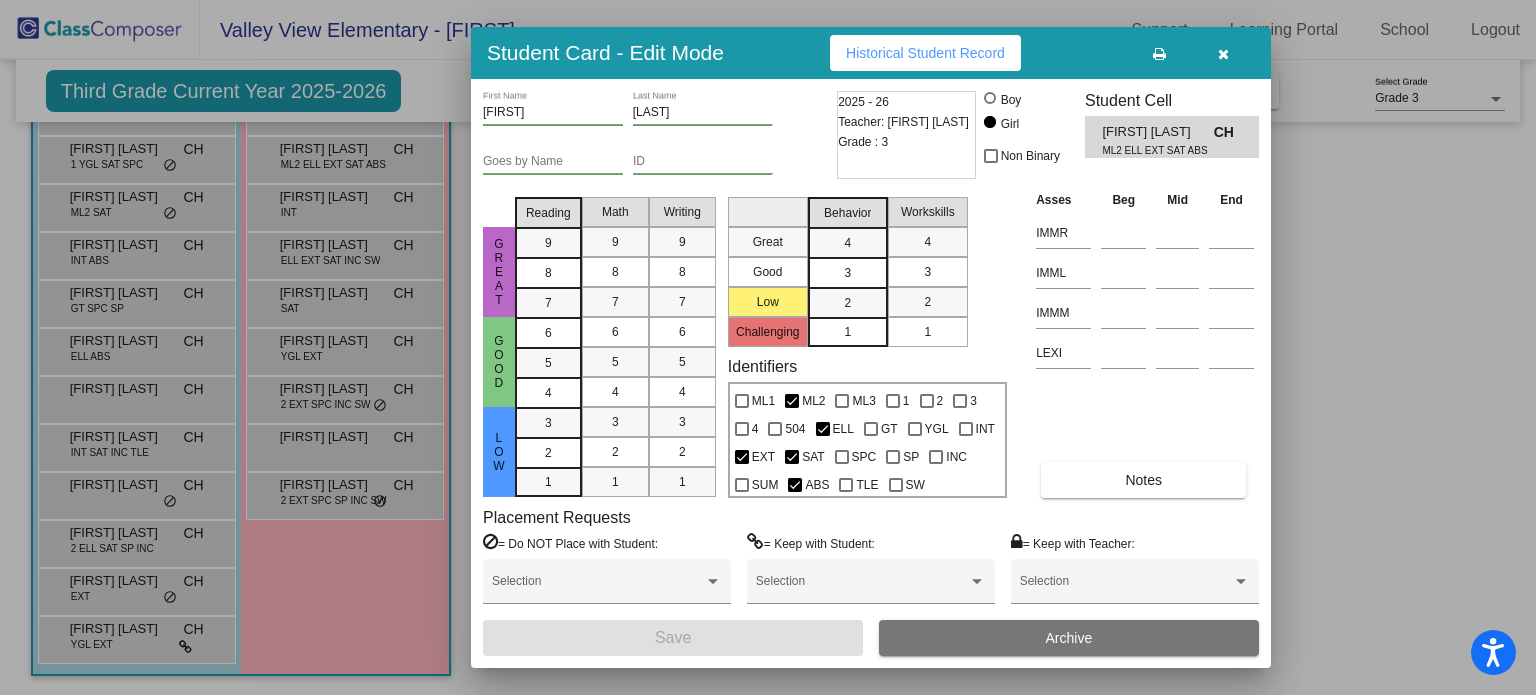 click on "Historical Student Record" at bounding box center [925, 53] 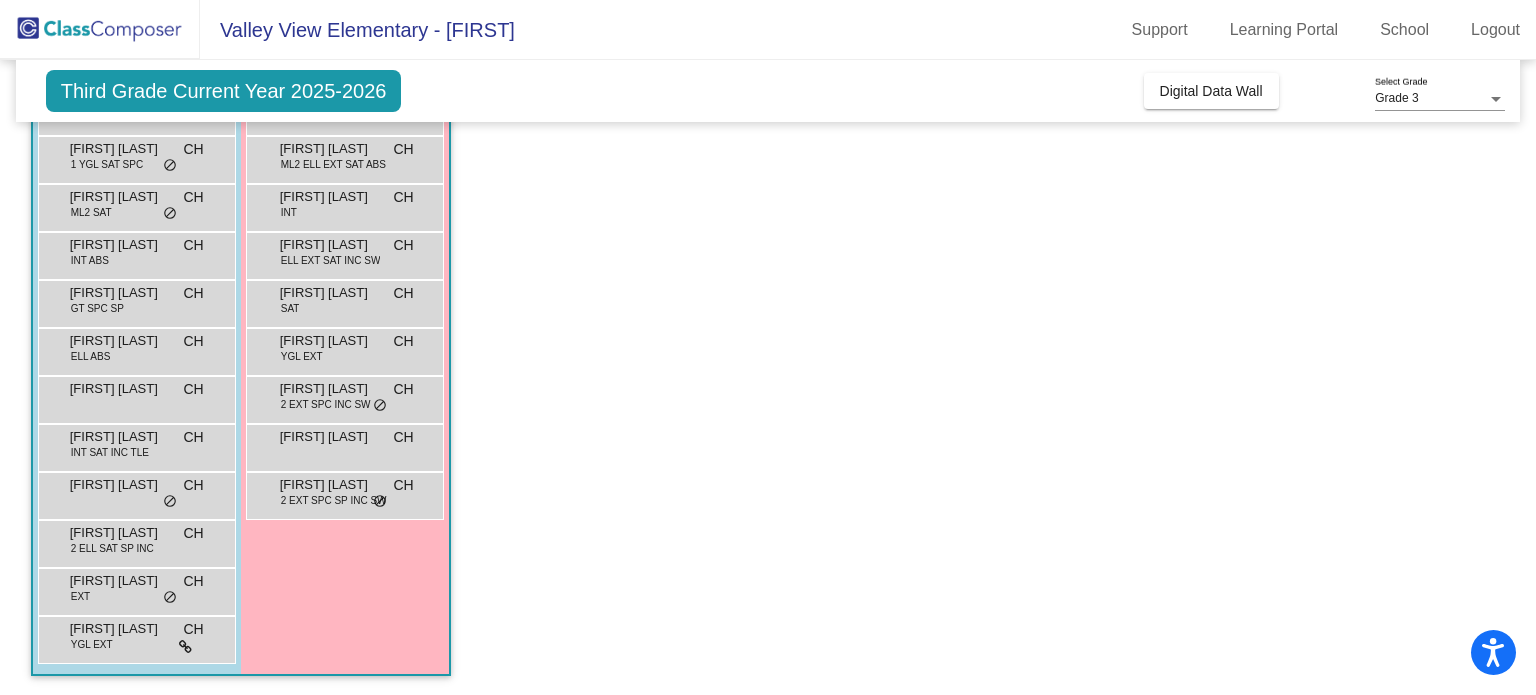 click on "Anais Franco" at bounding box center [330, 197] 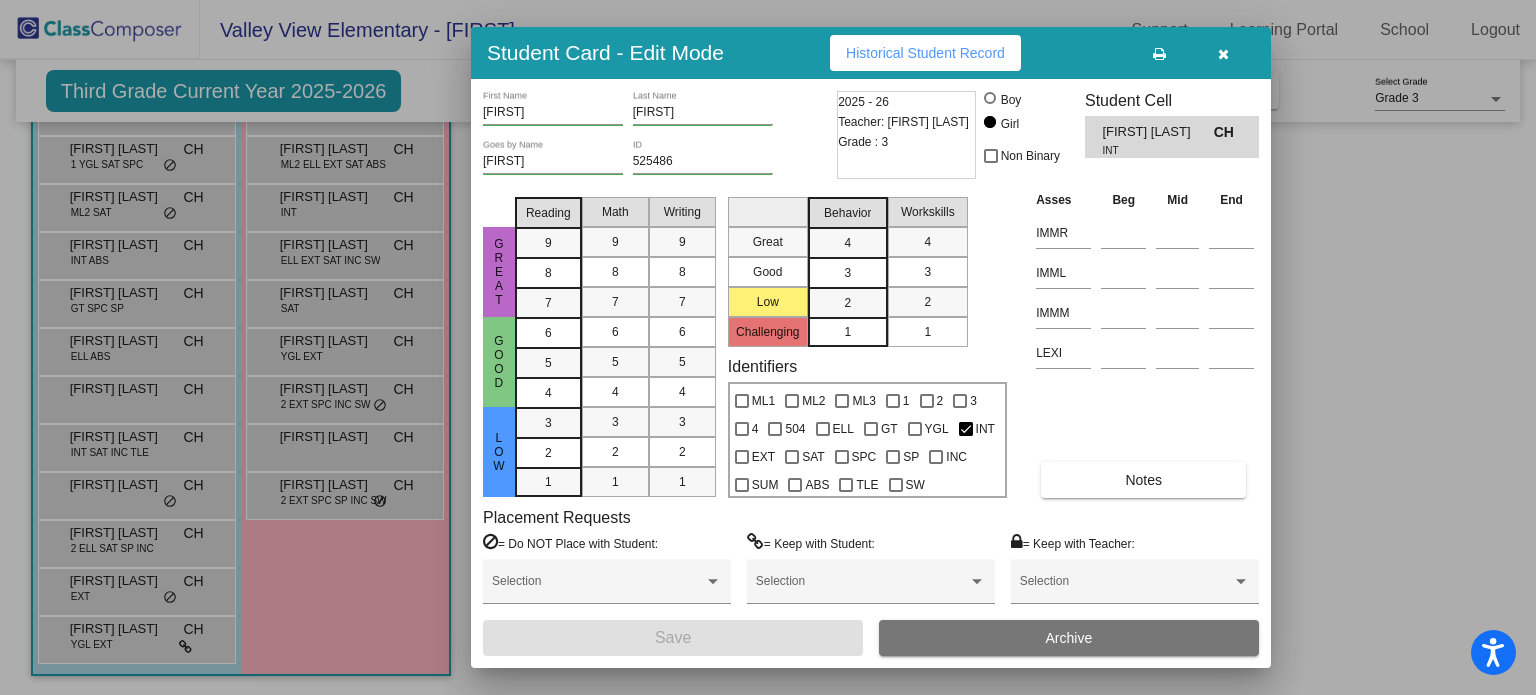 click on "Historical Student Record" at bounding box center (925, 53) 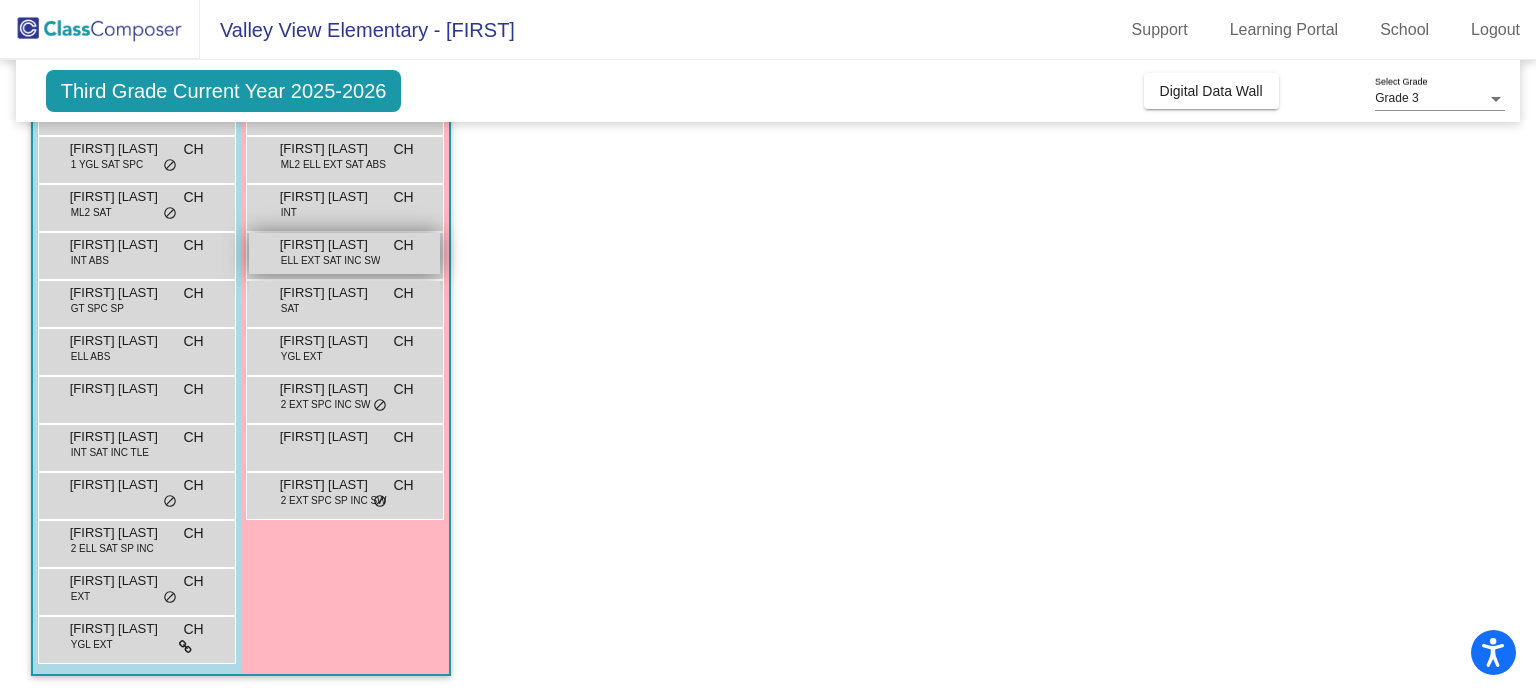 click on "Carolyn Pisana" at bounding box center (330, 245) 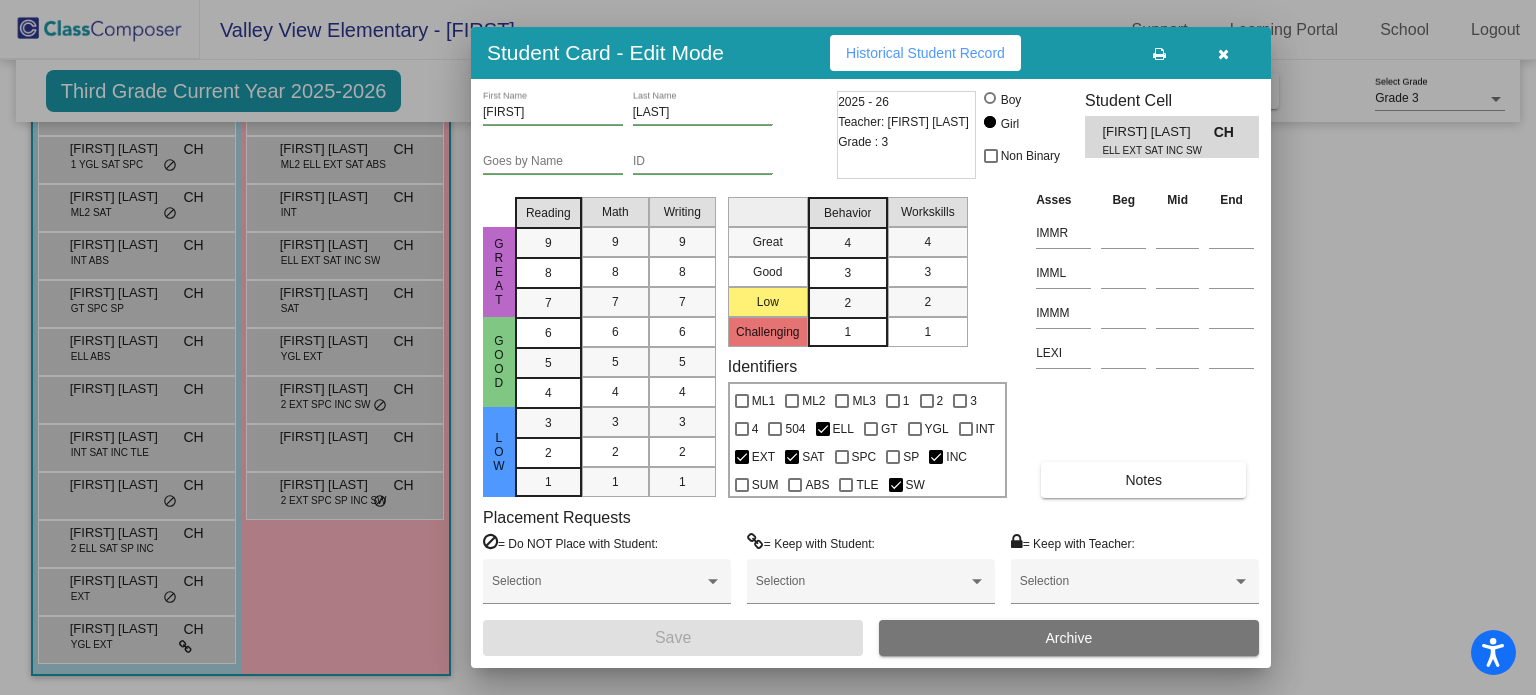 click on "Historical Student Record" at bounding box center (925, 53) 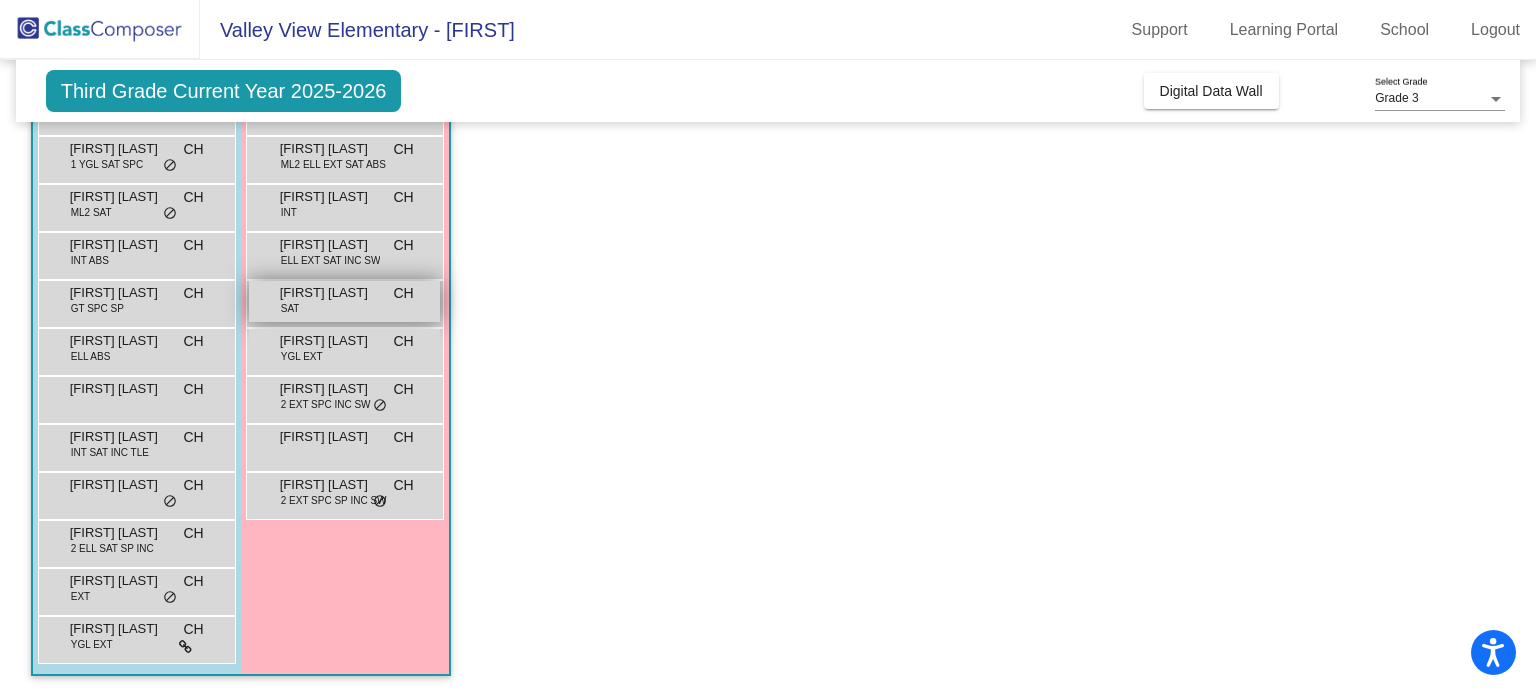 click on "Eliana Moe" at bounding box center (330, 293) 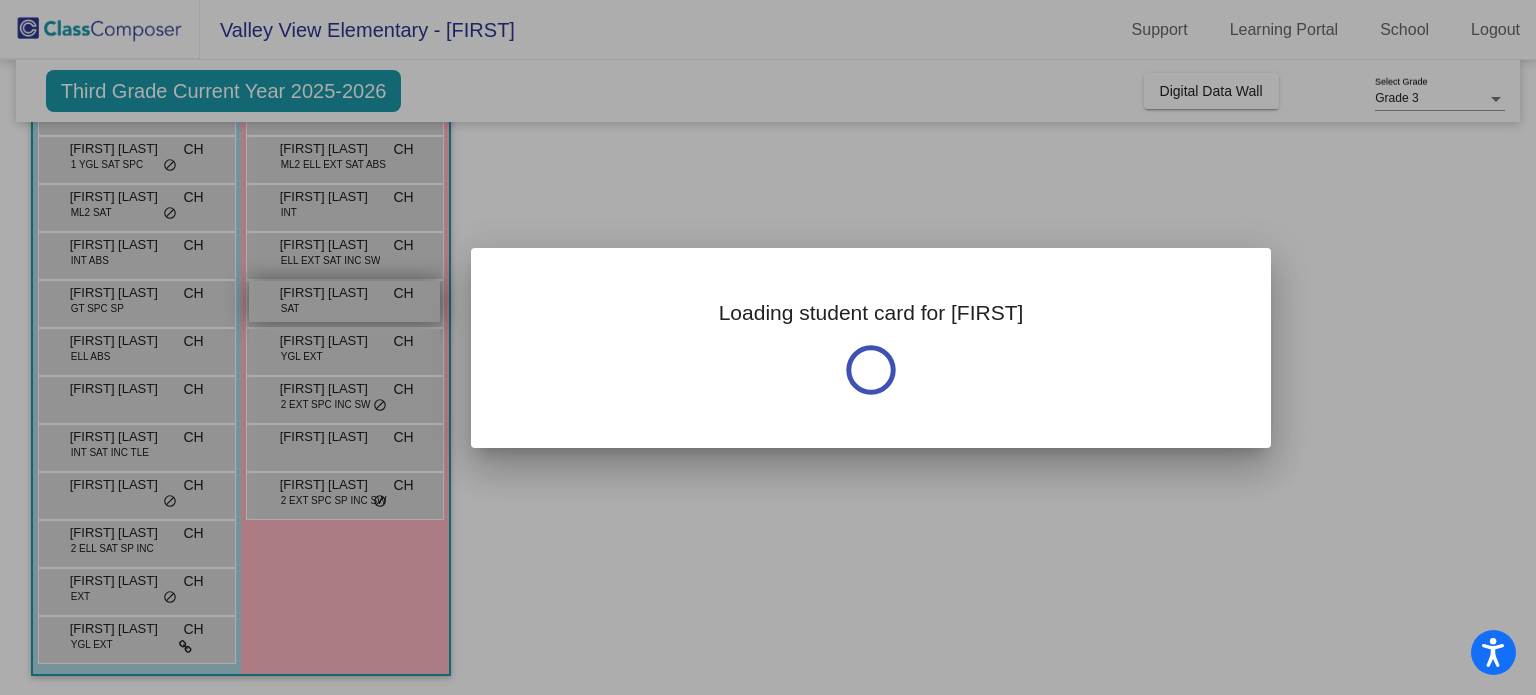click at bounding box center [768, 347] 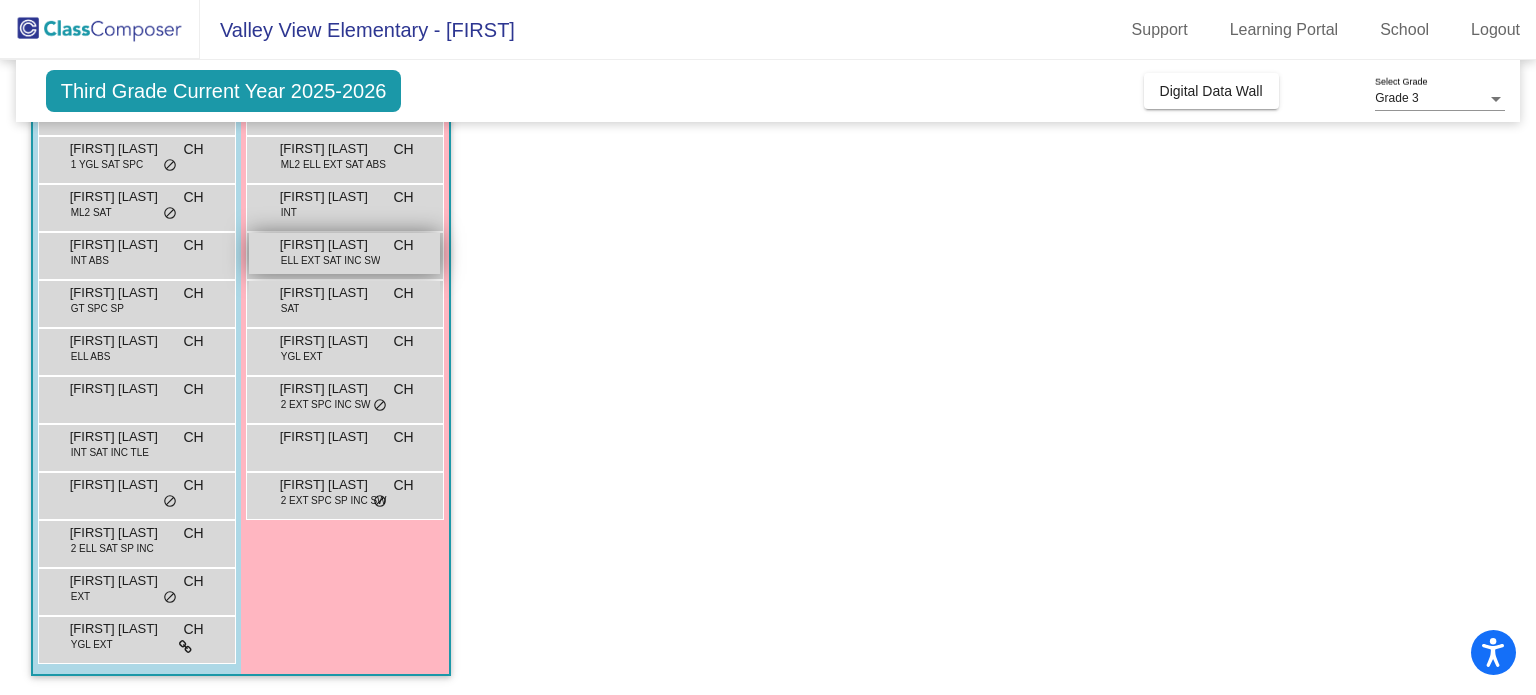 click on "Carolyn Pisana" at bounding box center [330, 245] 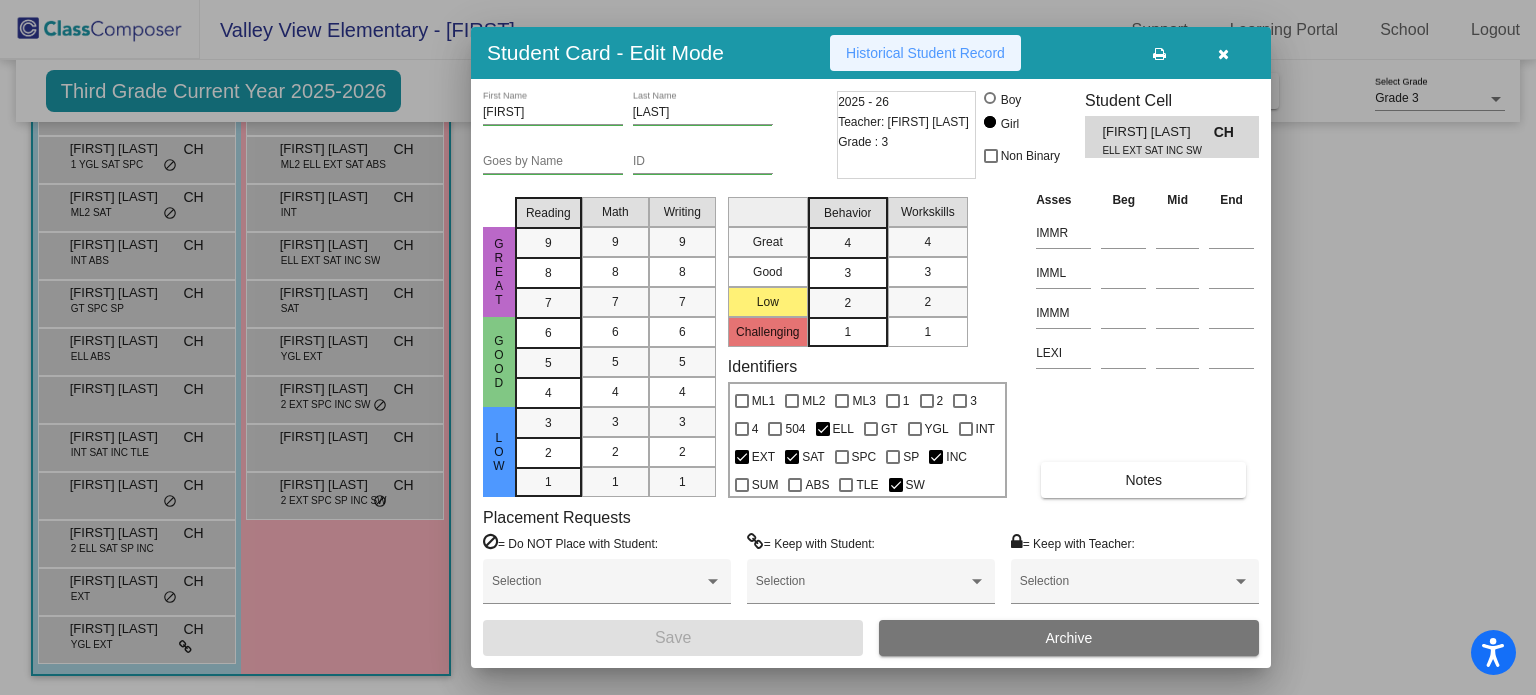 click on "Historical Student Record" at bounding box center [925, 53] 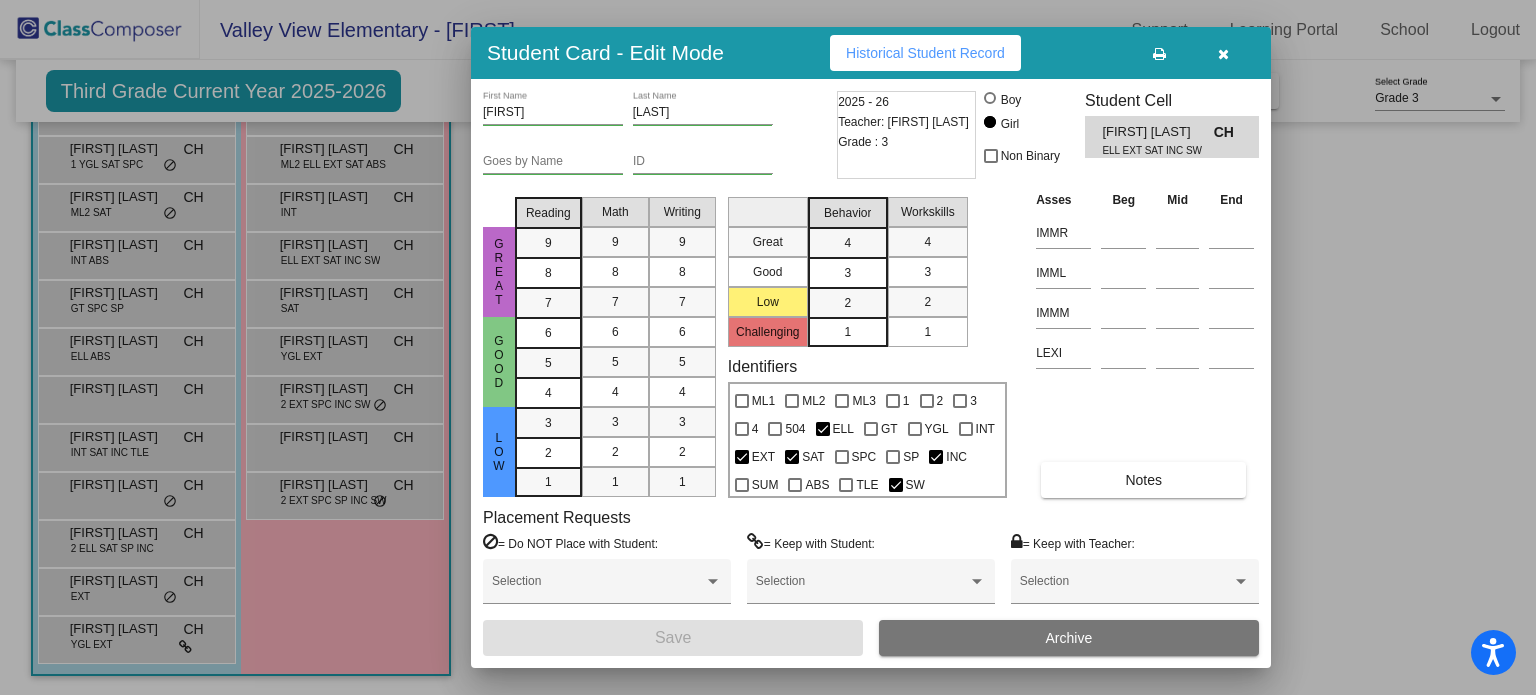 click at bounding box center [768, 347] 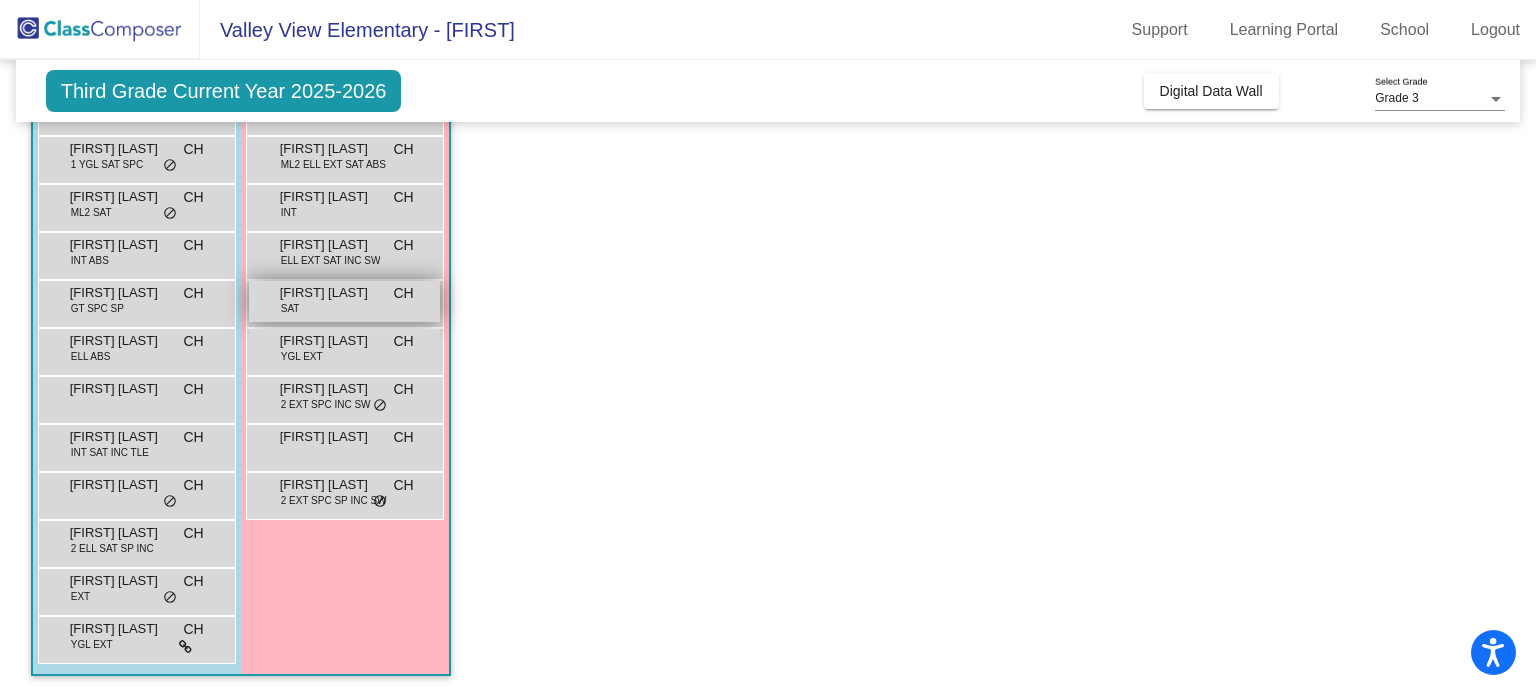 click on "Eliana Moe" at bounding box center (330, 293) 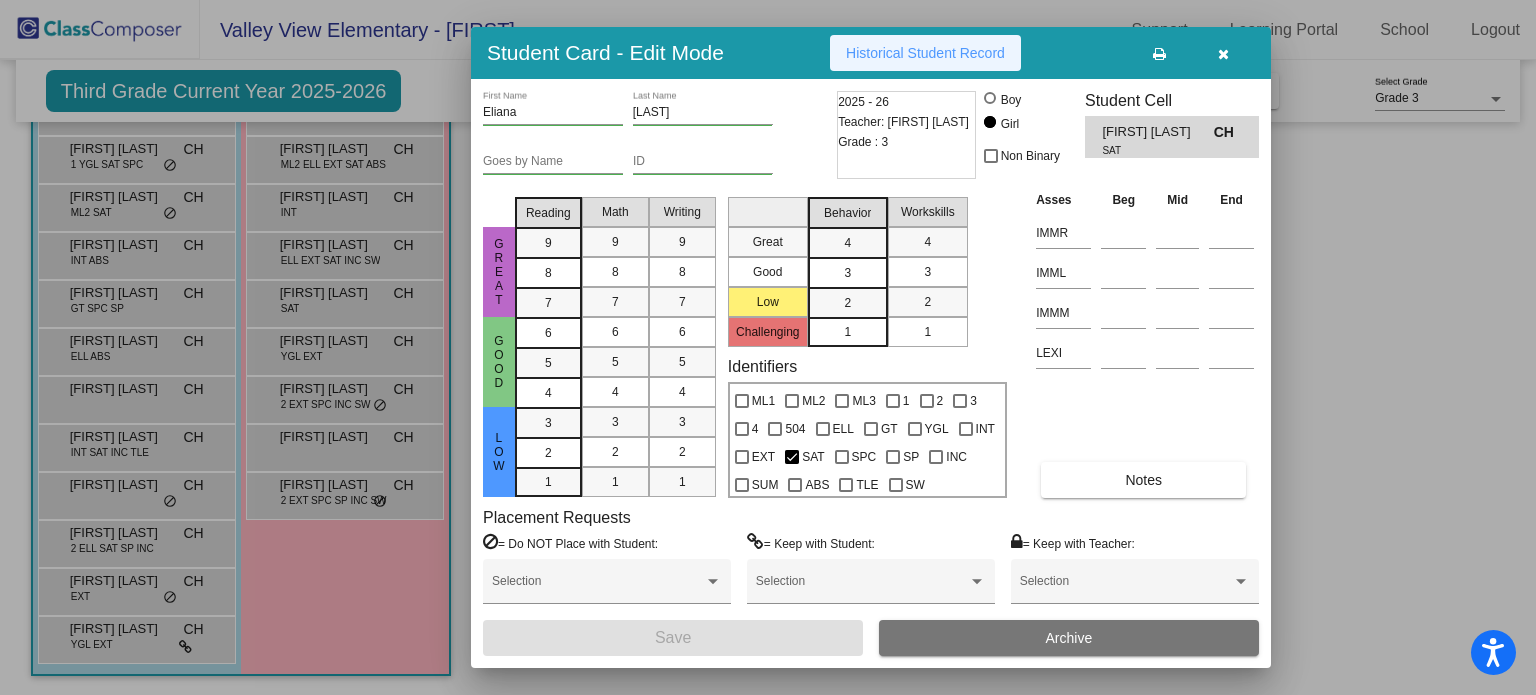 click on "Historical Student Record" at bounding box center (925, 53) 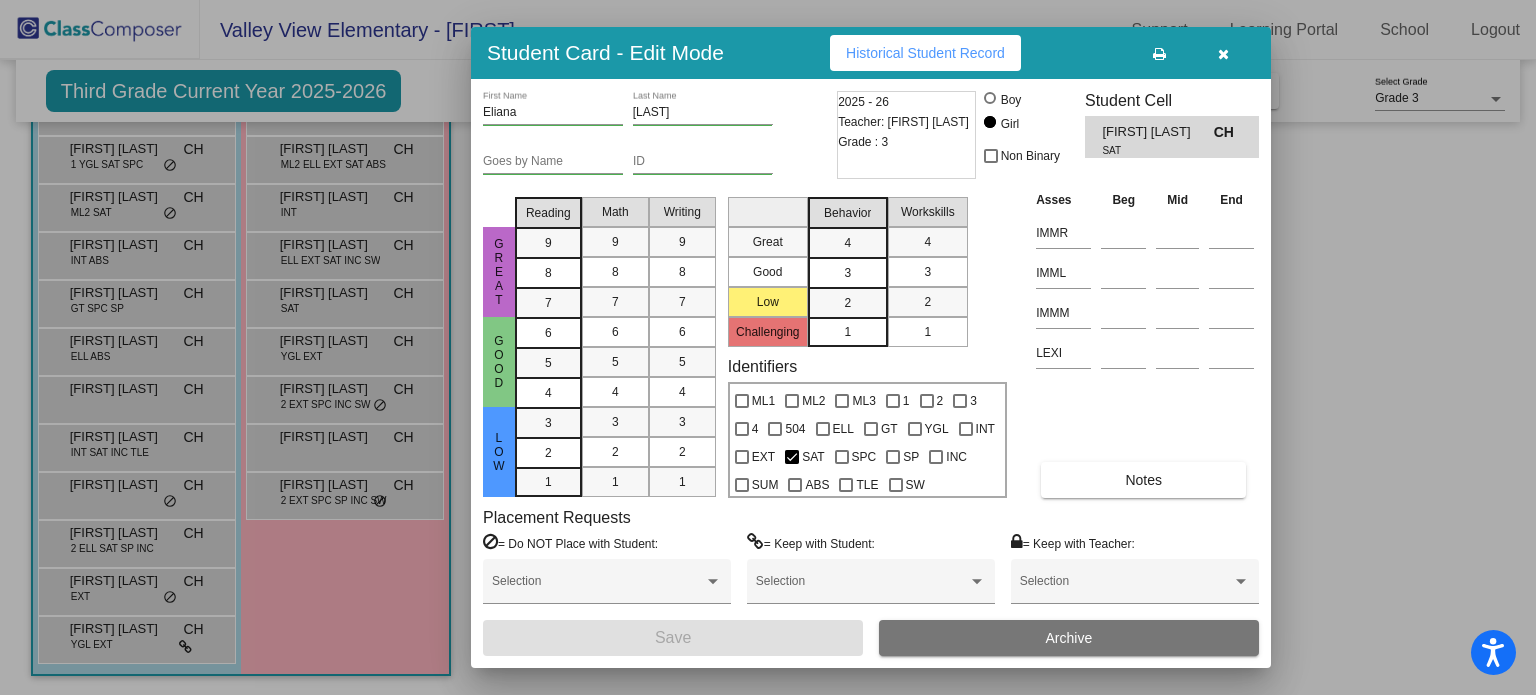 click at bounding box center [768, 347] 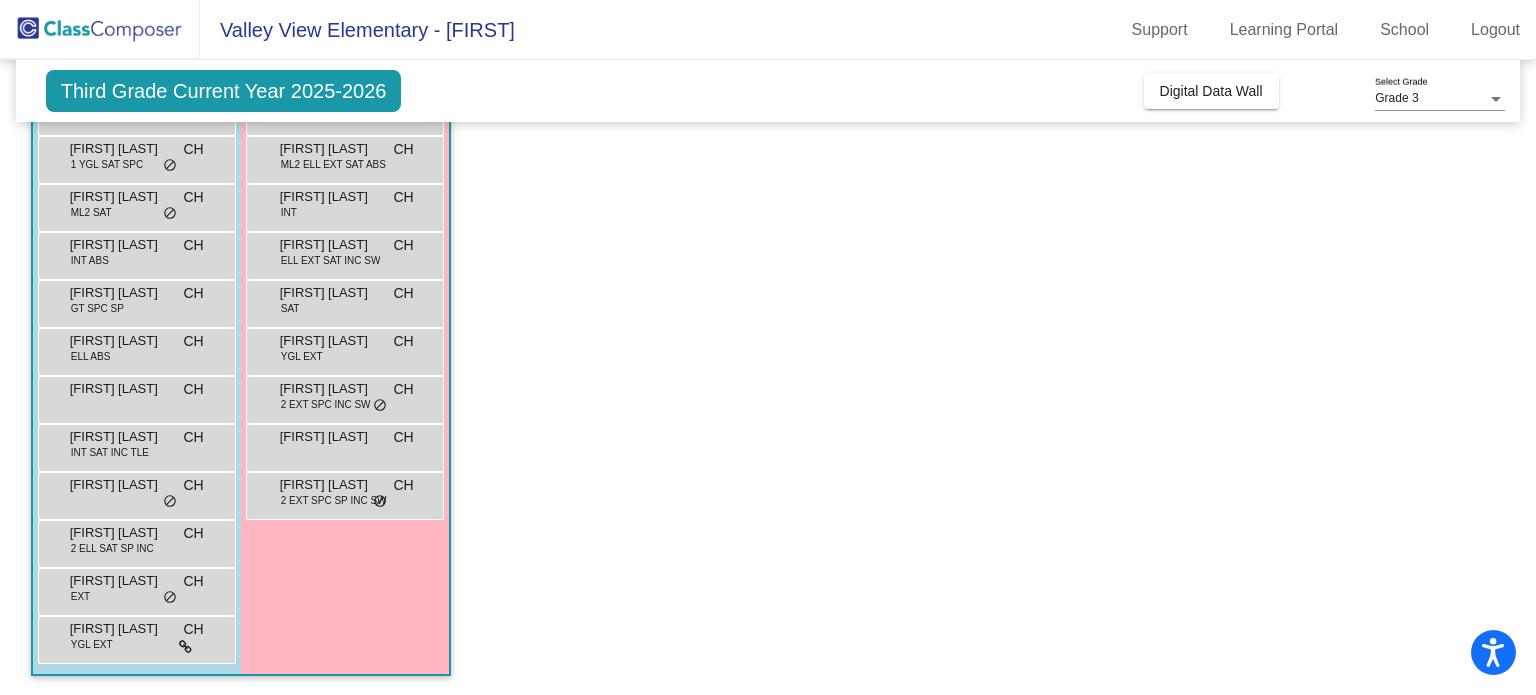 click on "Emery Alonzo" at bounding box center (330, 341) 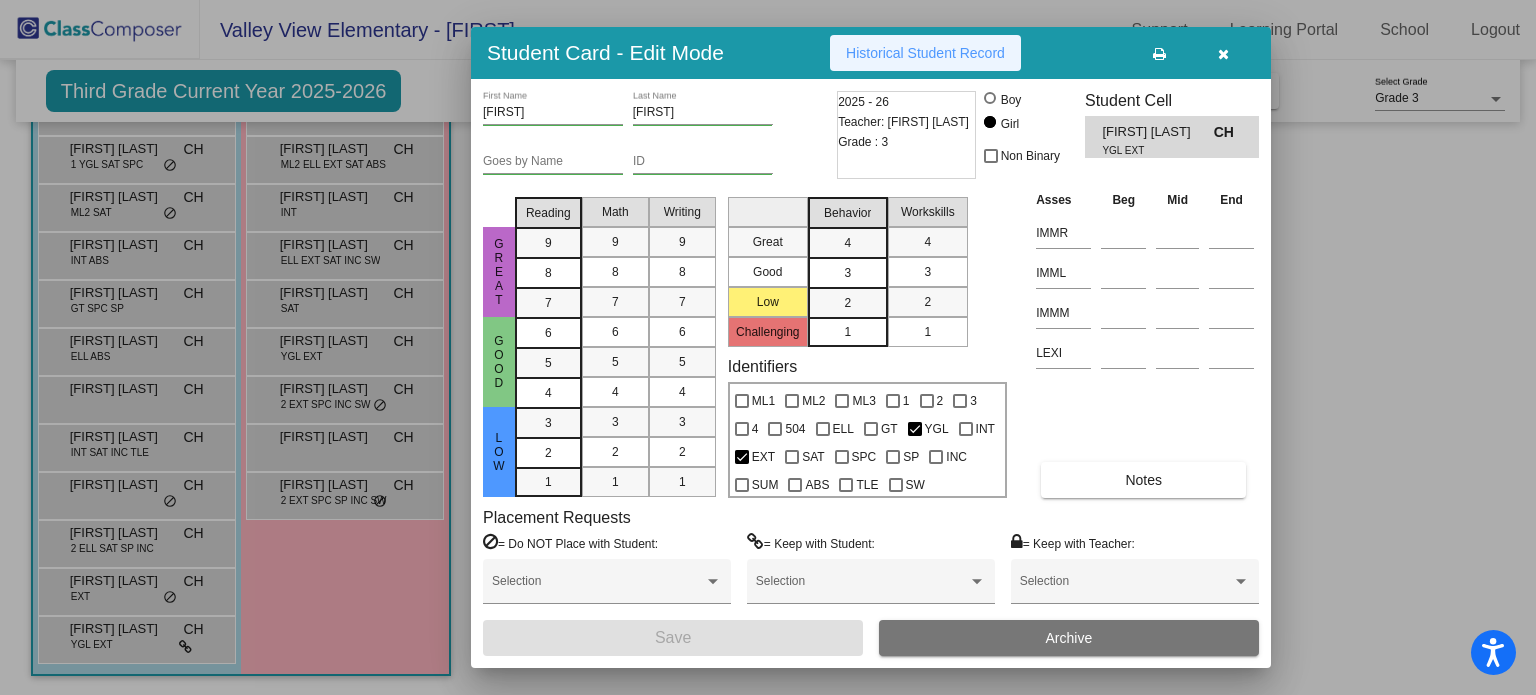 click on "Historical Student Record" at bounding box center [925, 53] 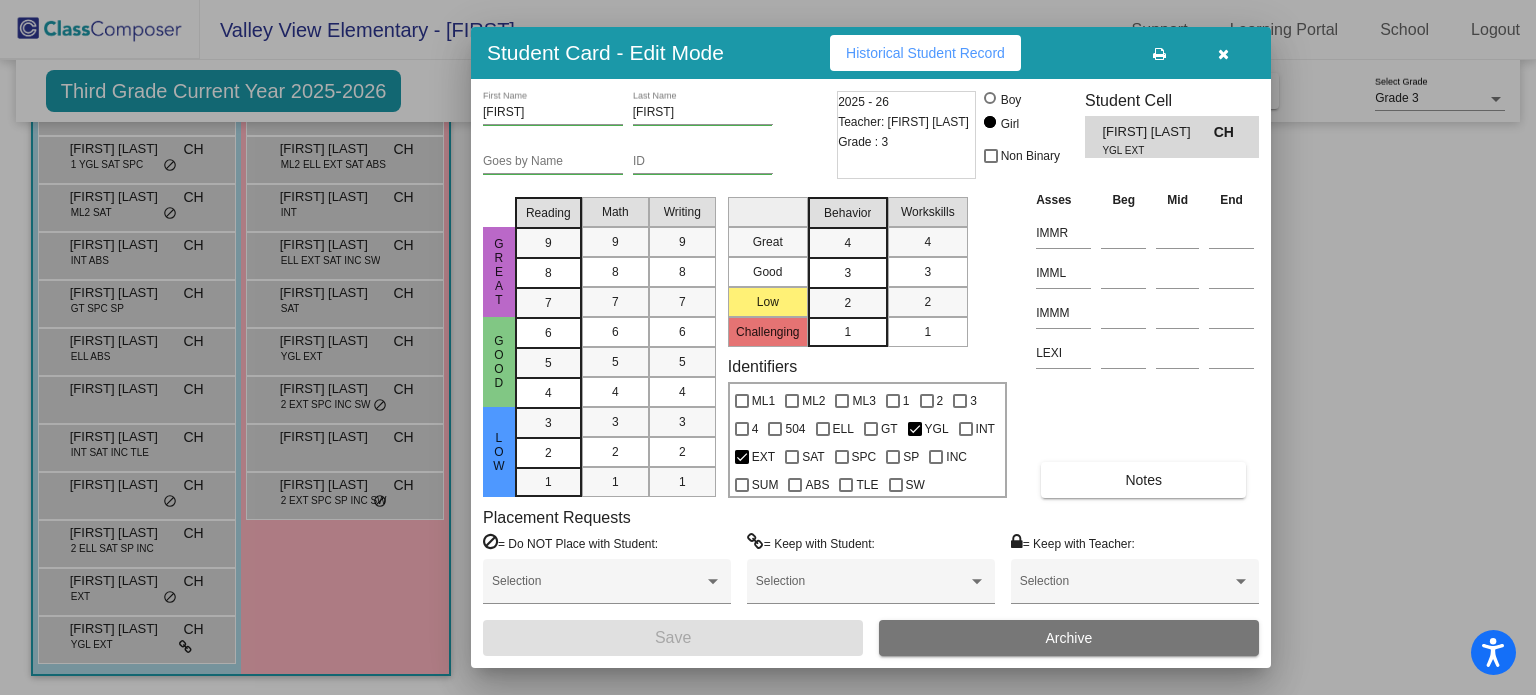 click at bounding box center (768, 347) 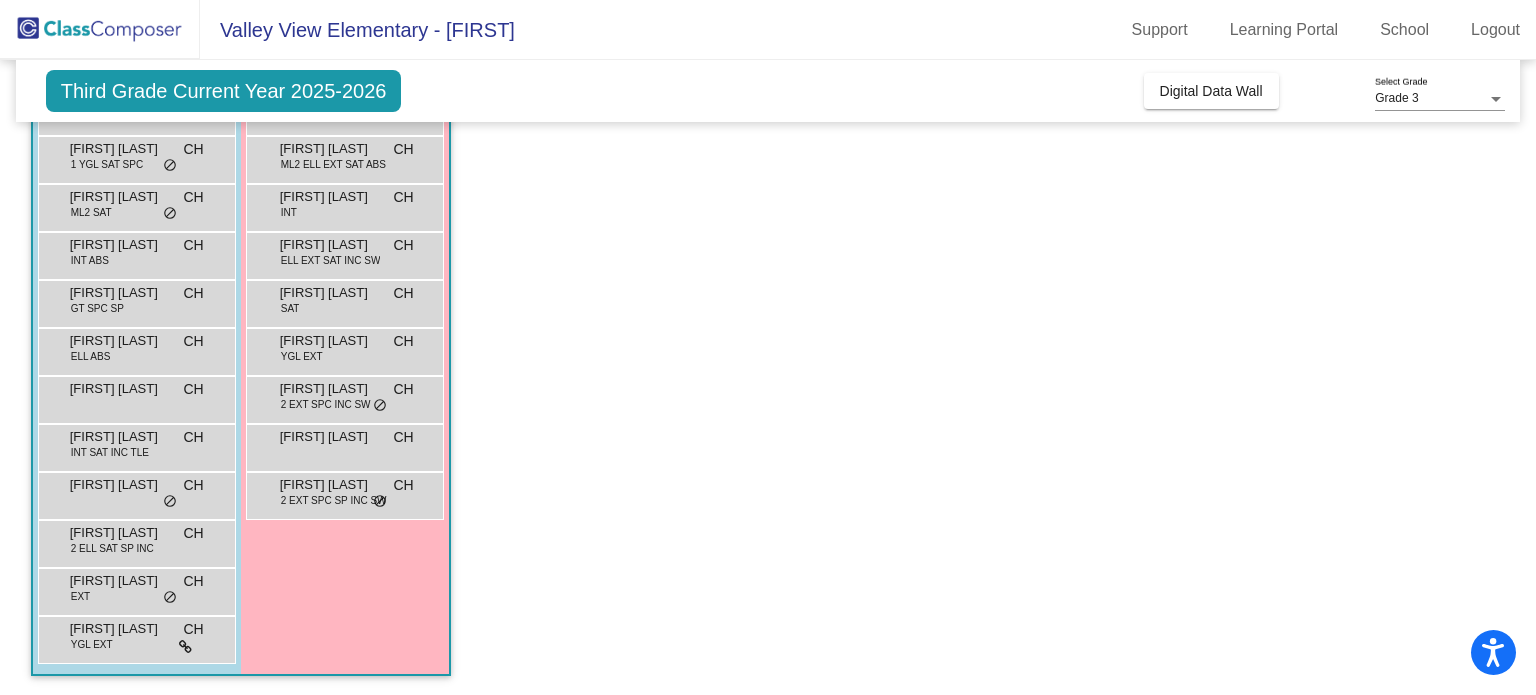 click on "Klarrisa Bouslaugh" at bounding box center (330, 389) 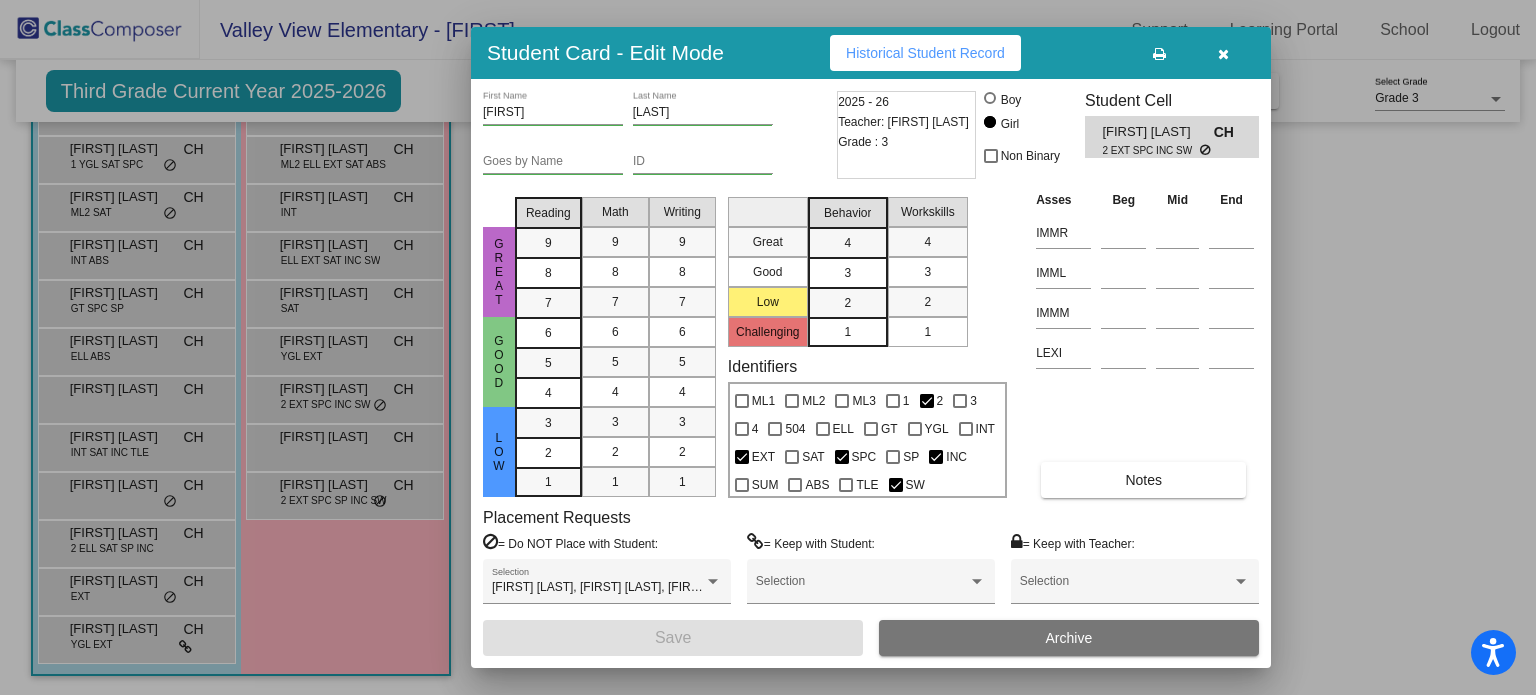 click on "Historical Student Record" at bounding box center (925, 53) 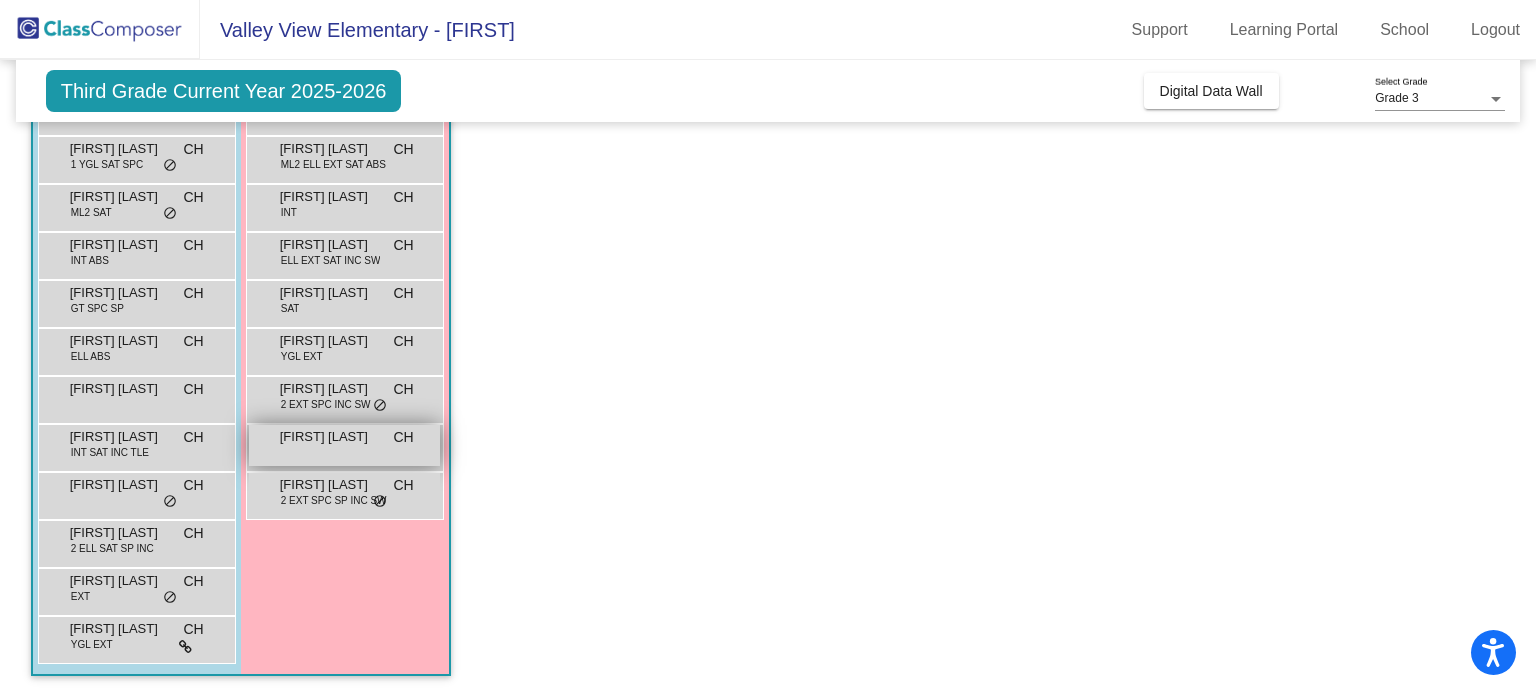 click on "Layla Longoria" at bounding box center [330, 437] 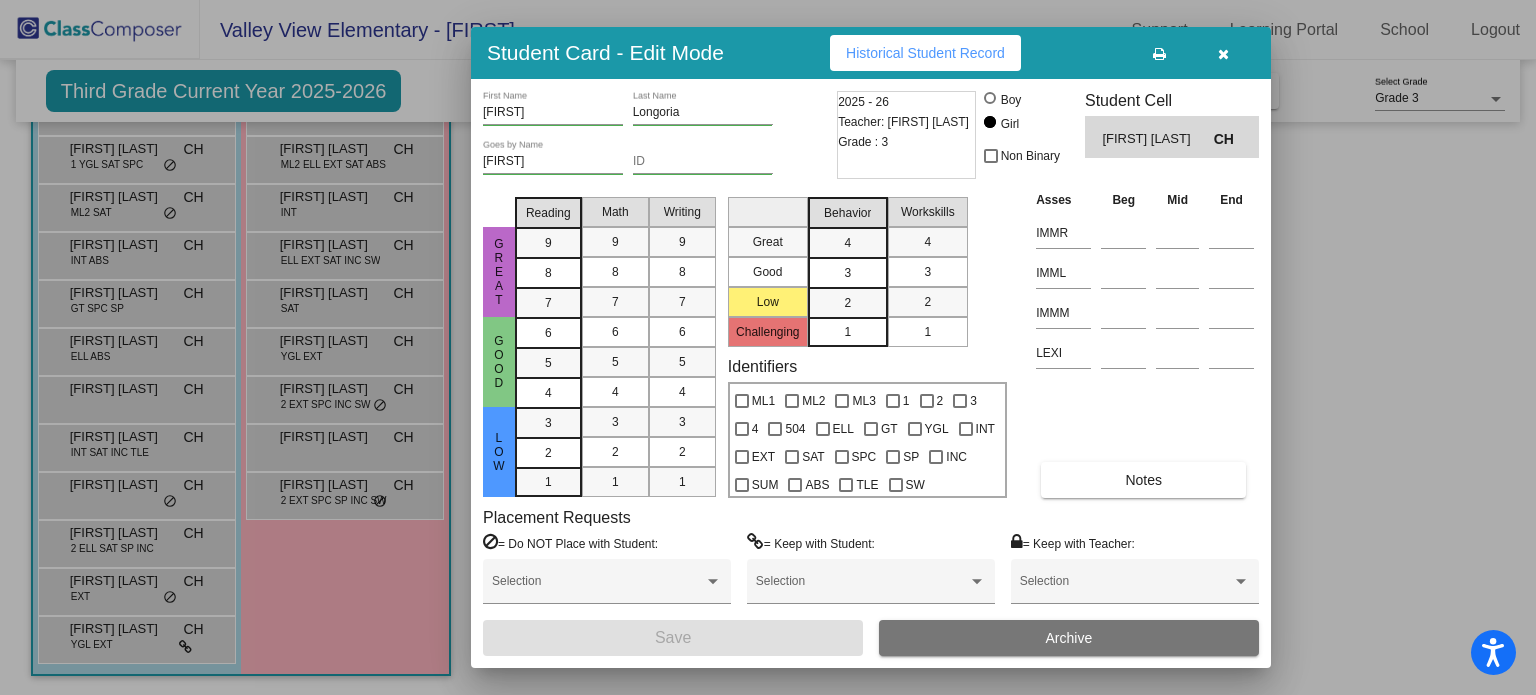 click on "Historical Student Record" at bounding box center [925, 53] 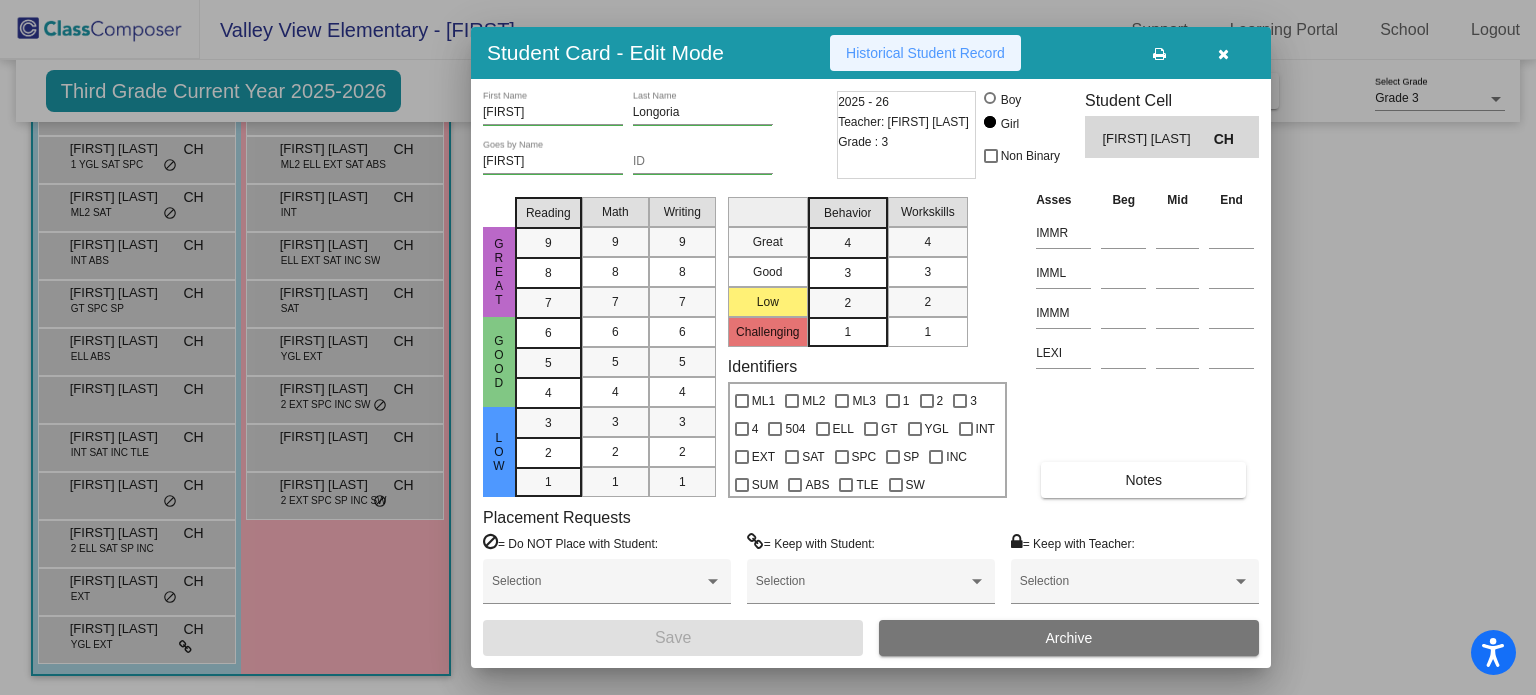 click on "Historical Student Record" at bounding box center [925, 53] 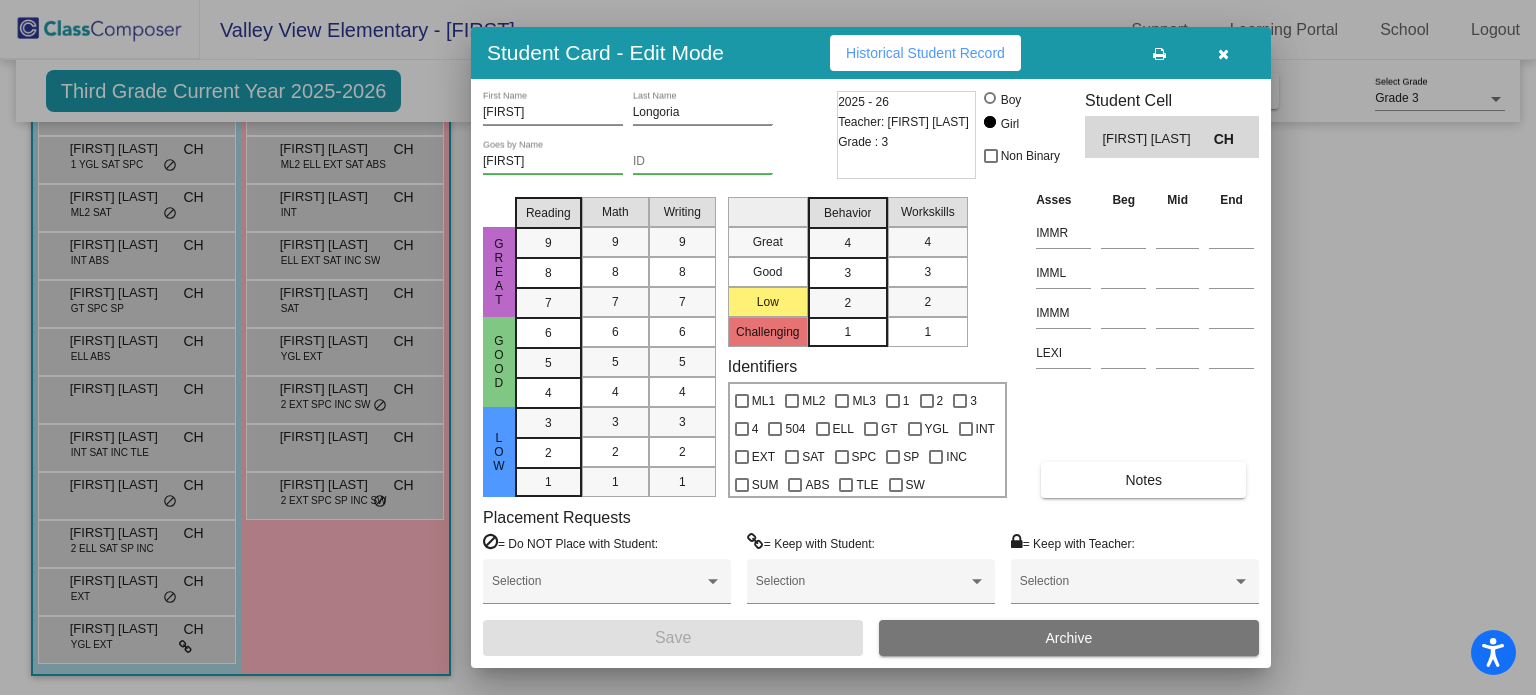 click at bounding box center (768, 347) 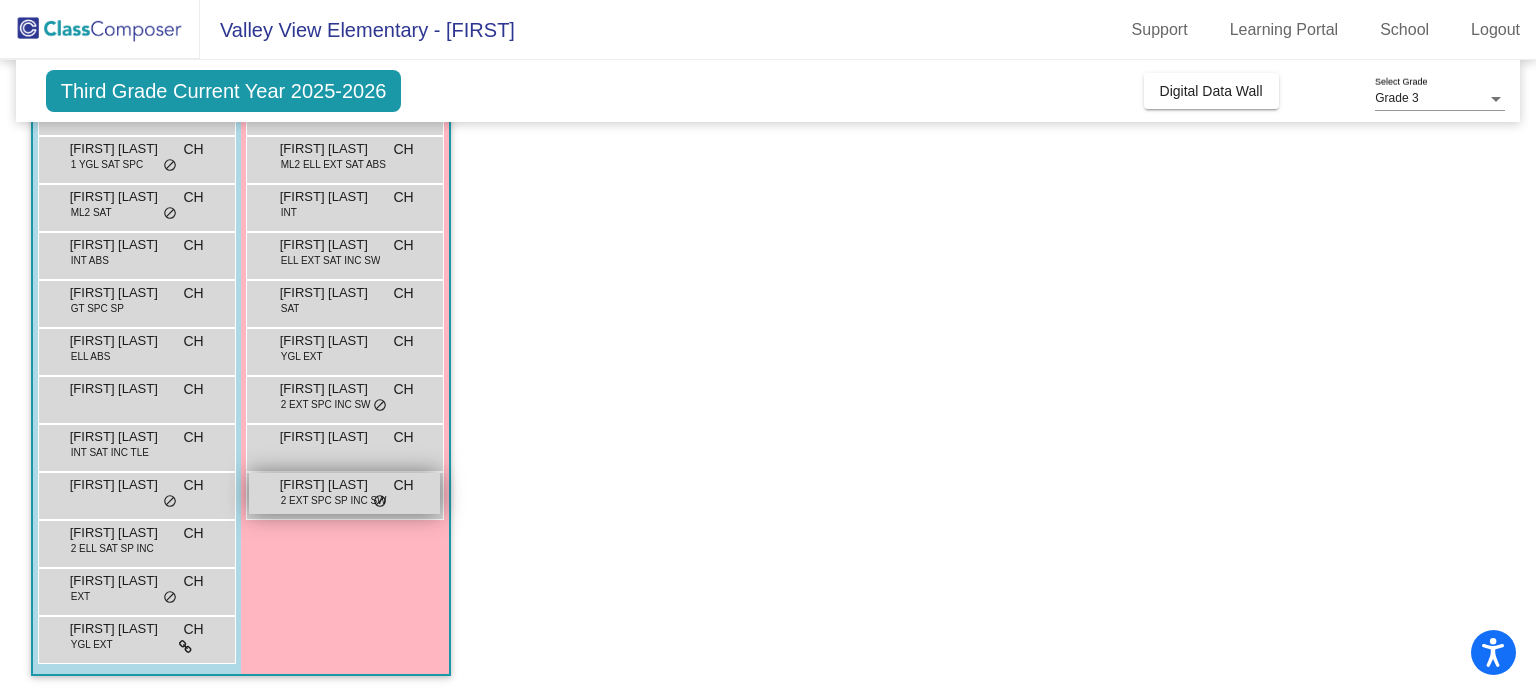 click on "Lyla Troutman" at bounding box center [330, 485] 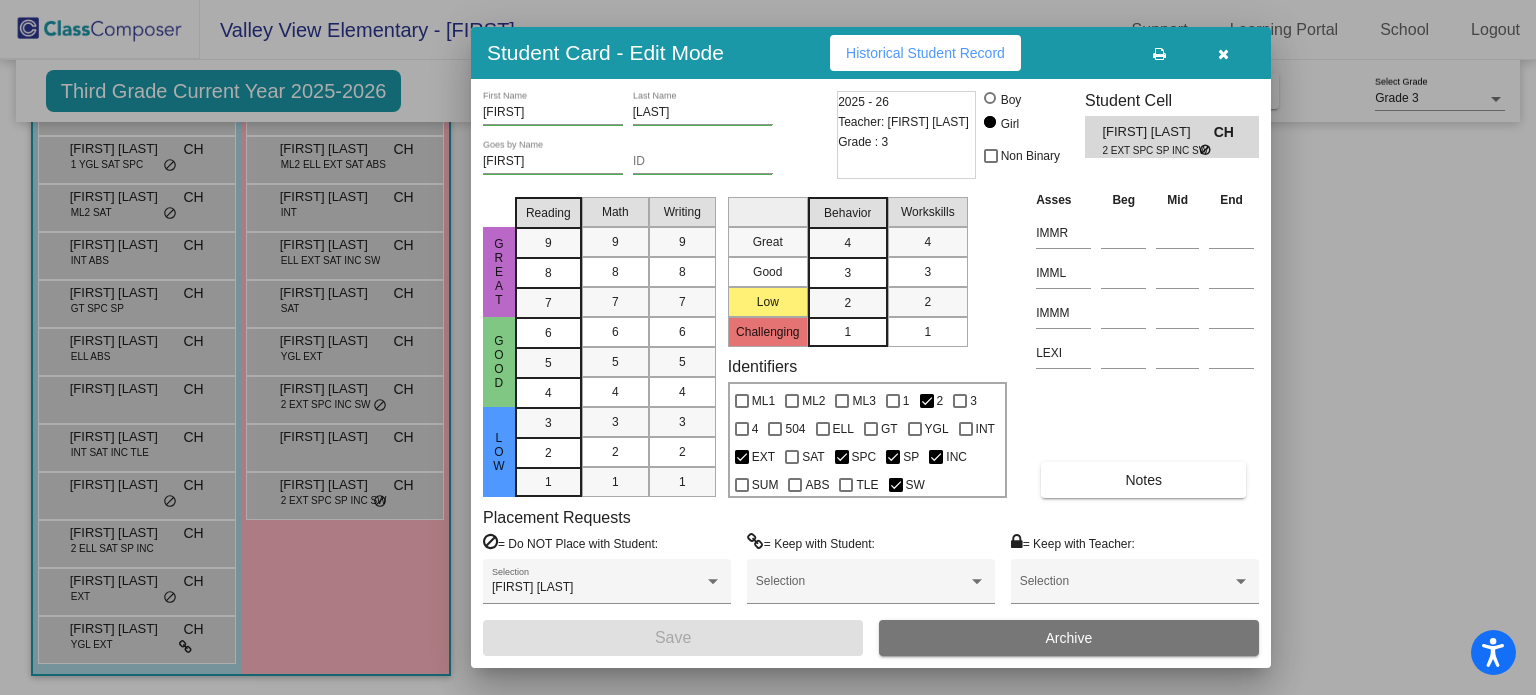 click on "Historical Student Record" at bounding box center (925, 53) 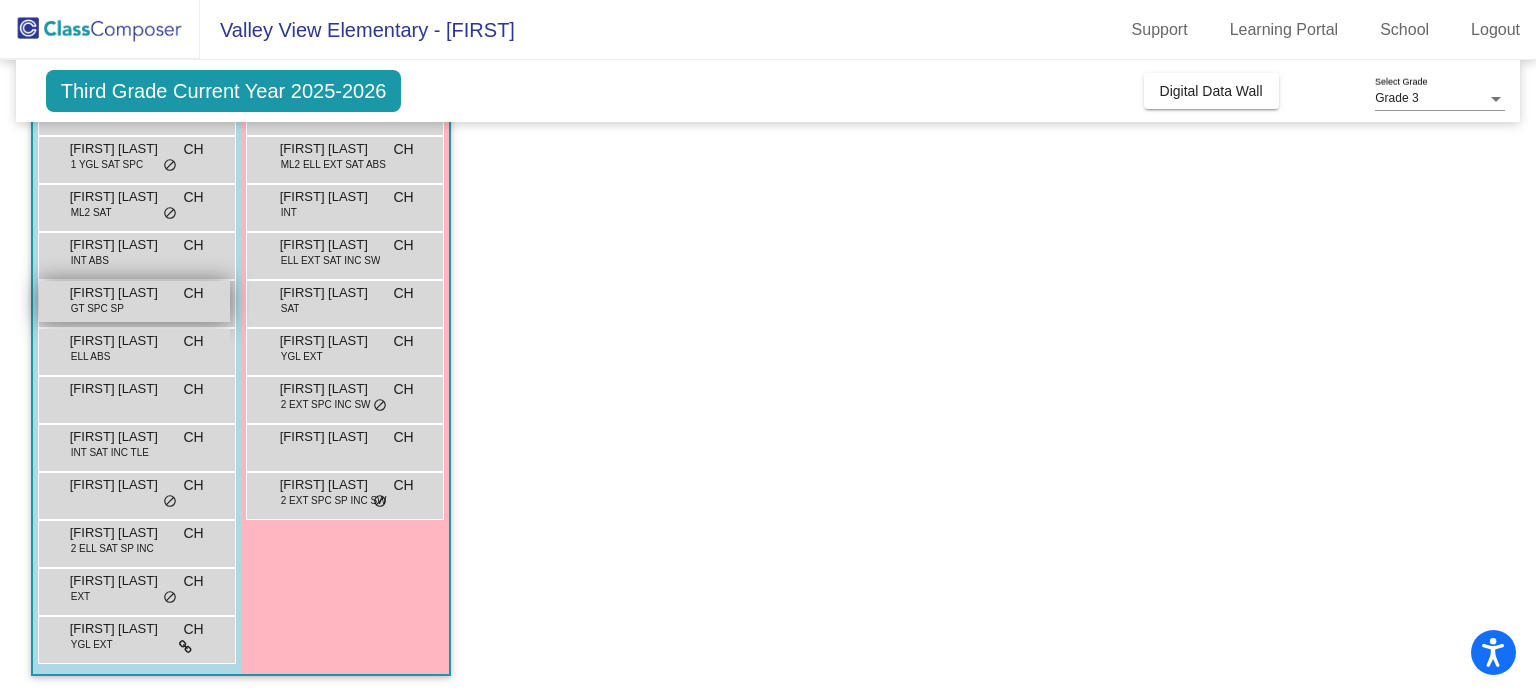 click on "Carter Amador" at bounding box center [120, 293] 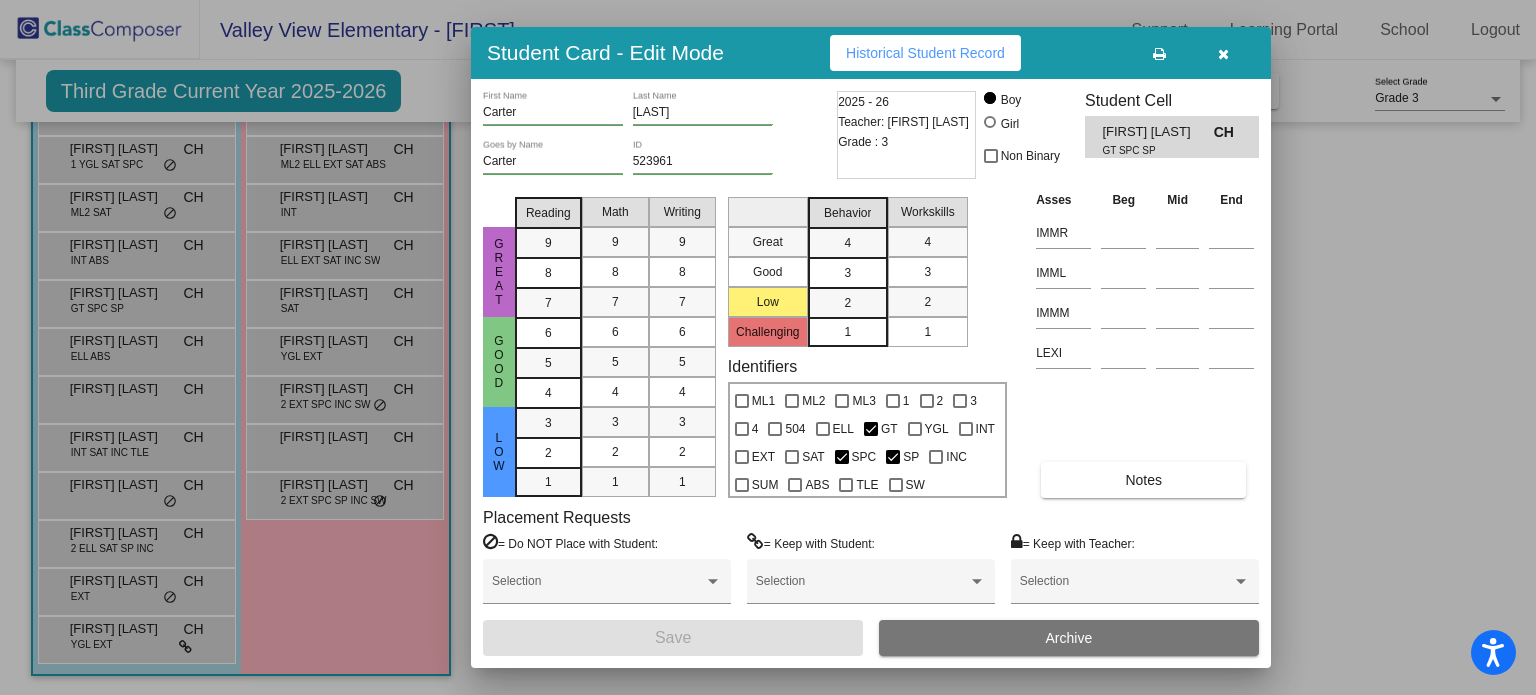 click on "Historical Student Record" at bounding box center [925, 53] 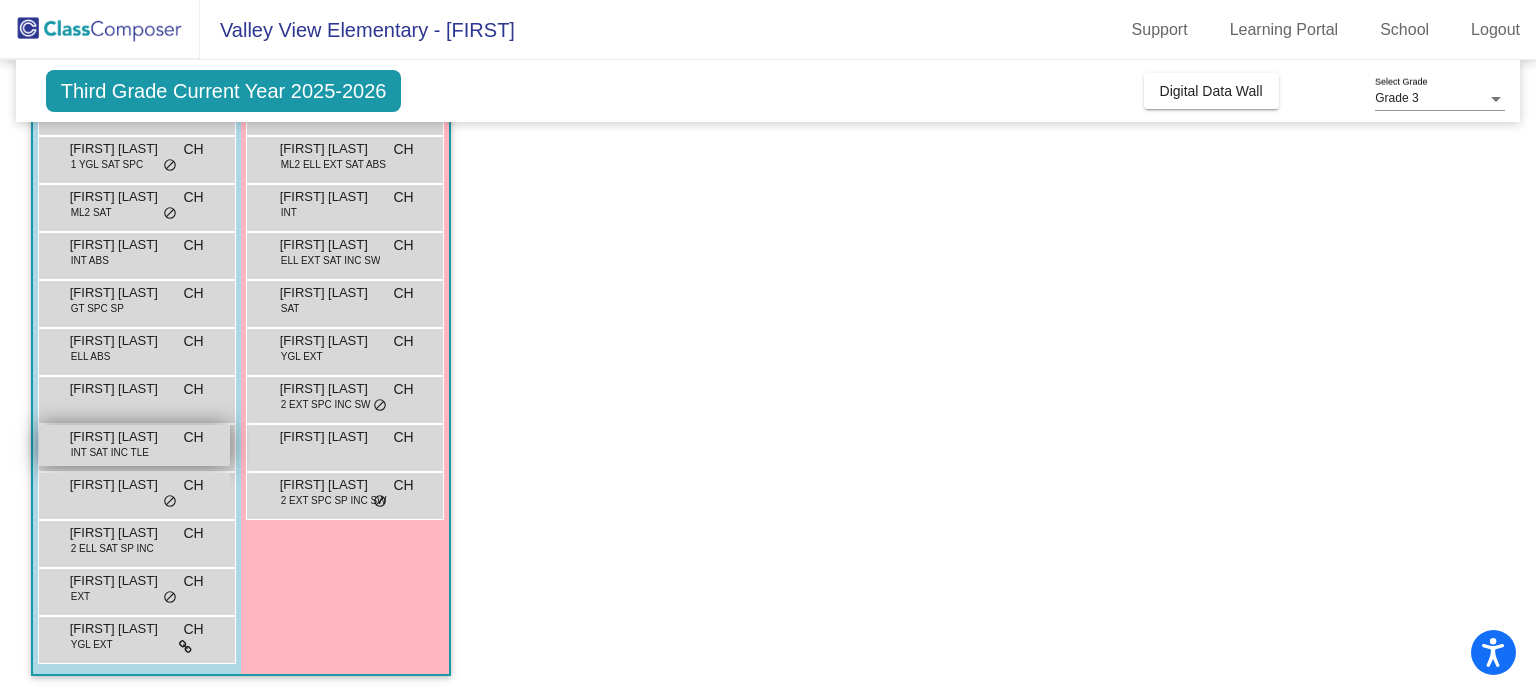 click on "Joaquin Morales" at bounding box center [120, 437] 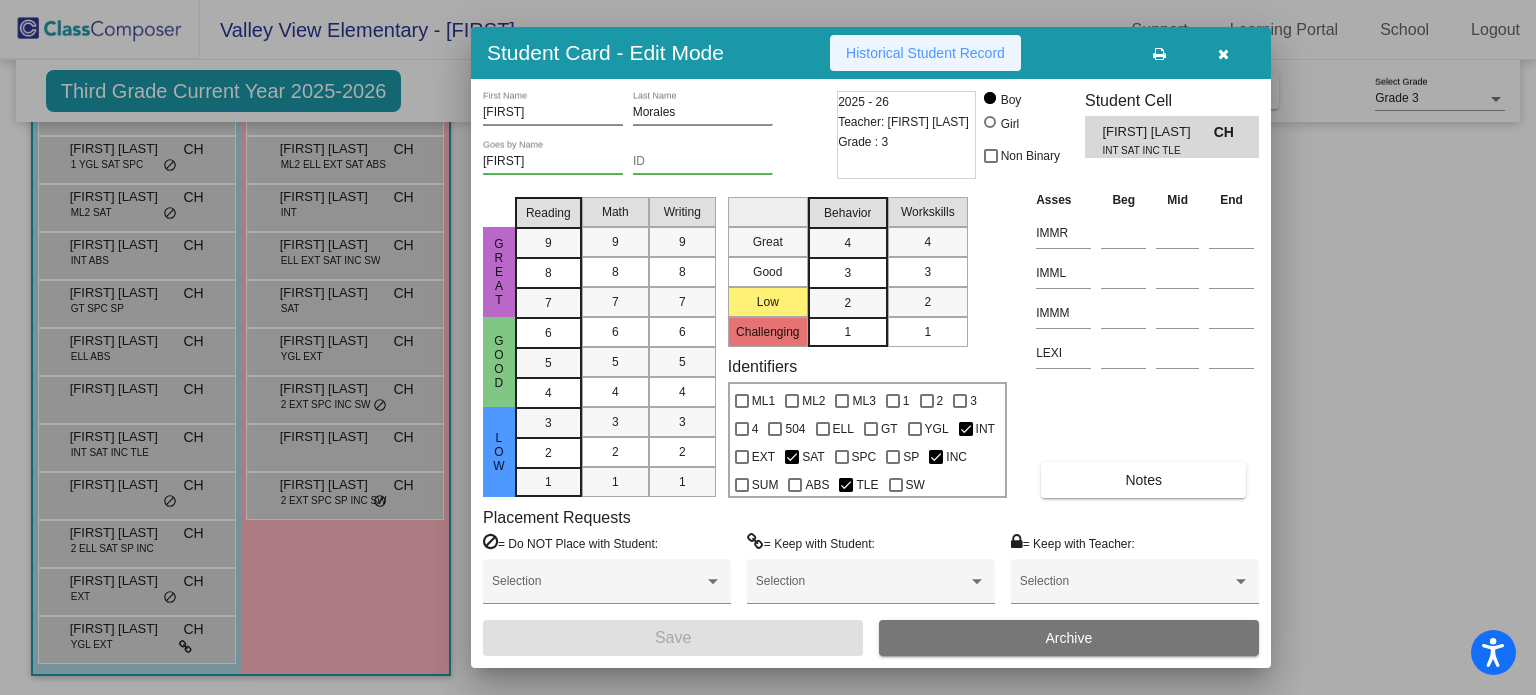 click on "Historical Student Record" at bounding box center [925, 53] 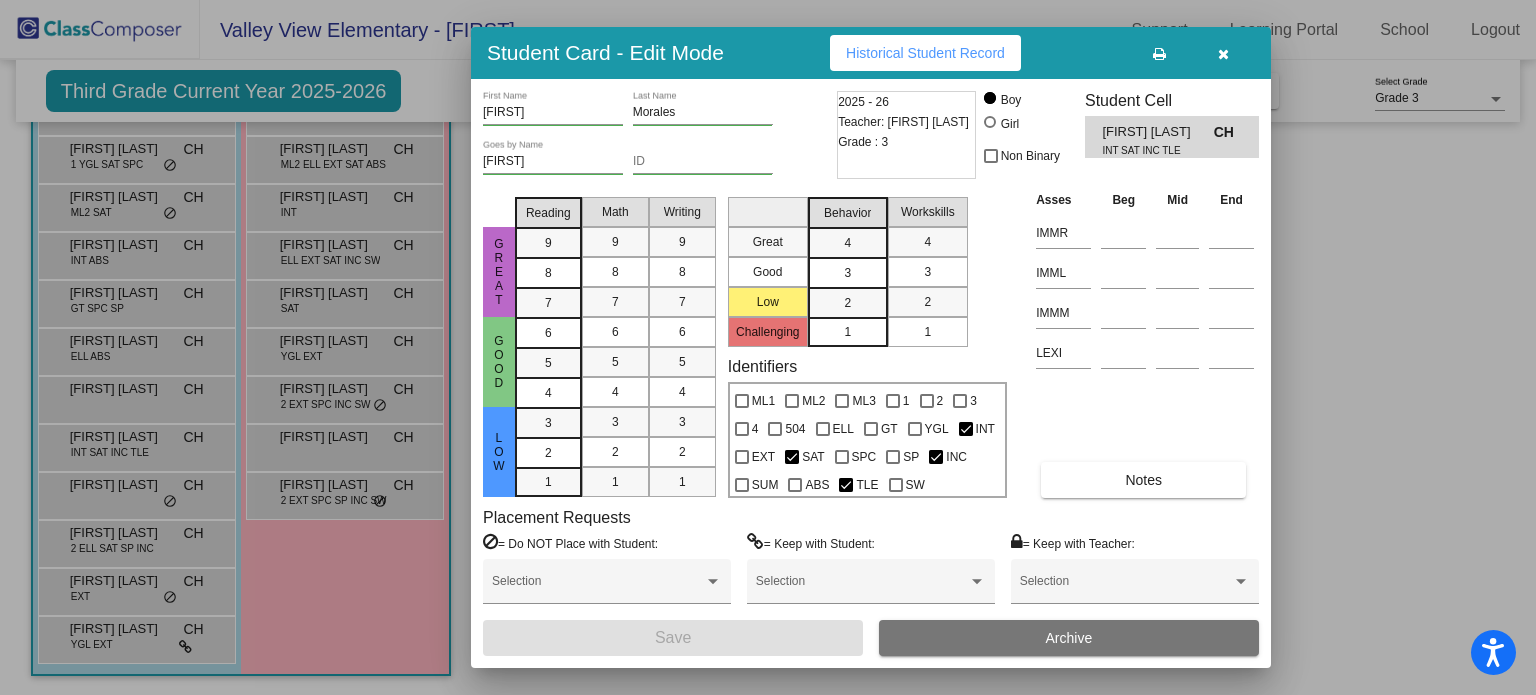drag, startPoint x: 1528, startPoint y: 235, endPoint x: 1527, endPoint y: 189, distance: 46.010868 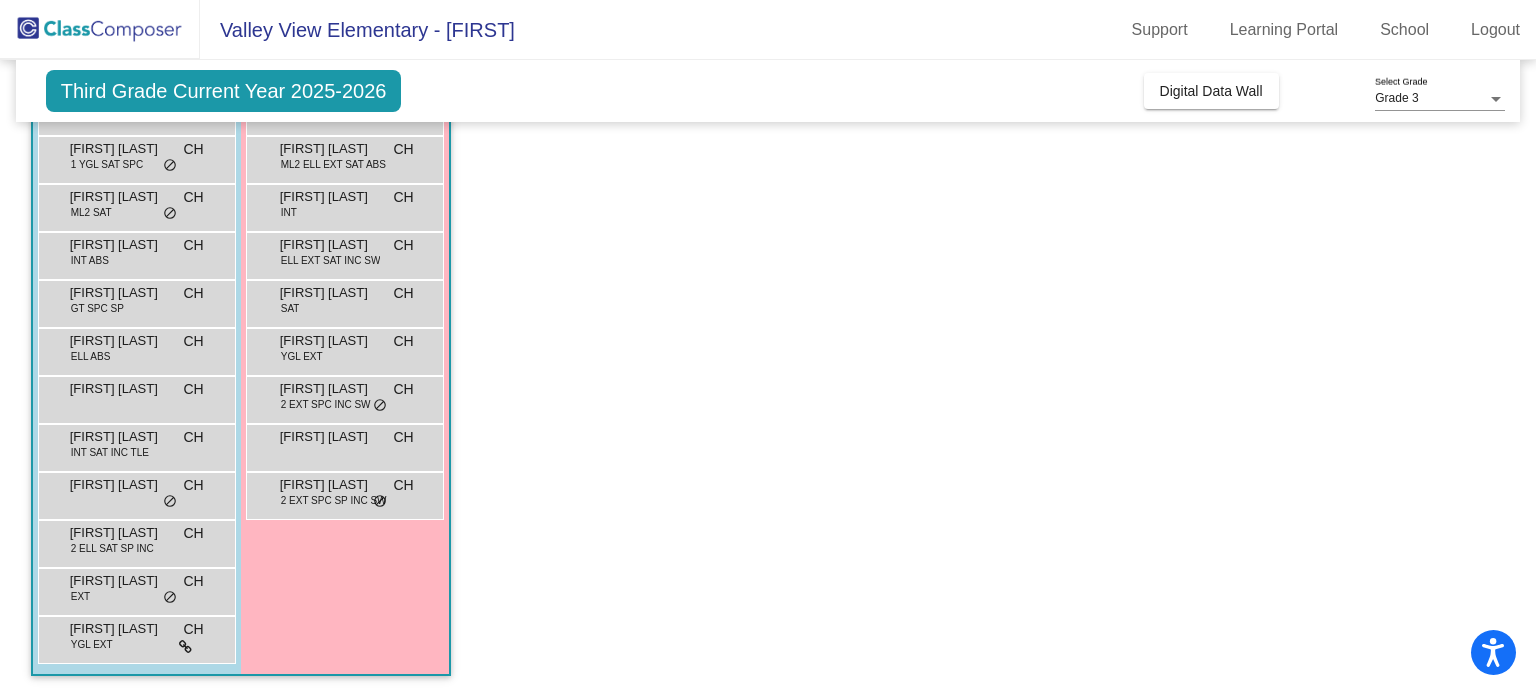 click on "Third Grade Current Year 2025-2026" 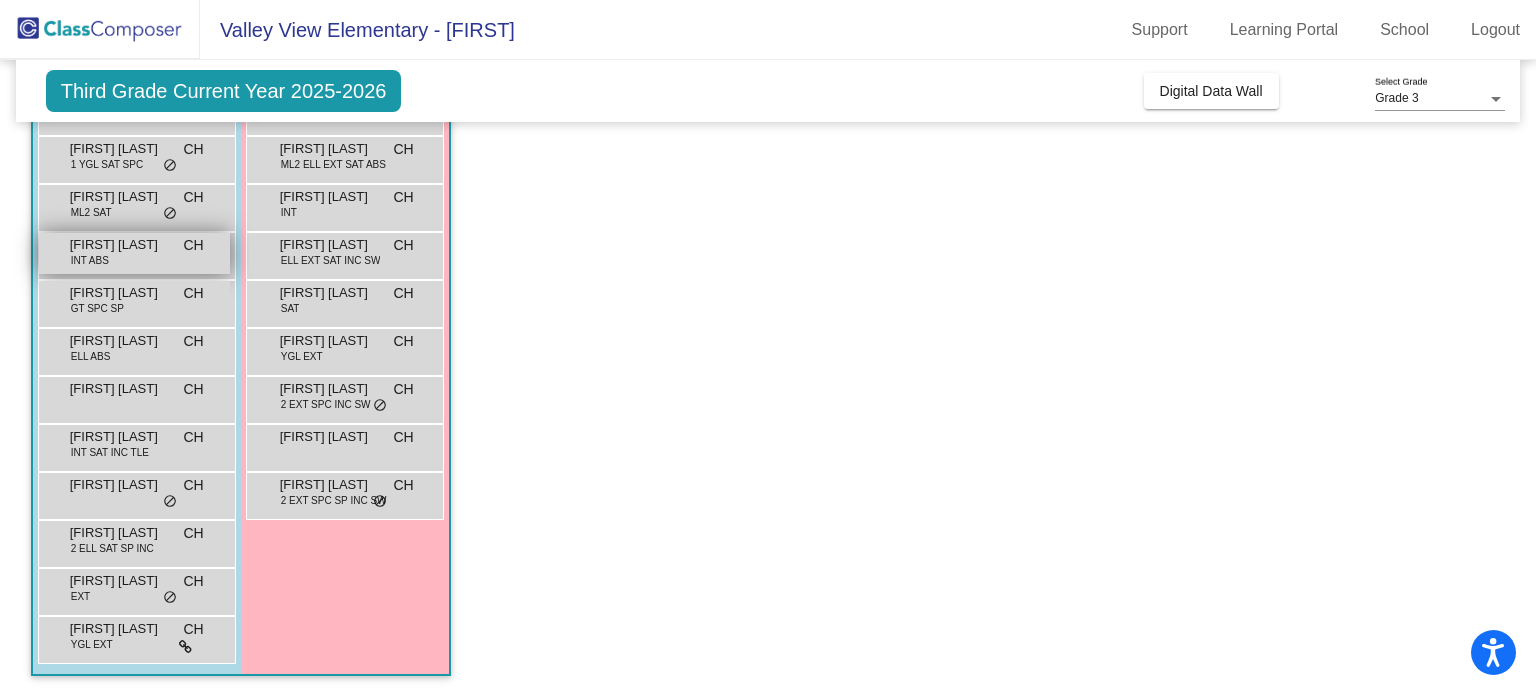 click on "Armazi Contreras" at bounding box center (120, 245) 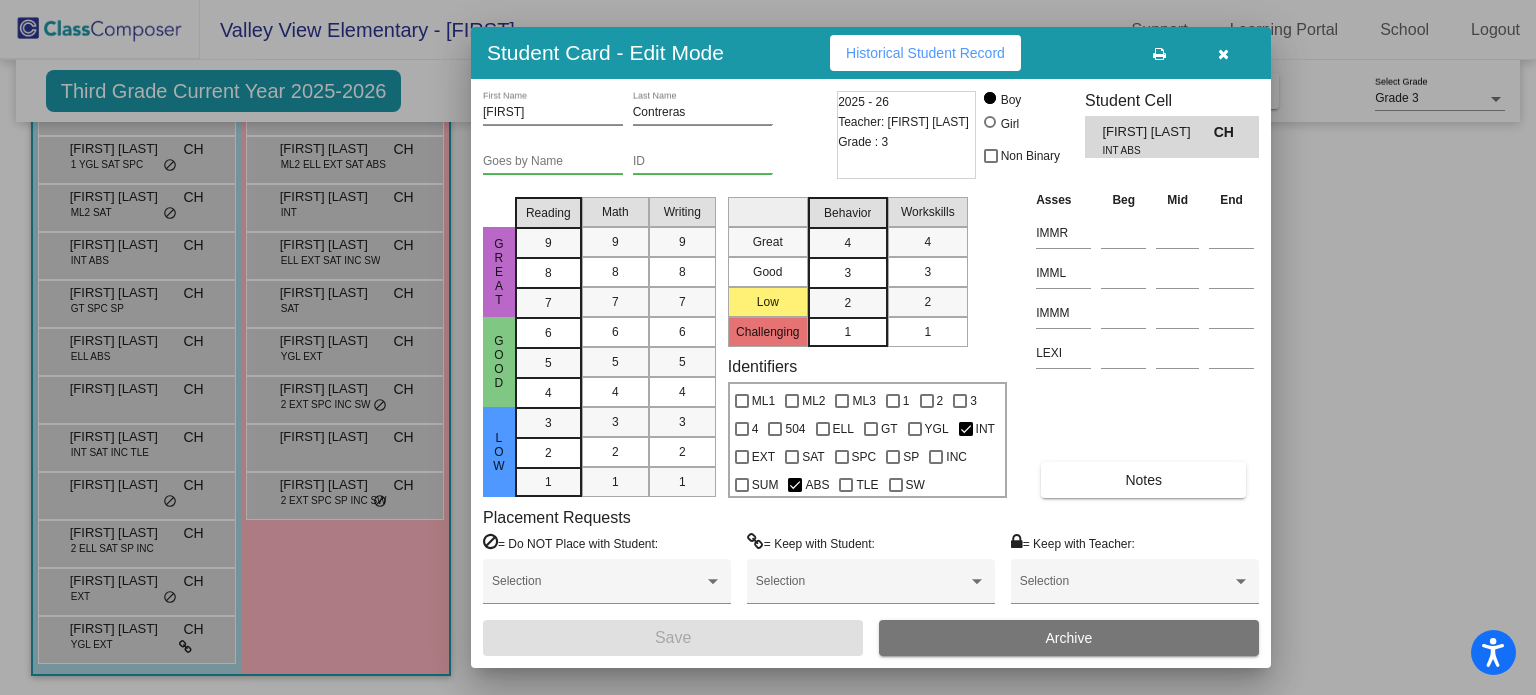 click at bounding box center [768, 347] 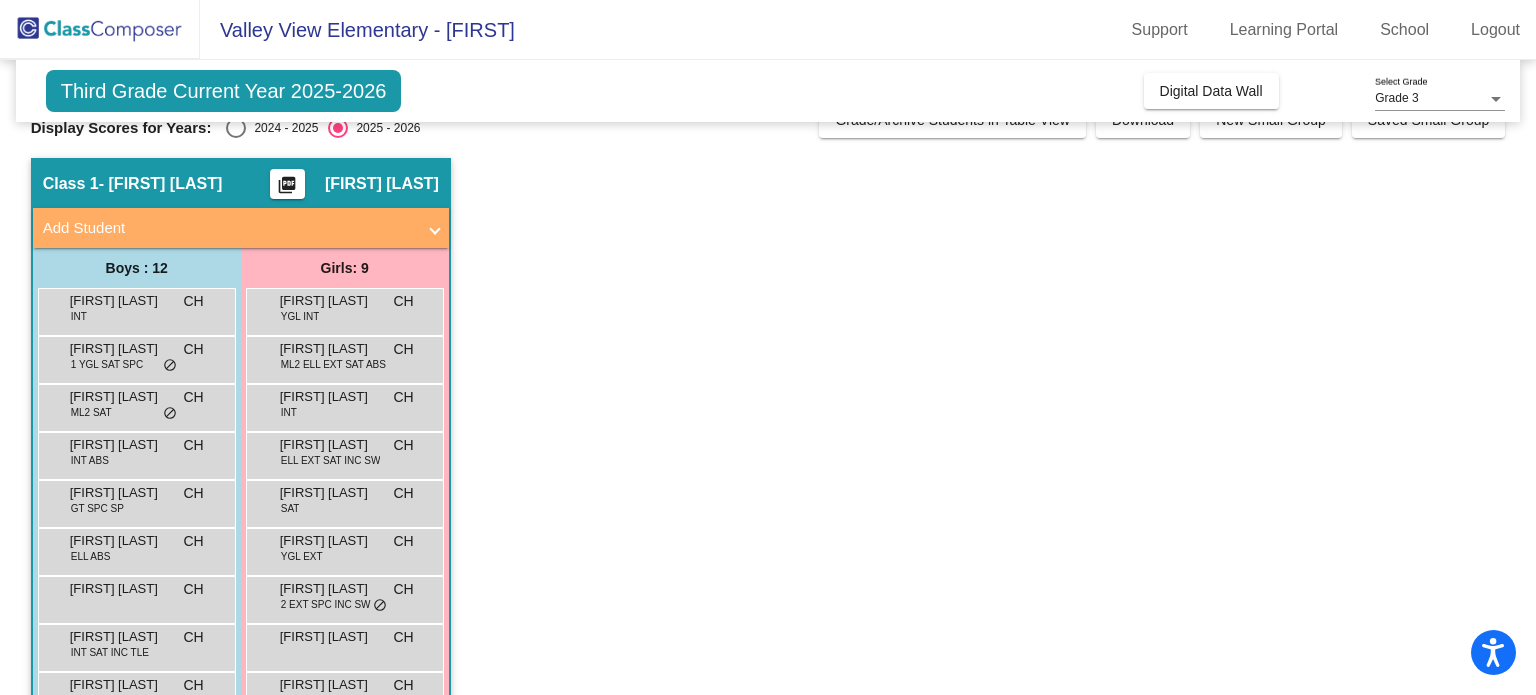 scroll, scrollTop: 0, scrollLeft: 0, axis: both 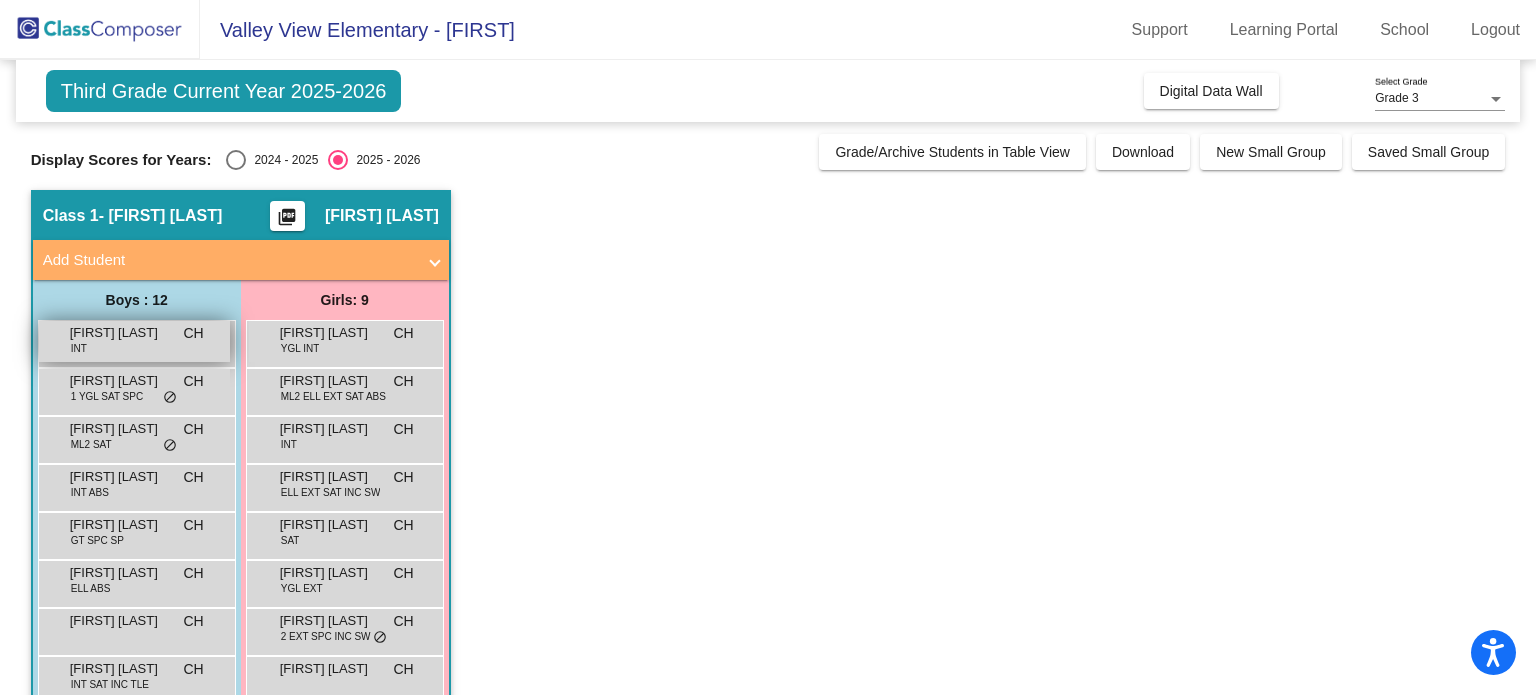 click on "Alexander Carlos" at bounding box center (120, 333) 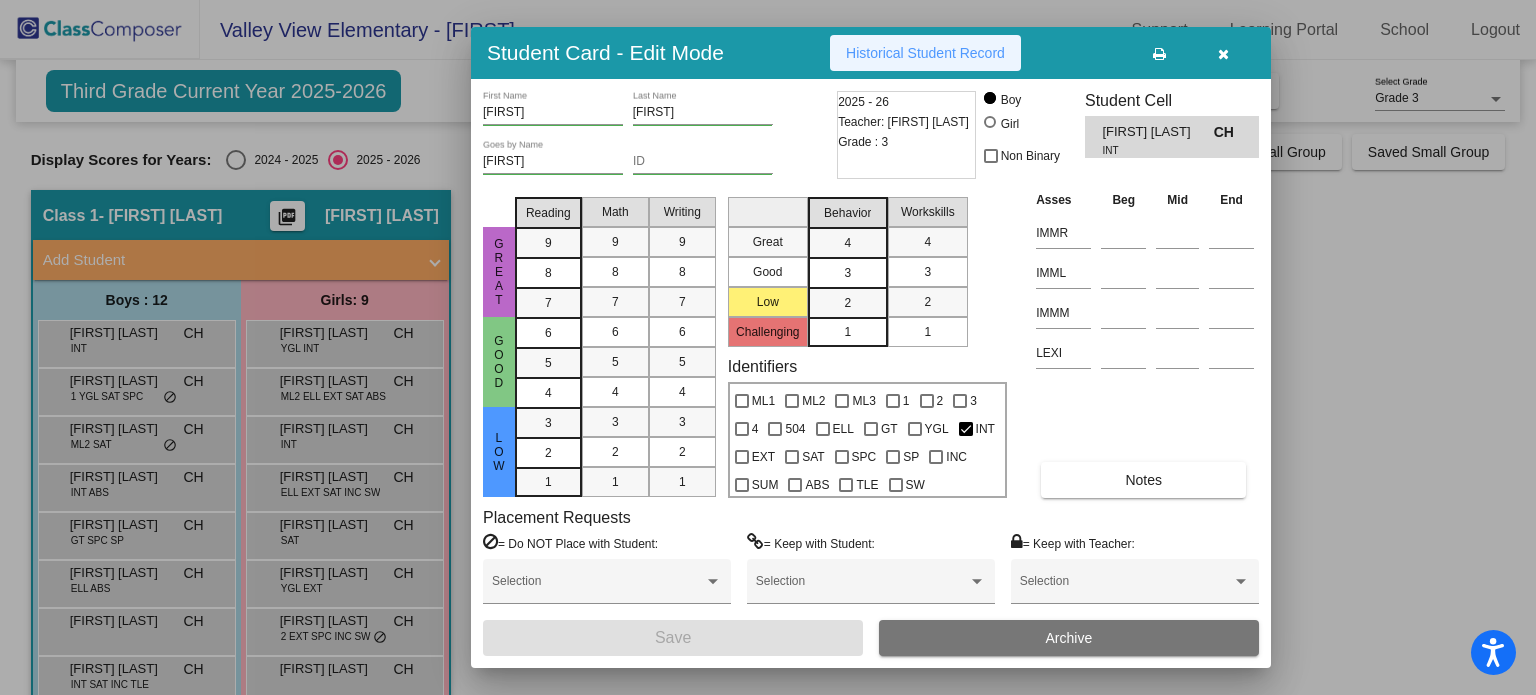 click on "Historical Student Record" at bounding box center (925, 53) 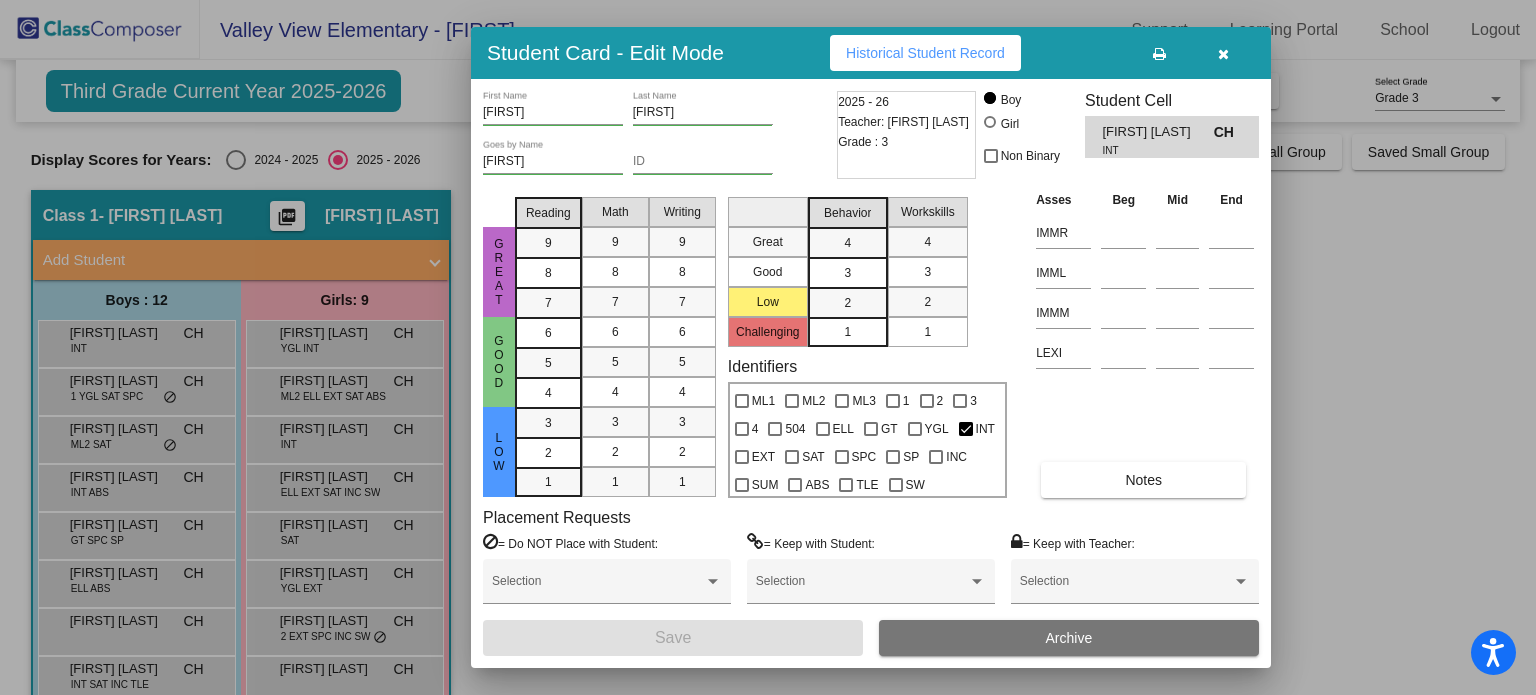 click at bounding box center [768, 347] 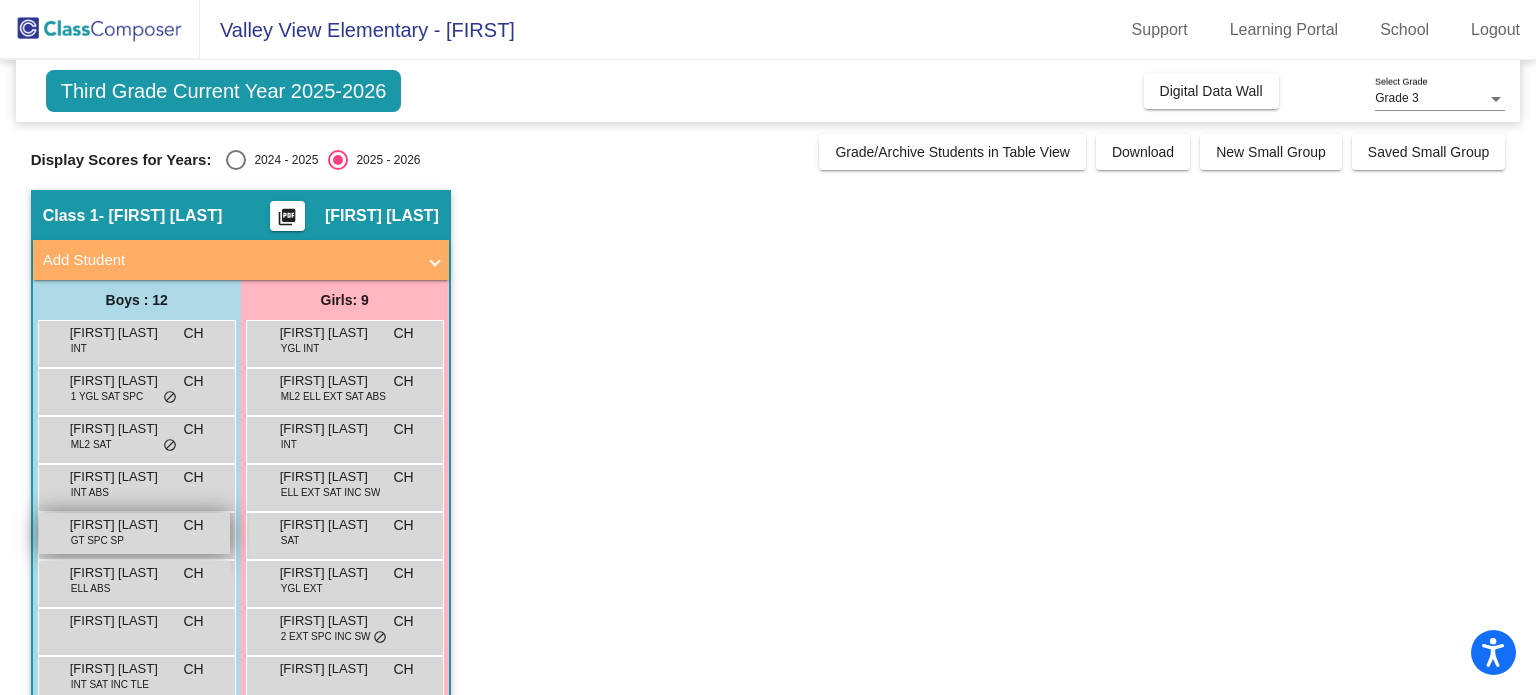 click on "Carter Amador GT SPC SP  CH lock do_not_disturb_alt" at bounding box center [134, 533] 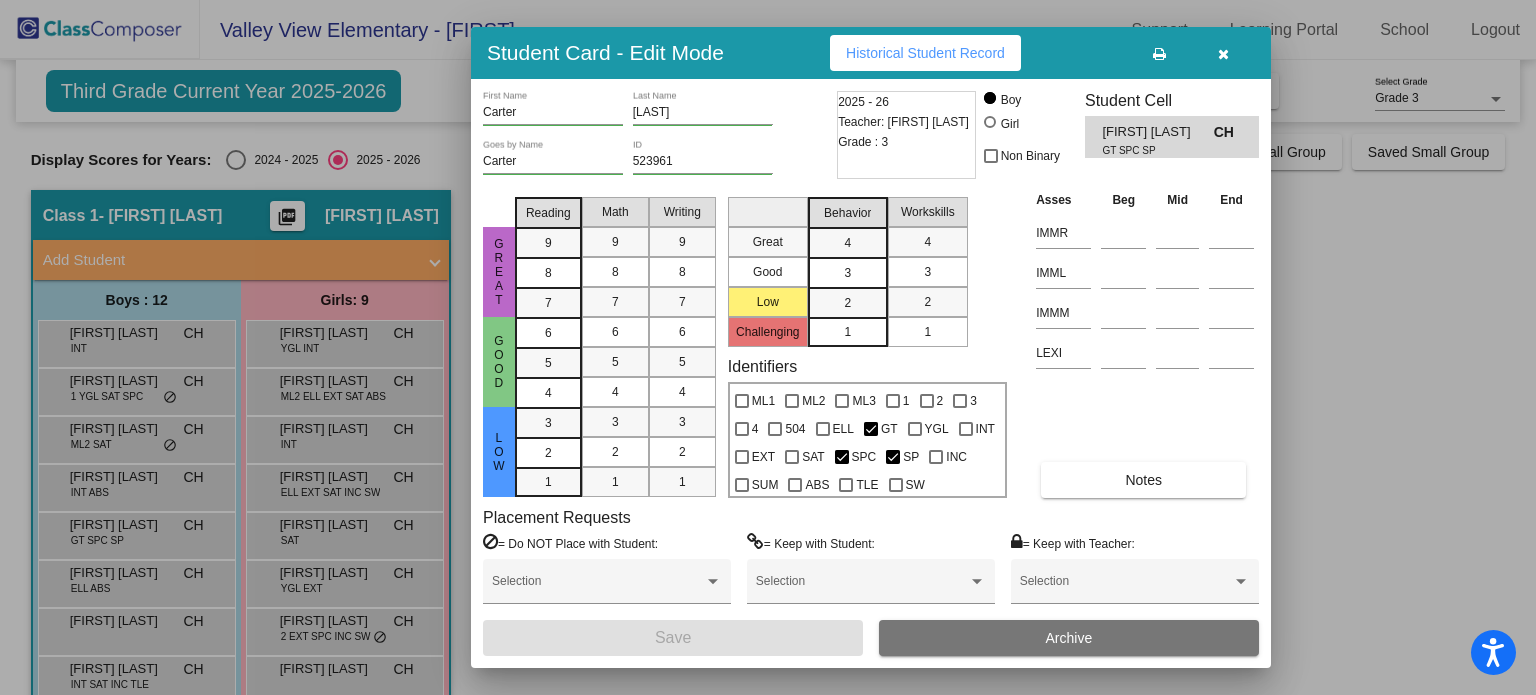 click on "Historical Student Record" at bounding box center (925, 53) 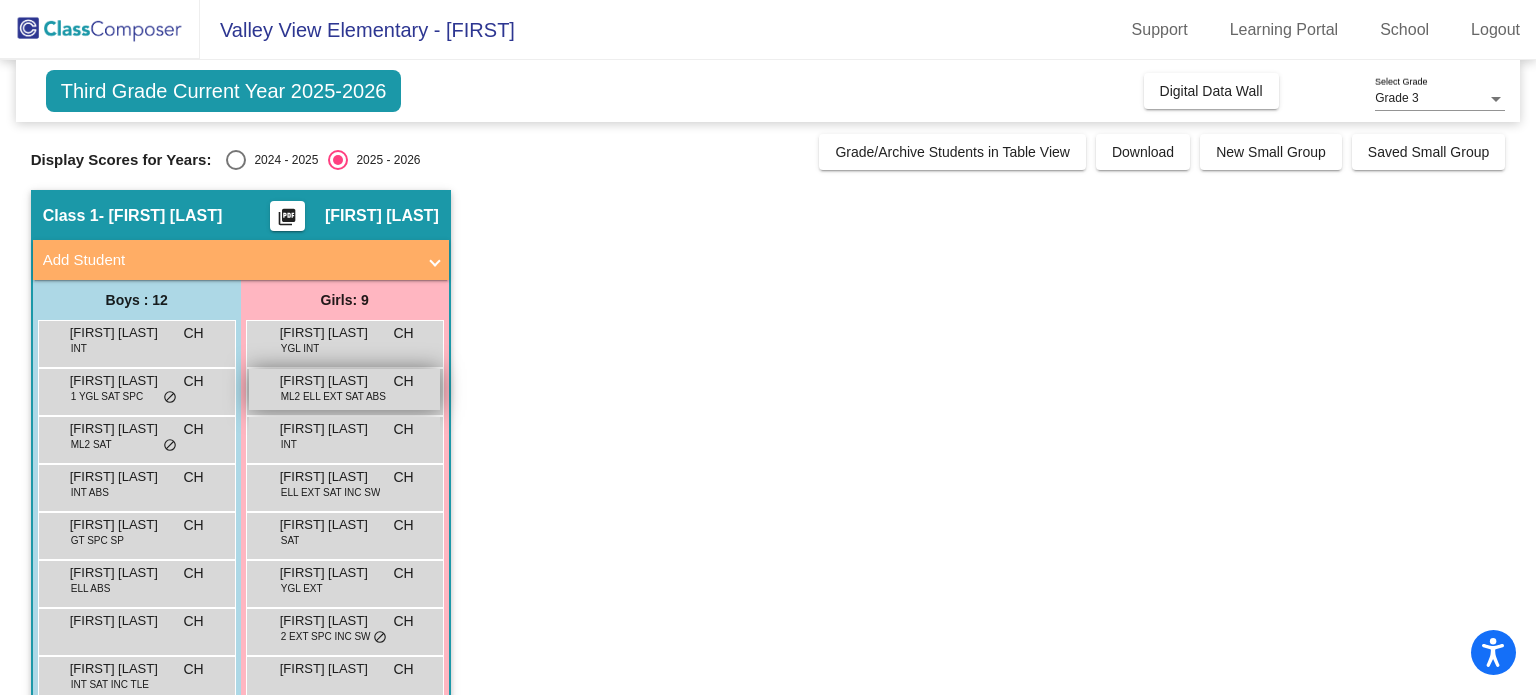click on "Amaya Barrios" at bounding box center [330, 381] 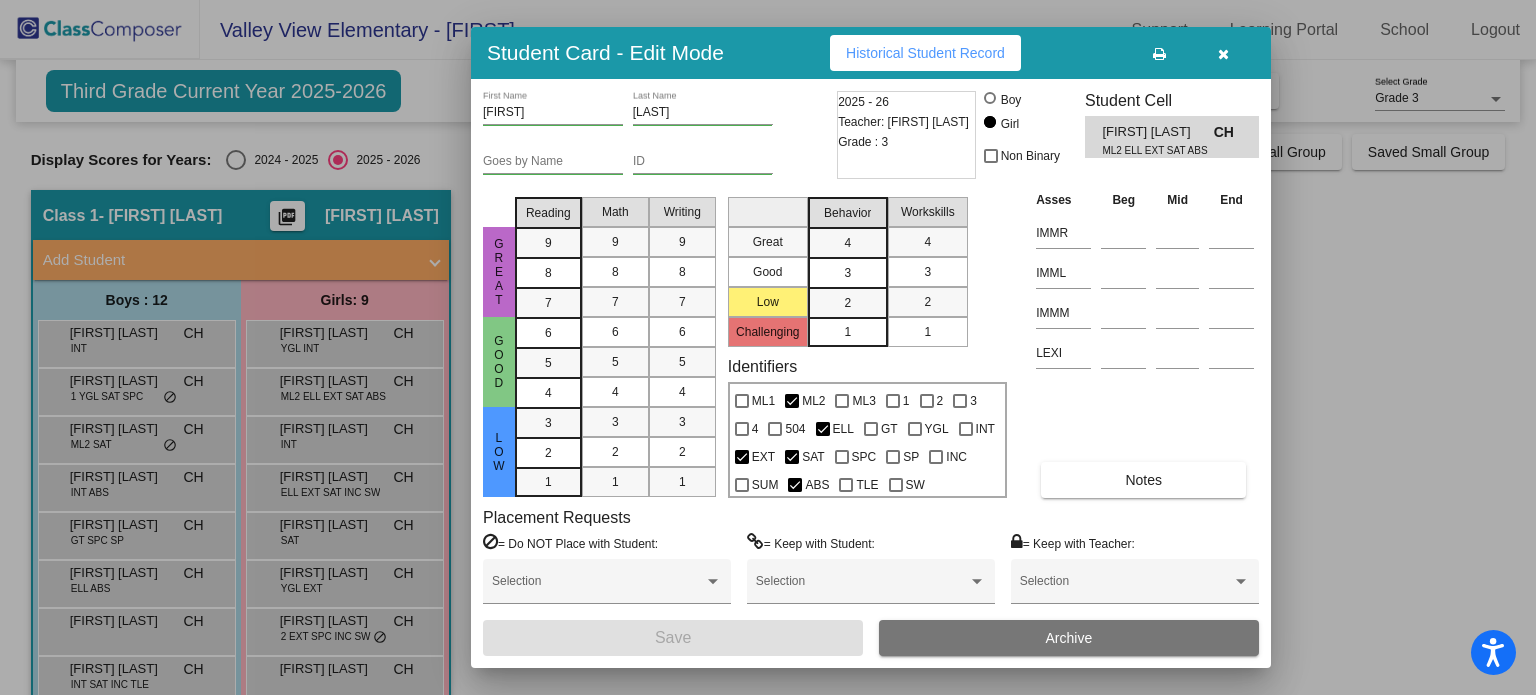 click on "Historical Student Record" at bounding box center (925, 53) 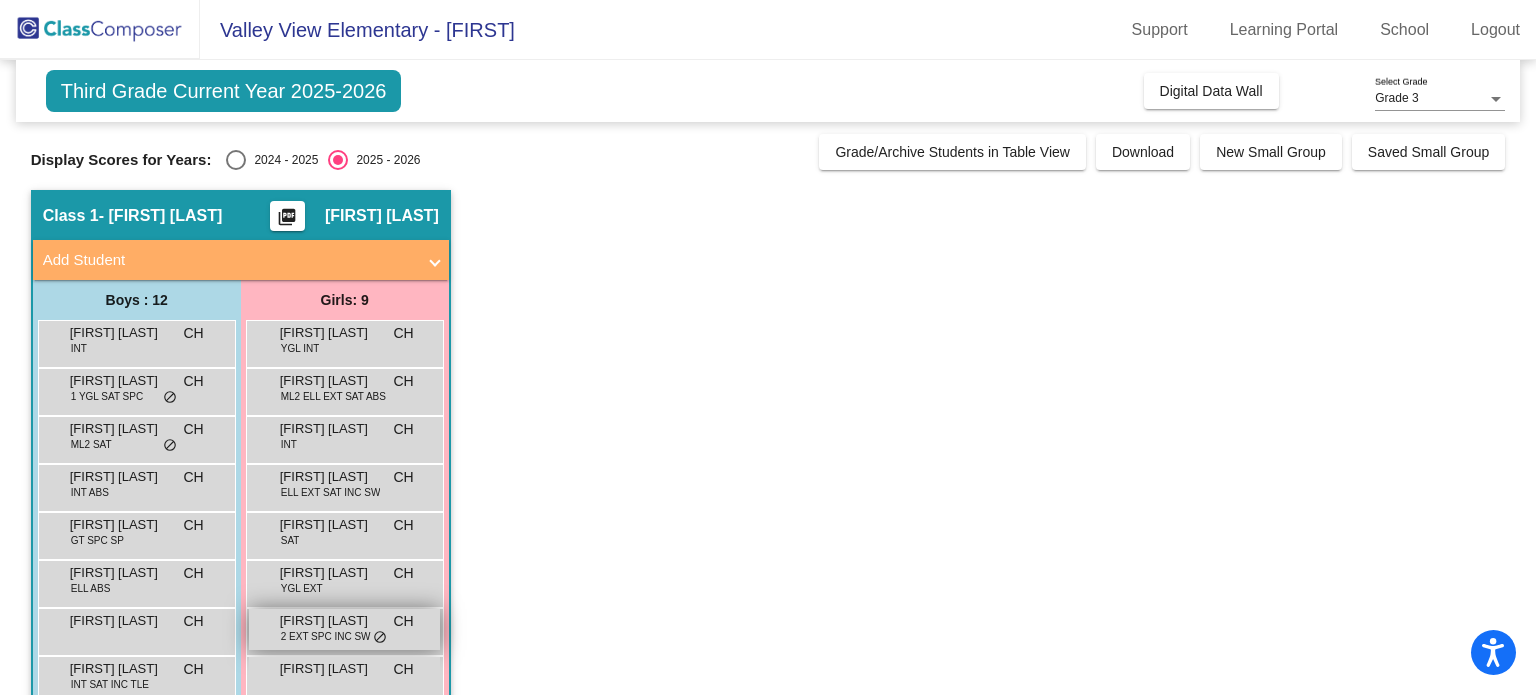 click on "Klarrisa Bouslaugh" at bounding box center [330, 621] 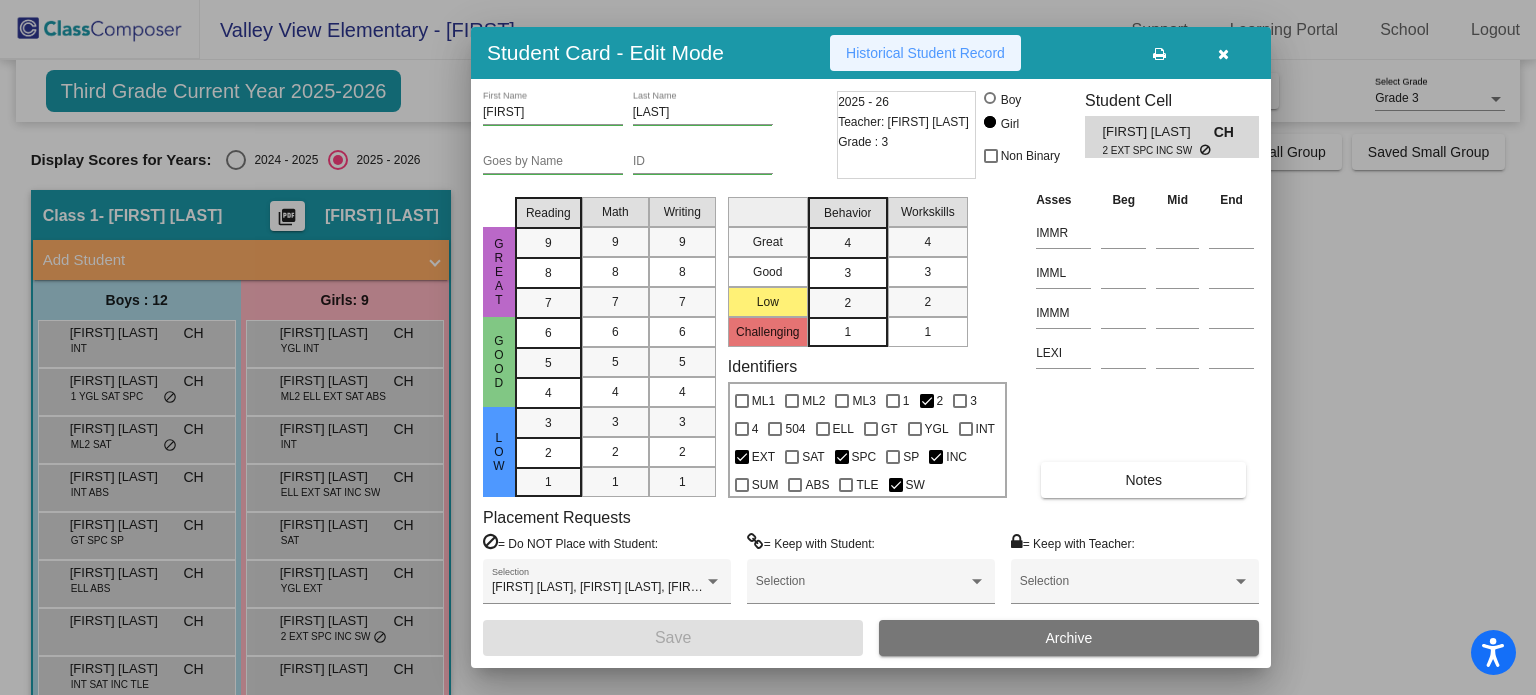 click on "Historical Student Record" at bounding box center (925, 53) 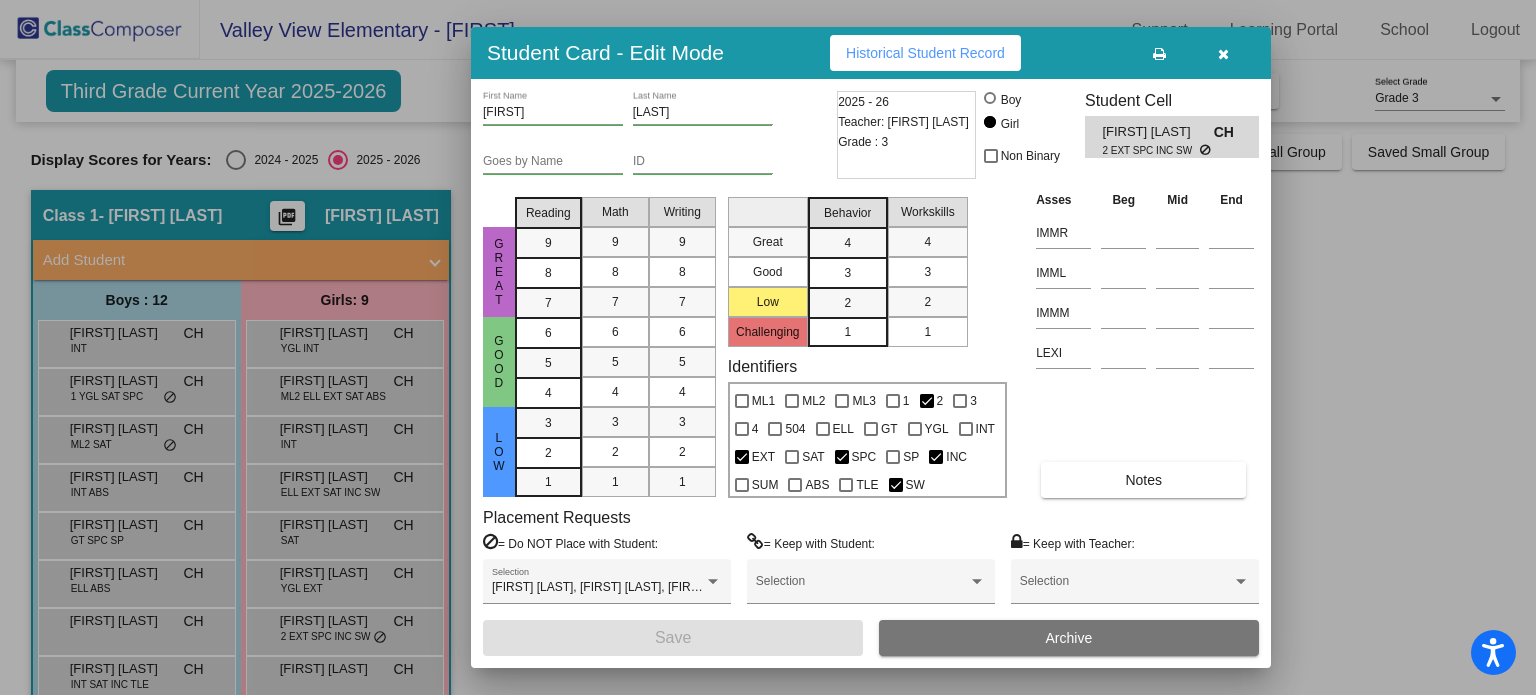 click at bounding box center (768, 347) 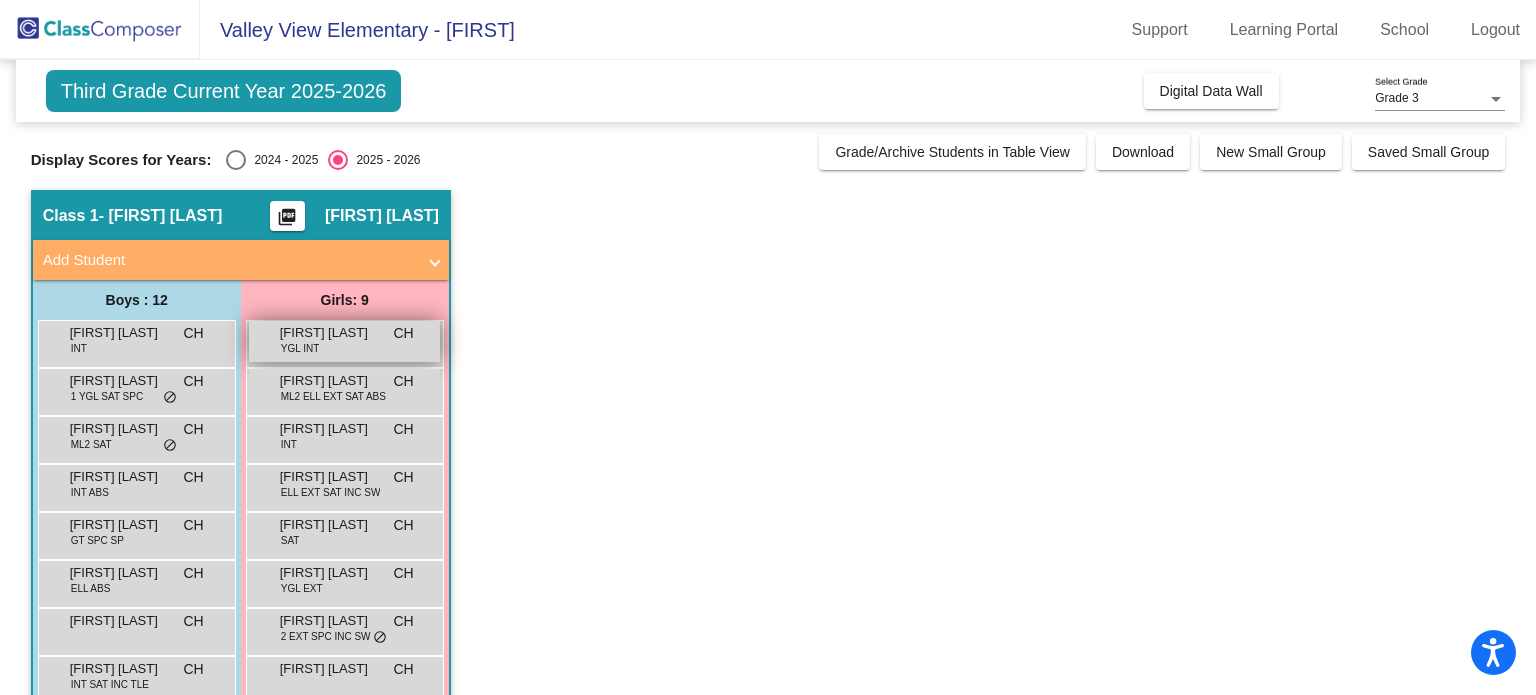 click on "Adiyana Torrez YGL INT CH lock do_not_disturb_alt" at bounding box center [344, 341] 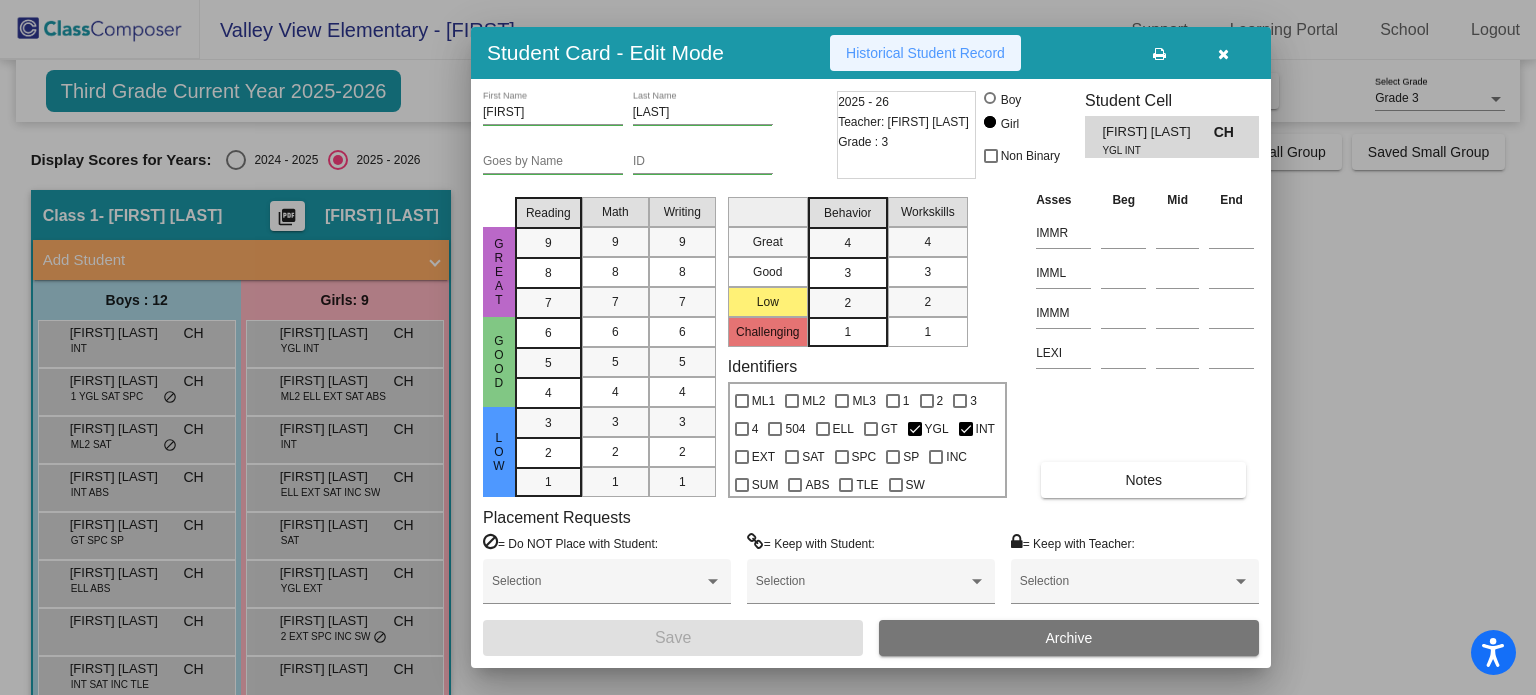 click on "Historical Student Record" at bounding box center [925, 53] 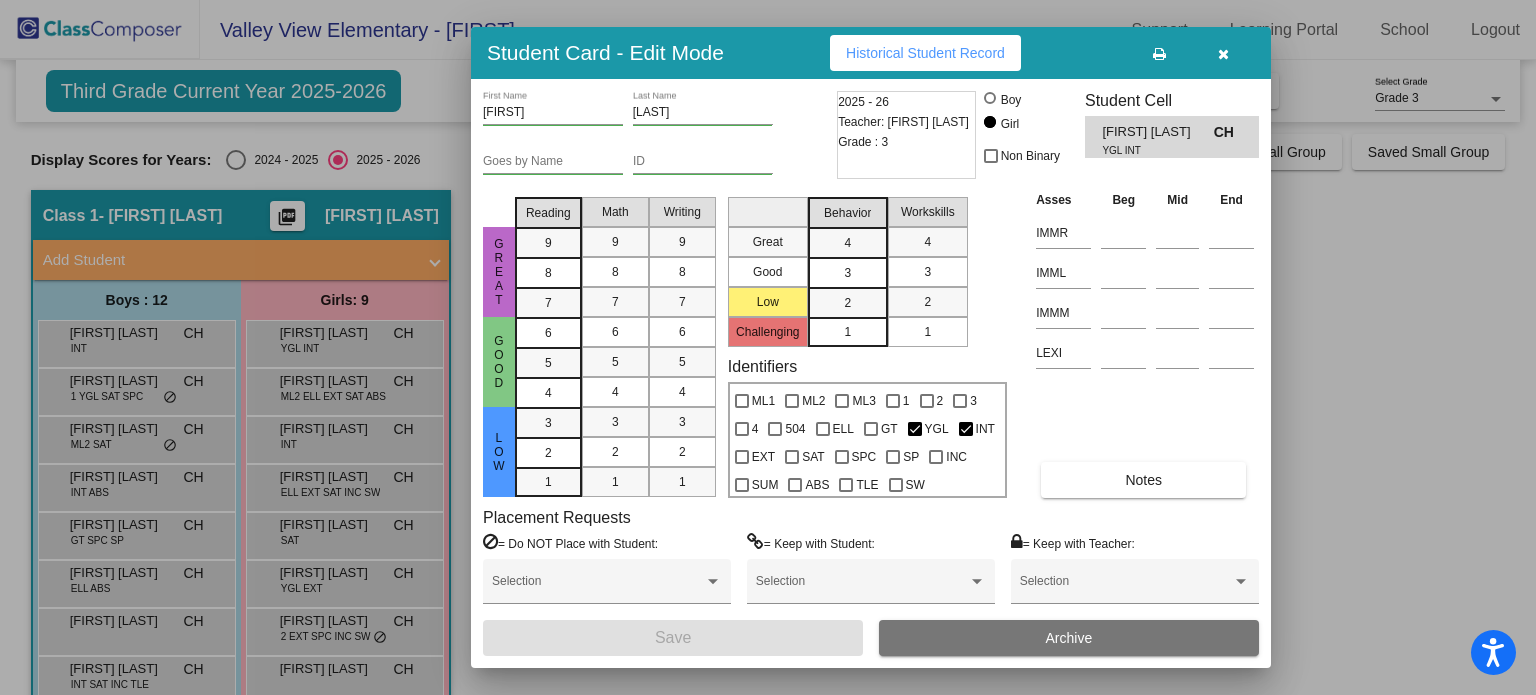 click at bounding box center (768, 347) 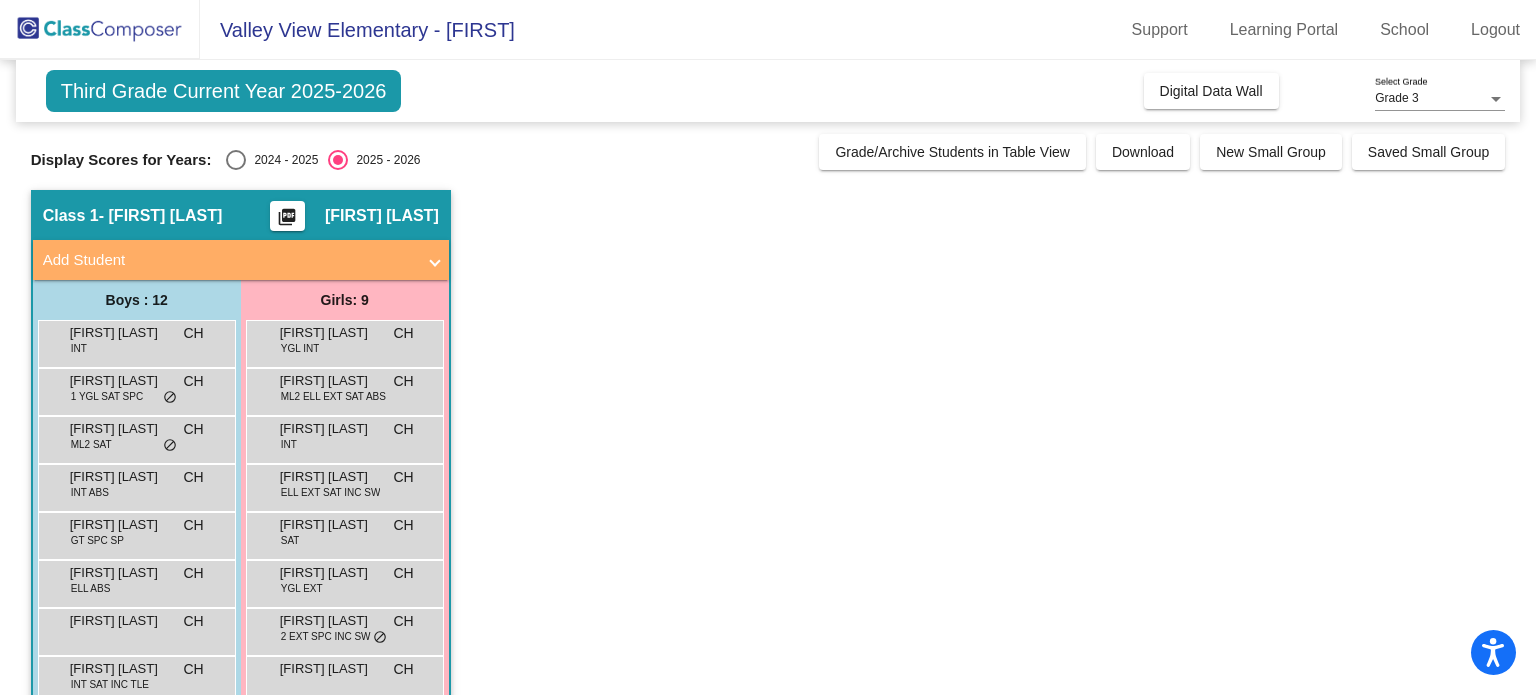 click on "Armazi Contreras" at bounding box center (120, 477) 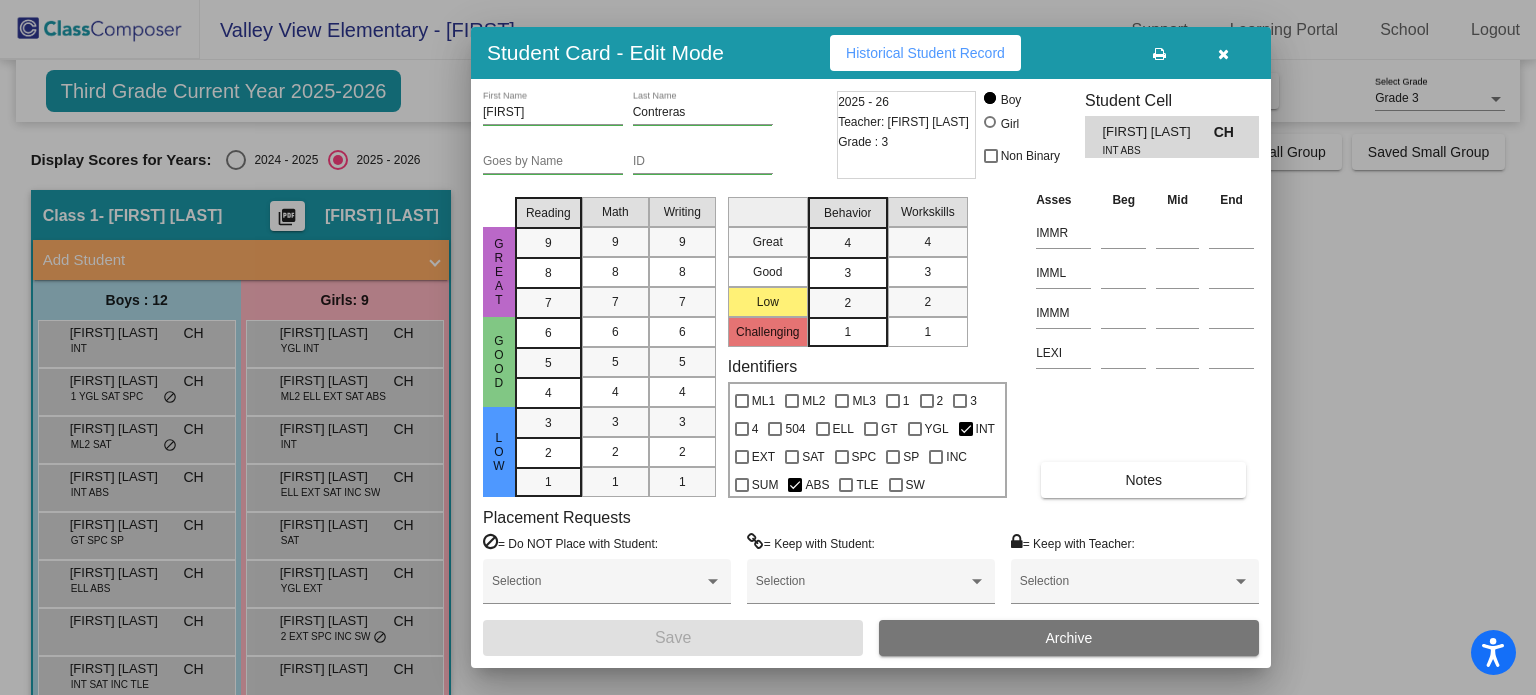 click on "Historical Student Record" at bounding box center [925, 53] 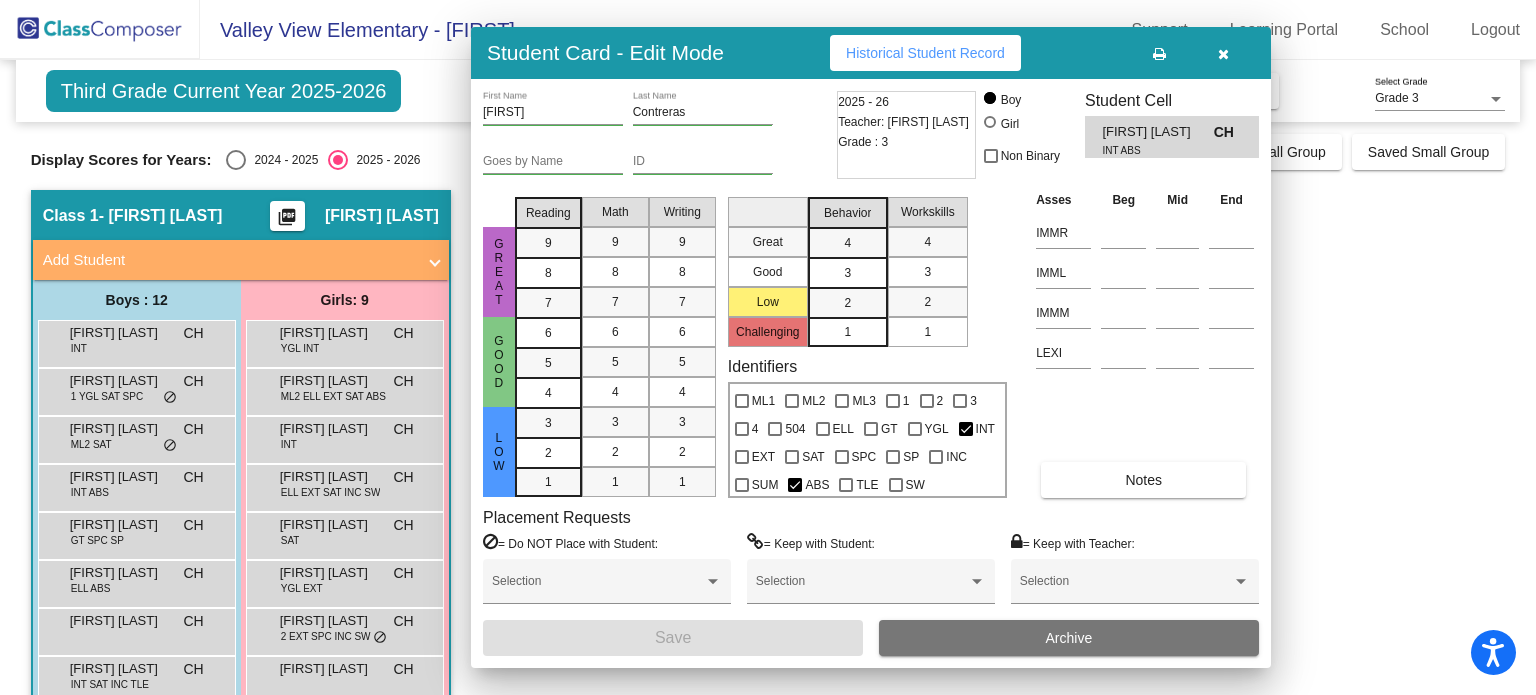 click on "Antonio Gonzales" at bounding box center (120, 429) 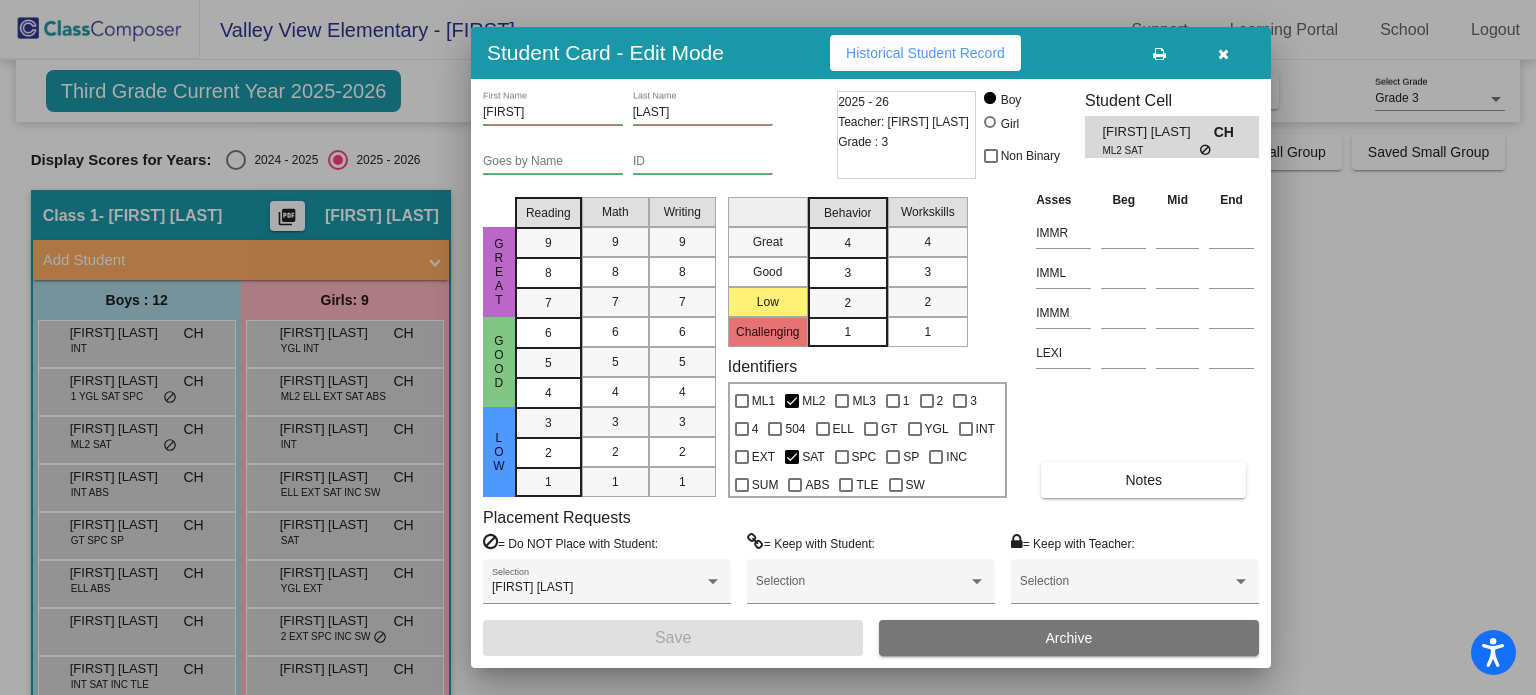 click on "Historical Student Record" at bounding box center (925, 53) 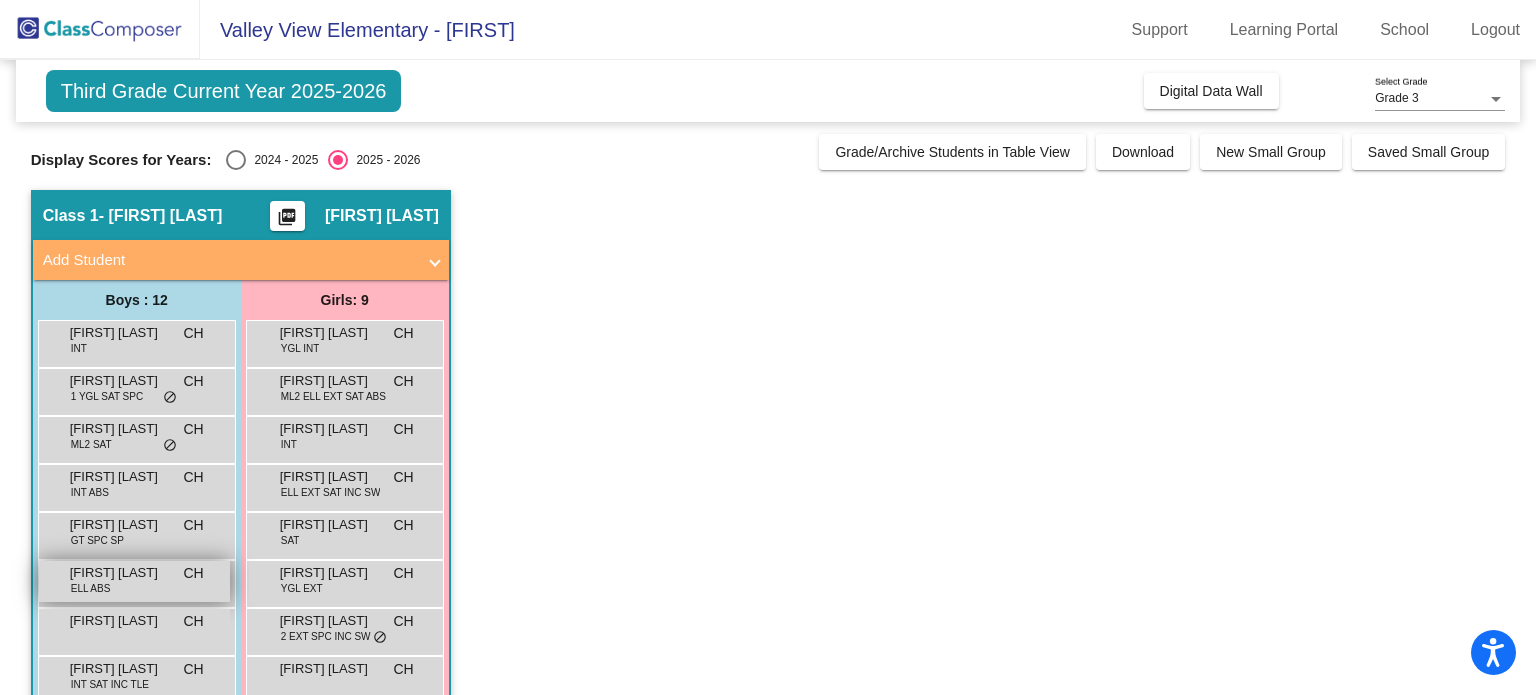 click on "Edmundo Herrera" at bounding box center [120, 573] 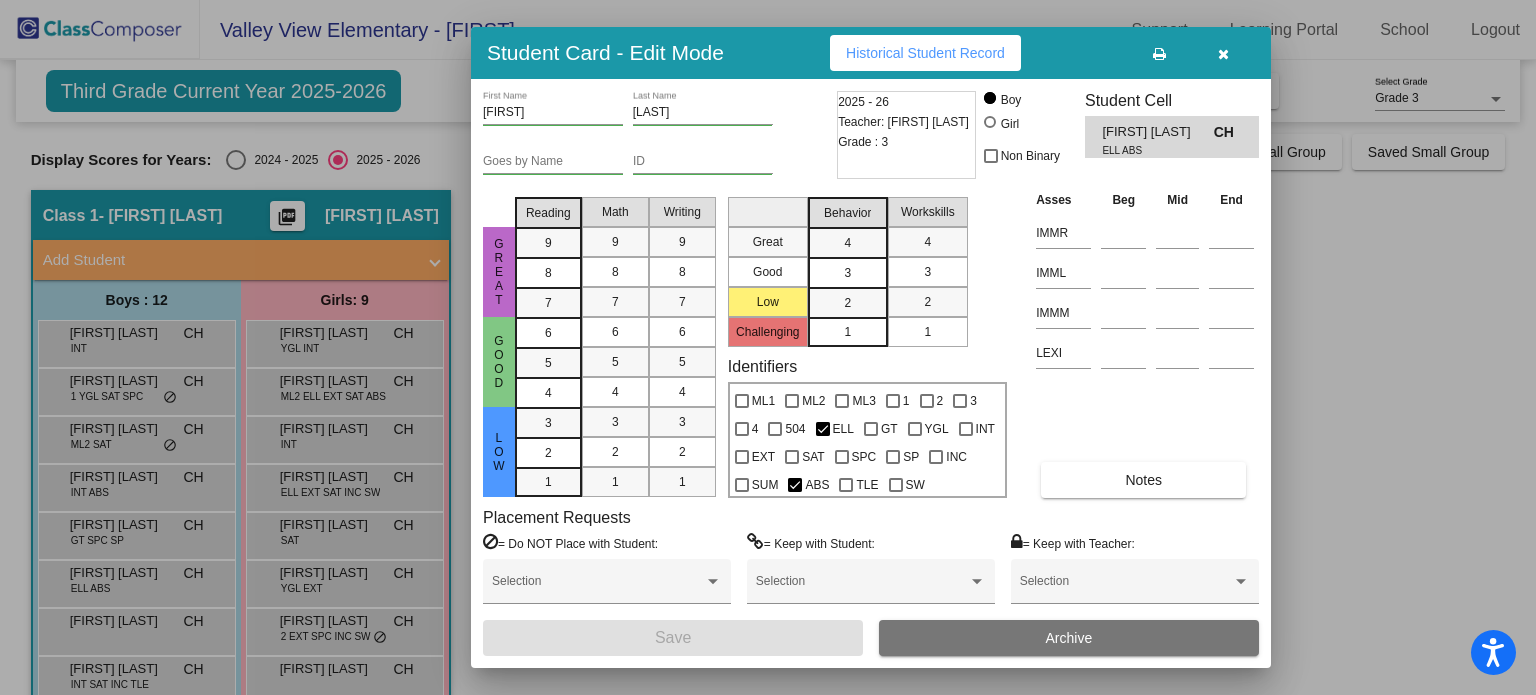 click on "Historical Student Record" at bounding box center [925, 53] 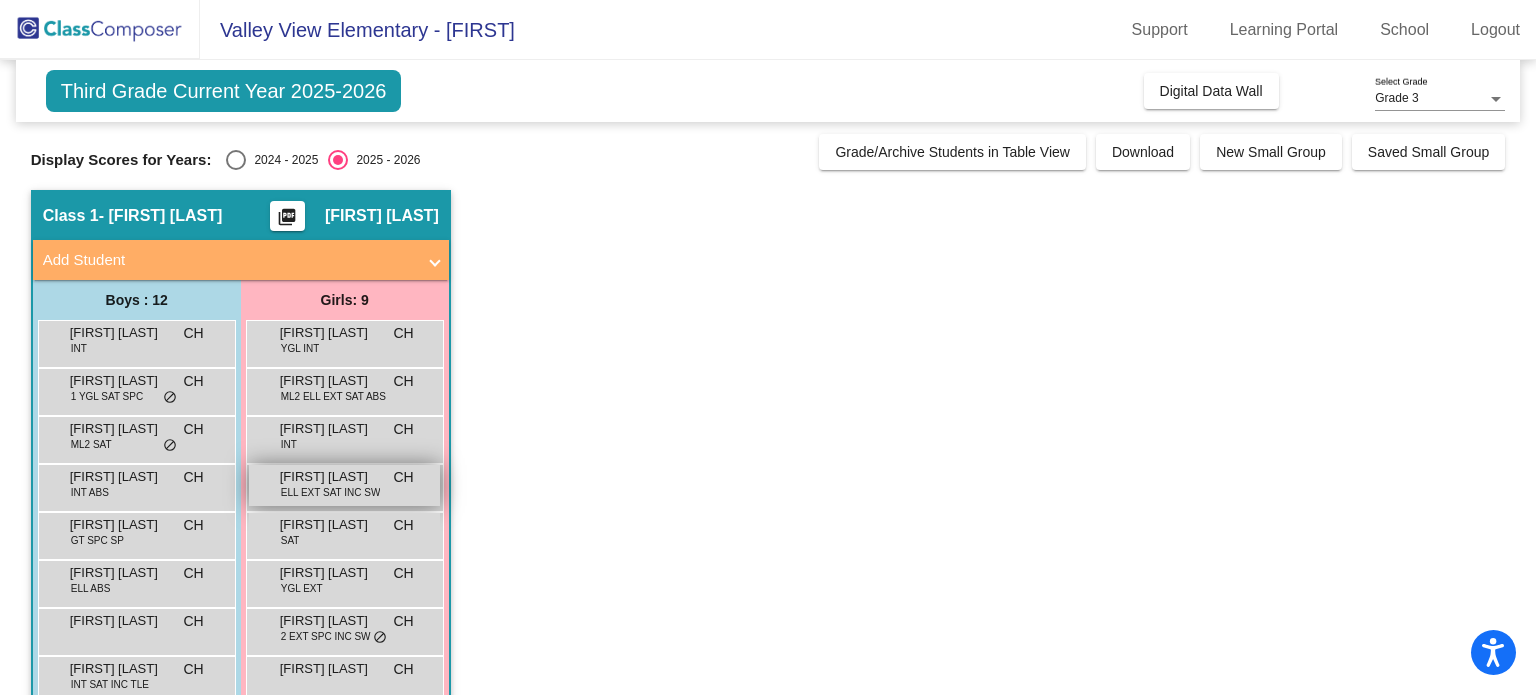click on "Carolyn Pisana" at bounding box center [330, 477] 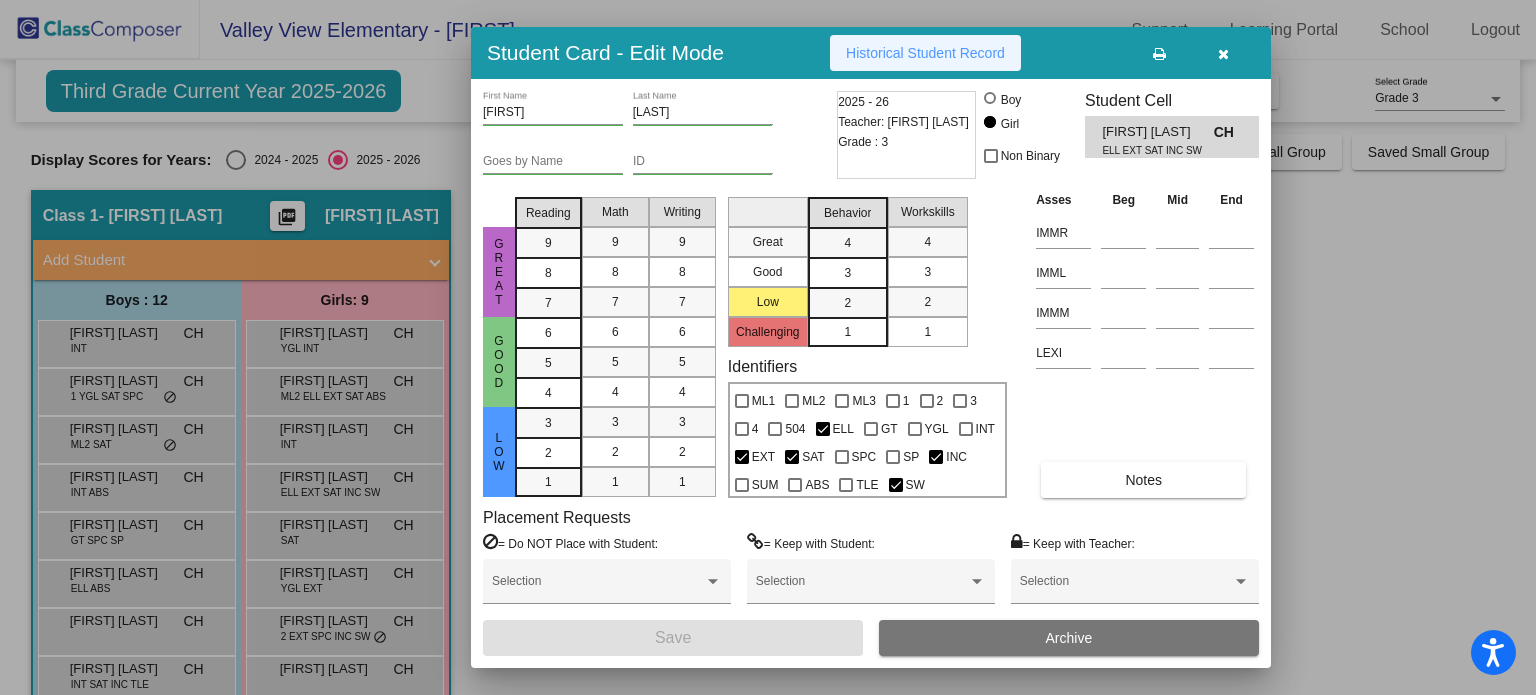 click on "Historical Student Record" at bounding box center (925, 53) 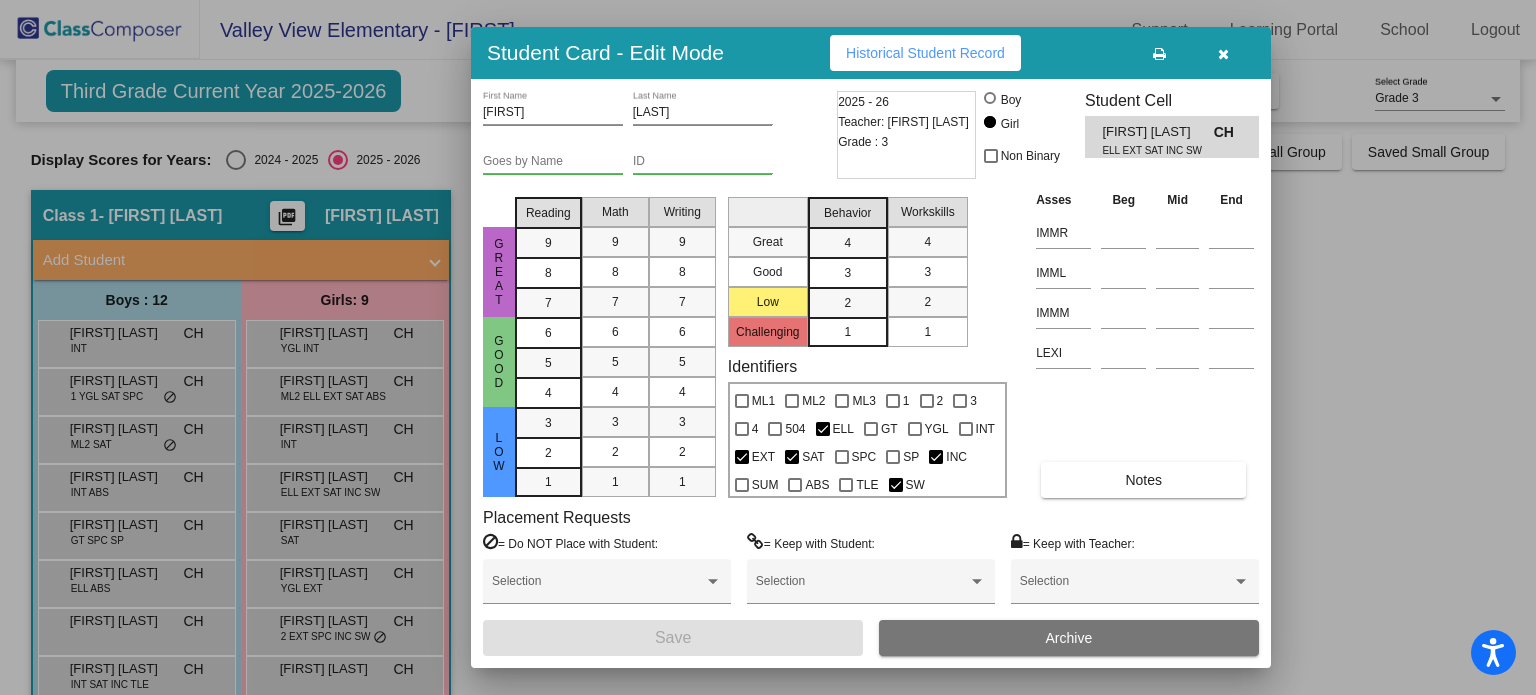 drag, startPoint x: 1532, startPoint y: 442, endPoint x: 1530, endPoint y: 575, distance: 133.01503 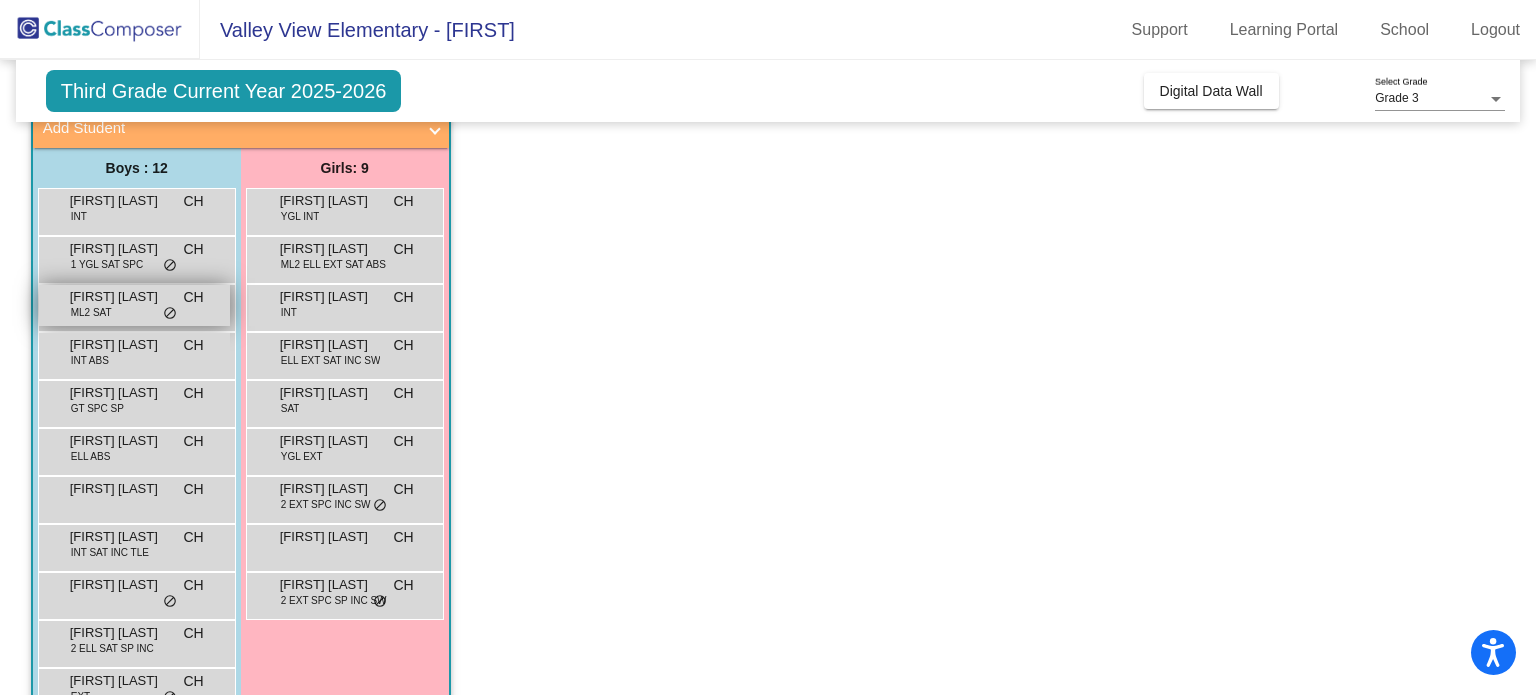 scroll, scrollTop: 232, scrollLeft: 0, axis: vertical 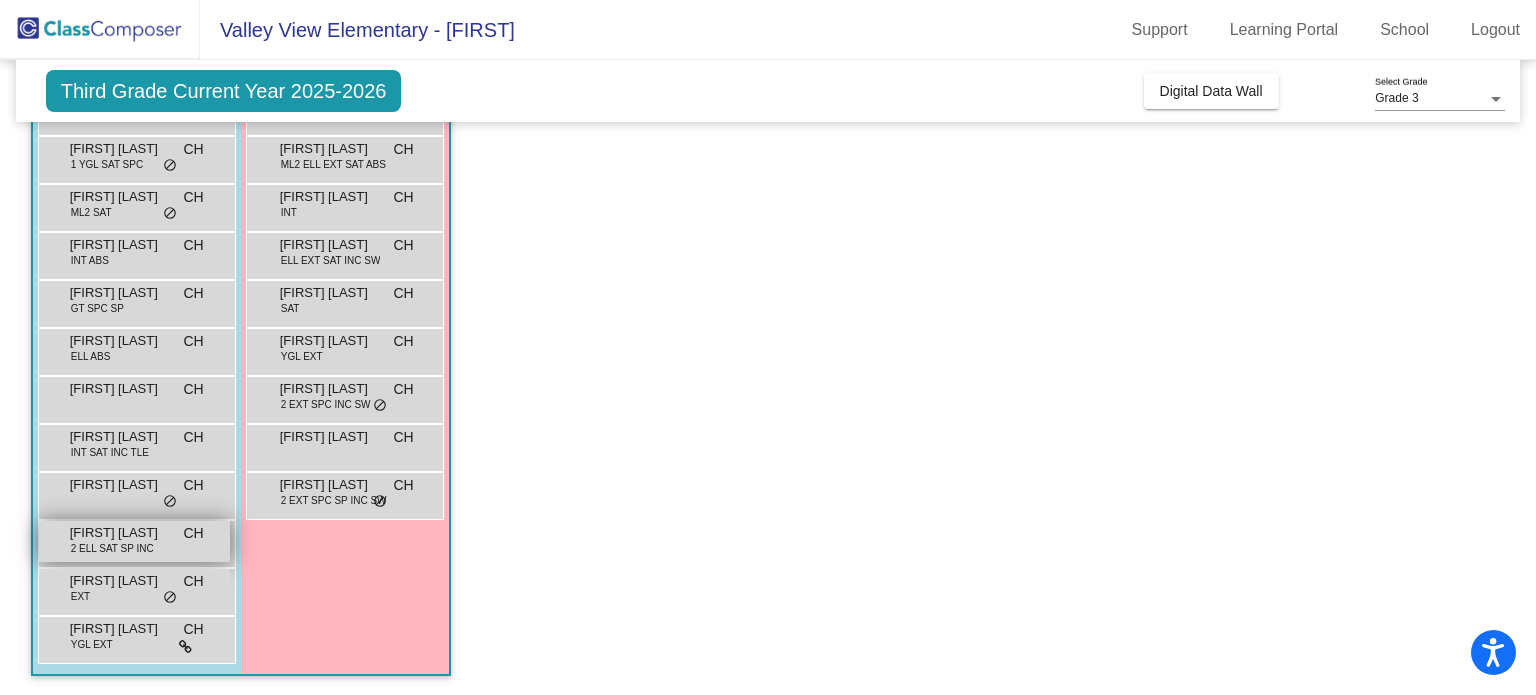 click on "Matias Rico" at bounding box center (120, 533) 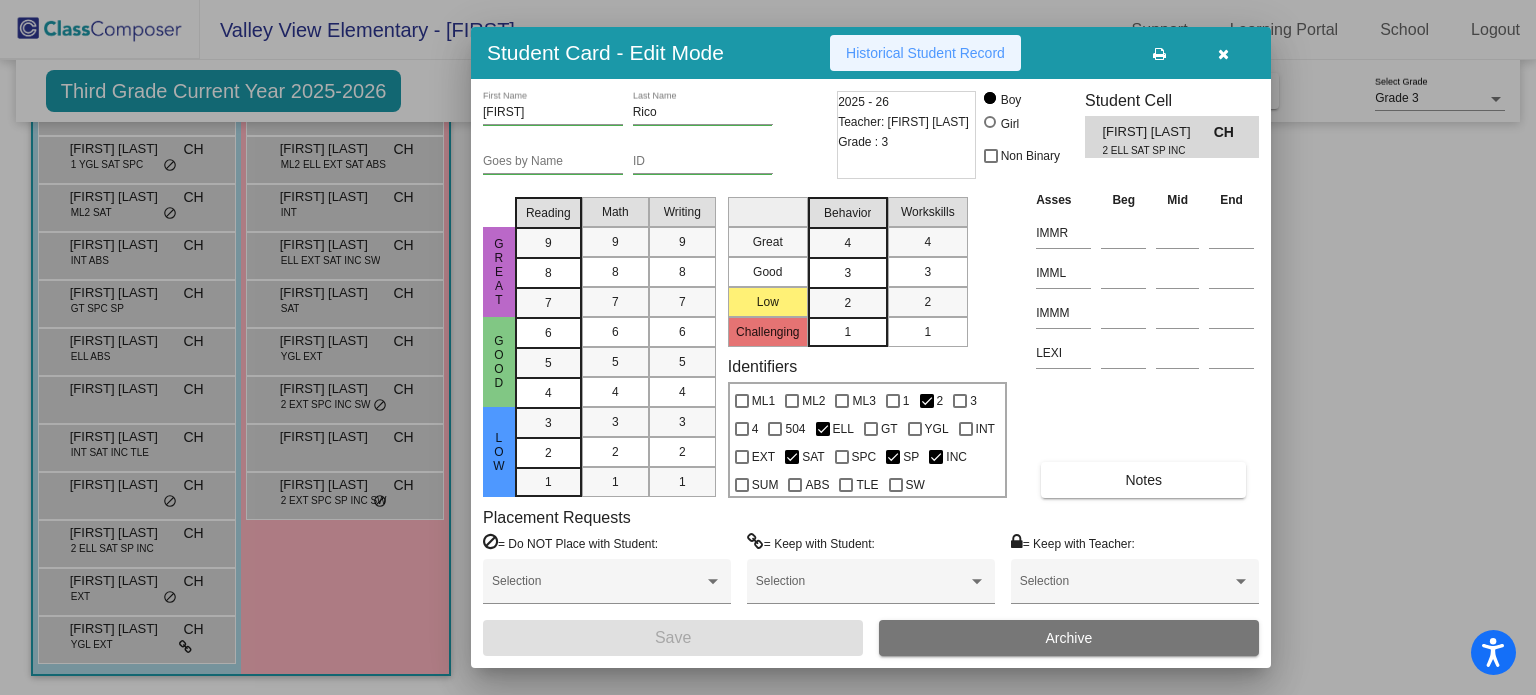 click on "Historical Student Record" at bounding box center [925, 53] 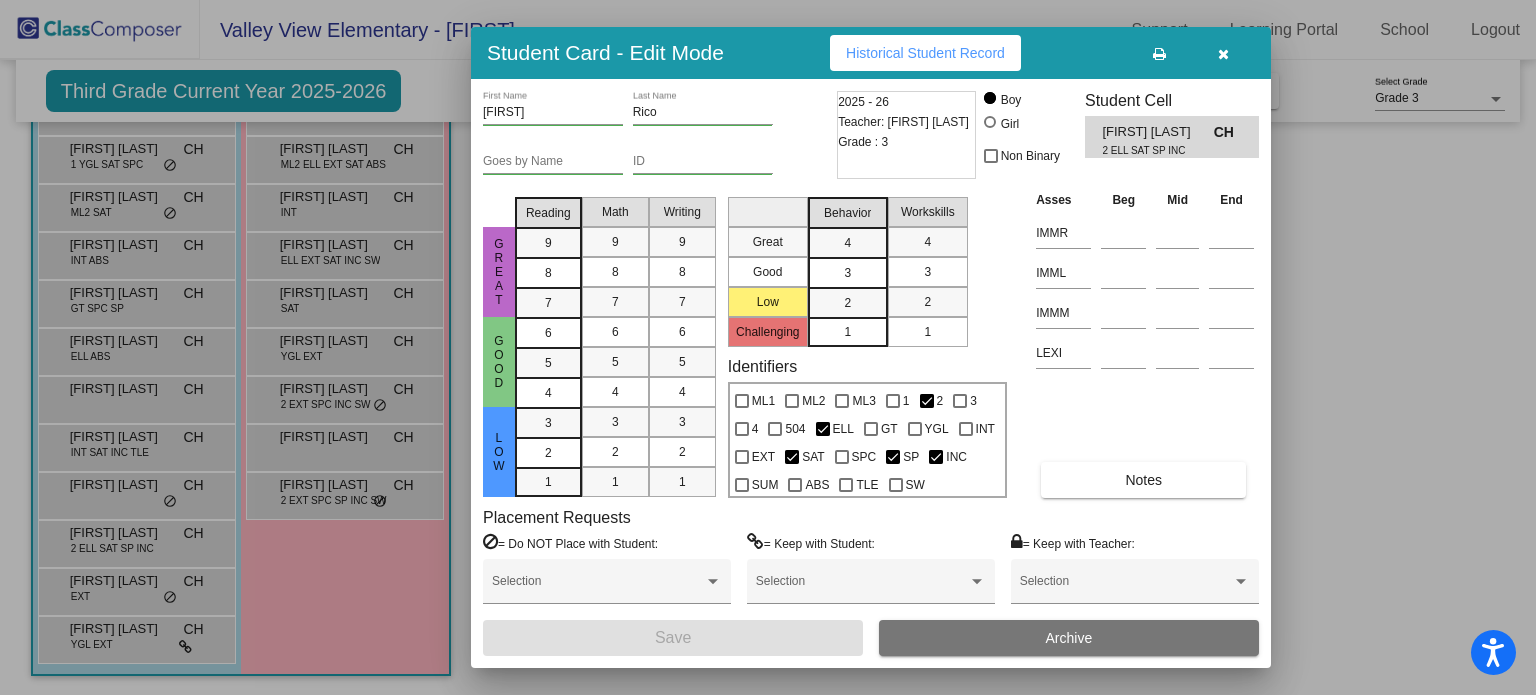 click on "Historical Student Record" at bounding box center [925, 53] 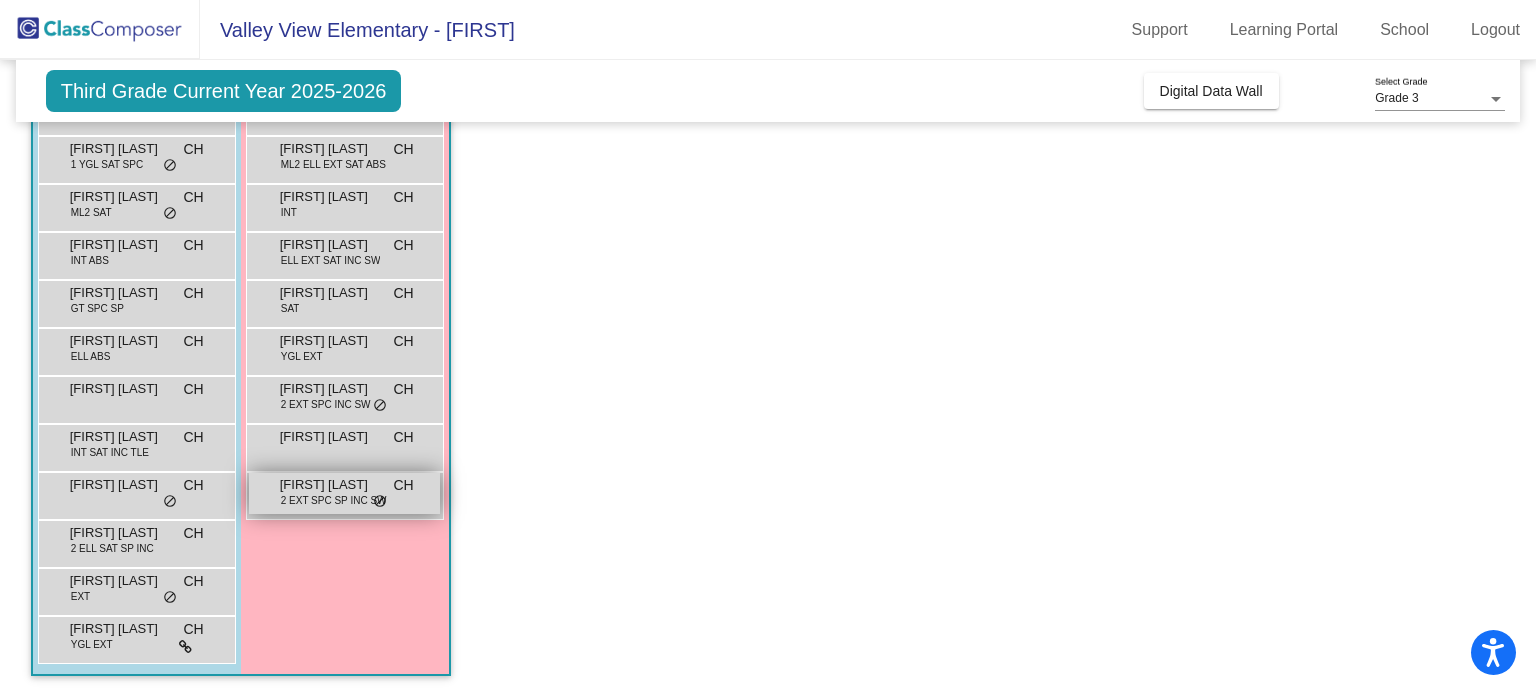 click on "Lyla Troutman 2 EXT SPC SP  INC SW CH lock do_not_disturb_alt" at bounding box center (344, 493) 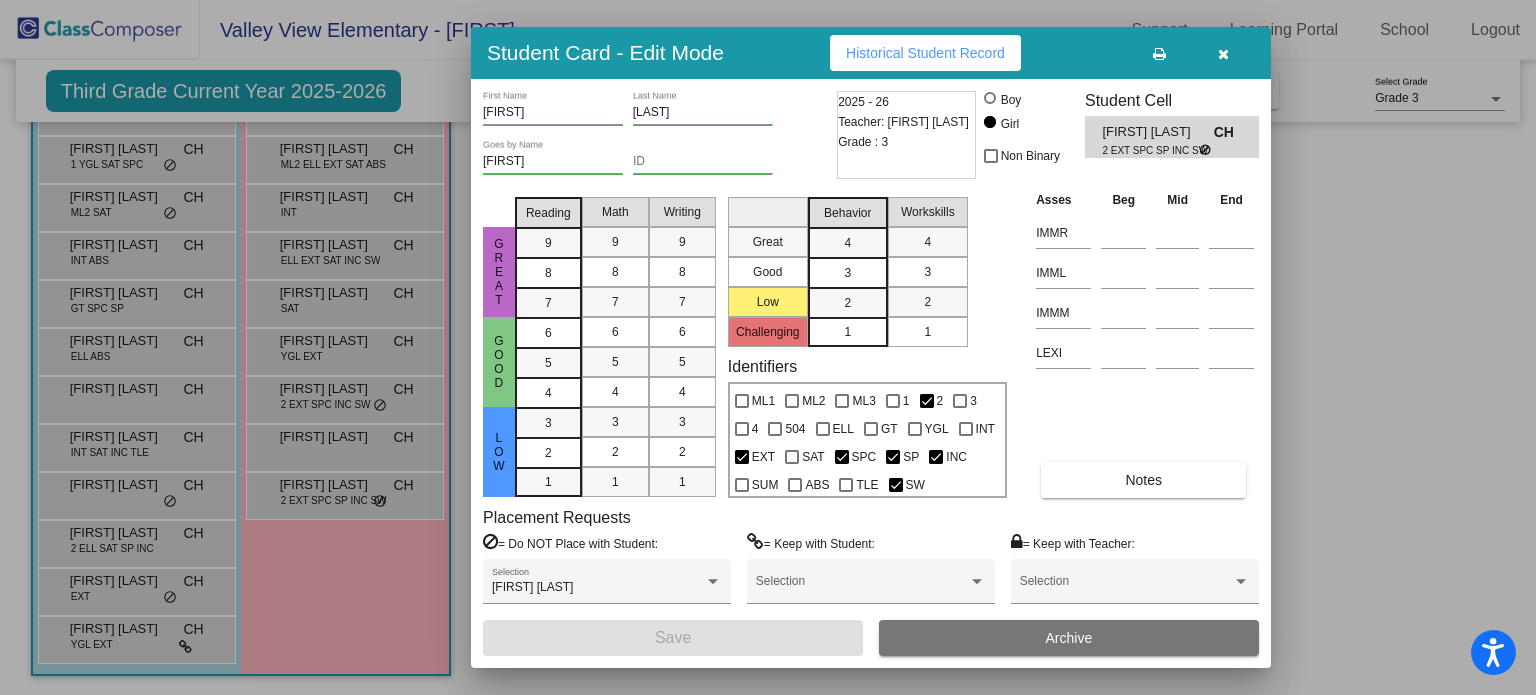click on "Historical Student Record" at bounding box center (925, 53) 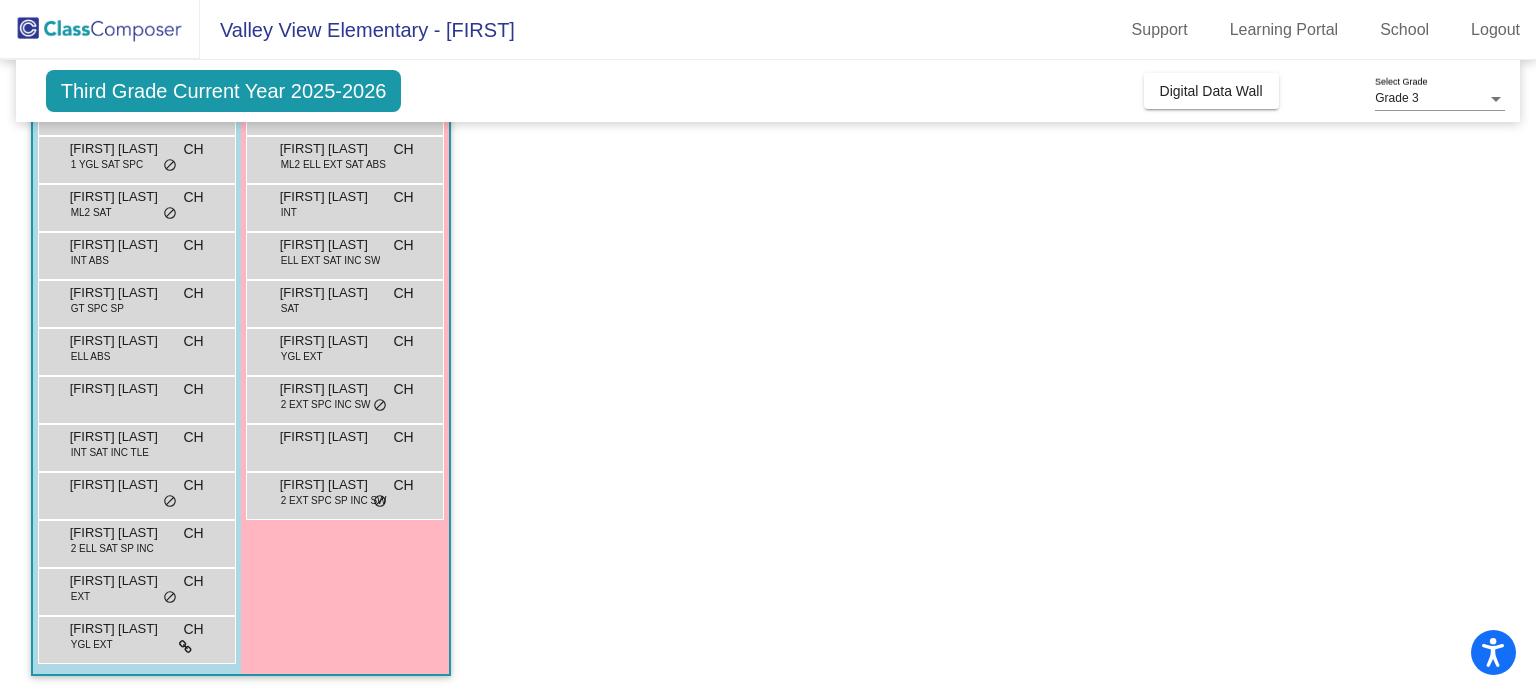 click on "Joaquin Morales" at bounding box center (120, 437) 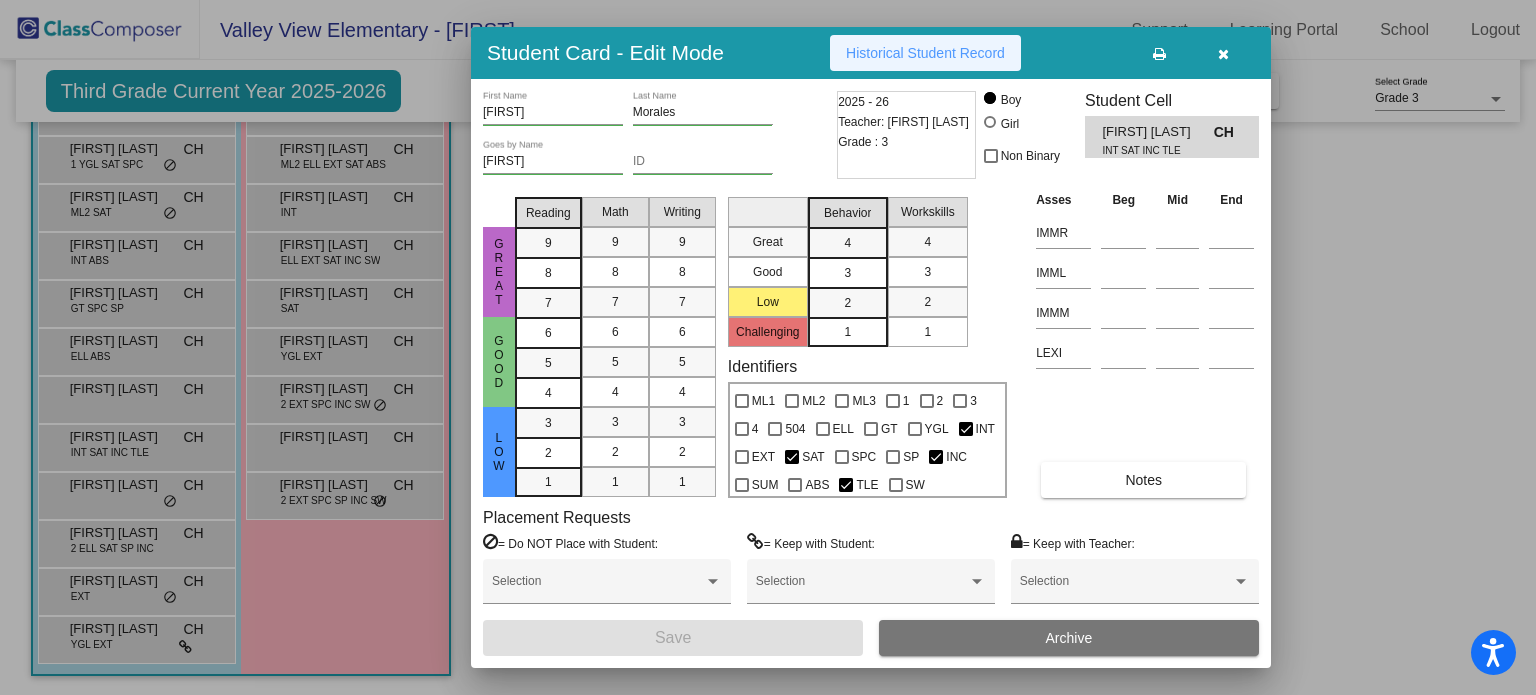 click on "Historical Student Record" at bounding box center [925, 53] 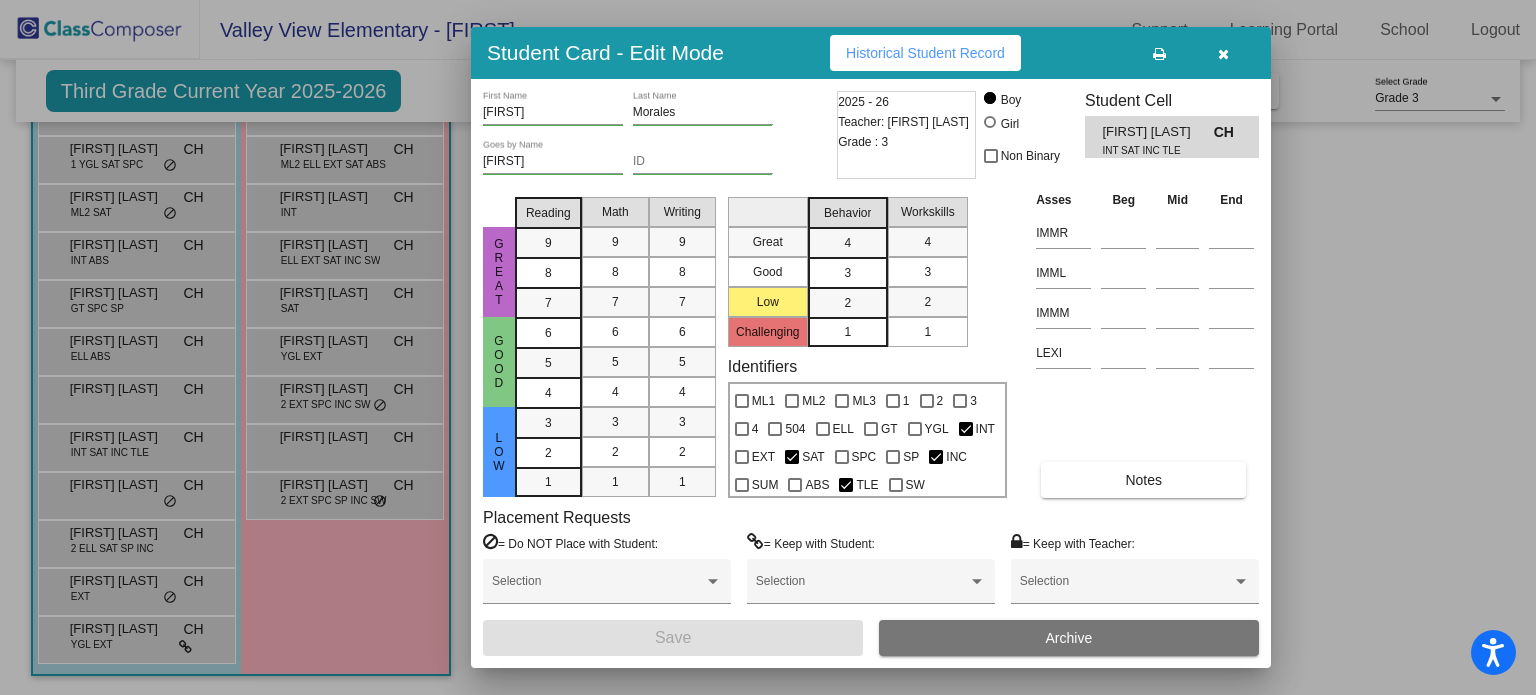 click at bounding box center (768, 347) 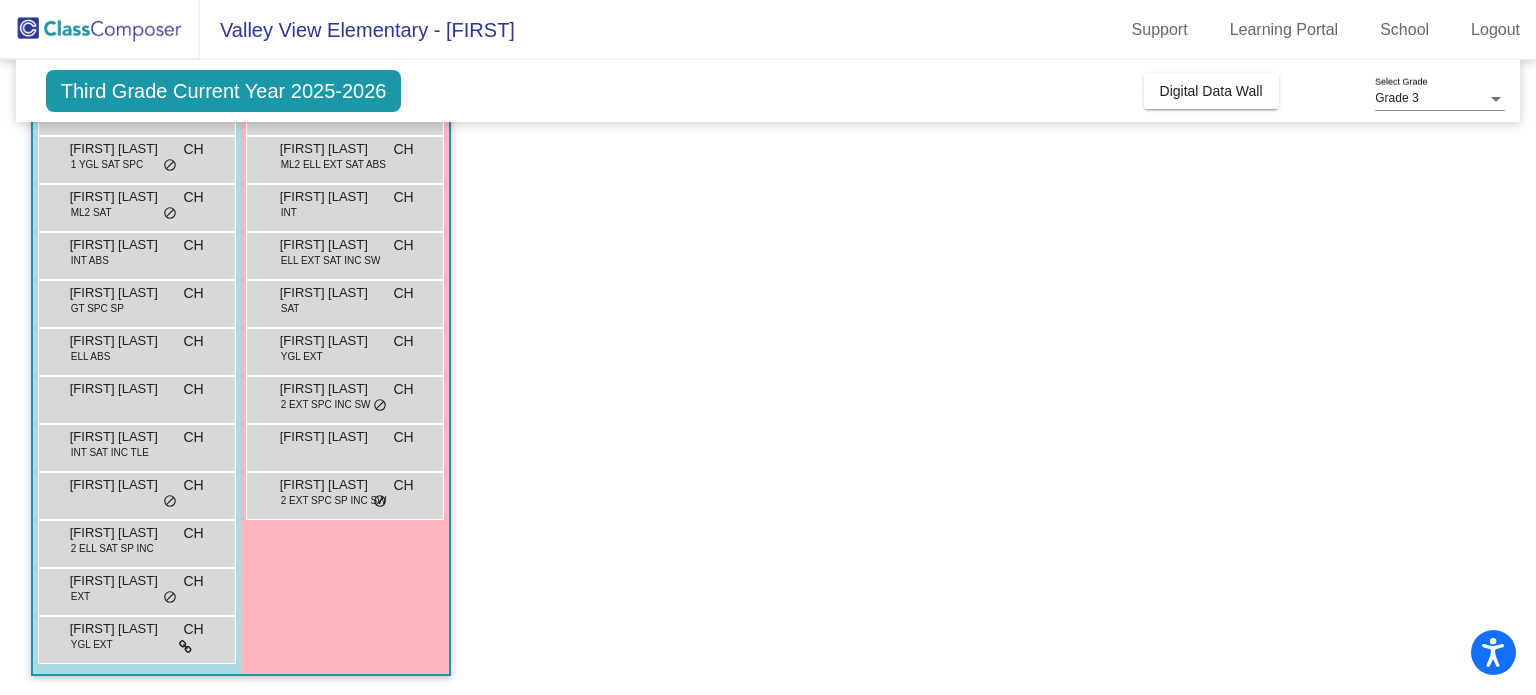 click on "Javian Mendoza" at bounding box center (120, 389) 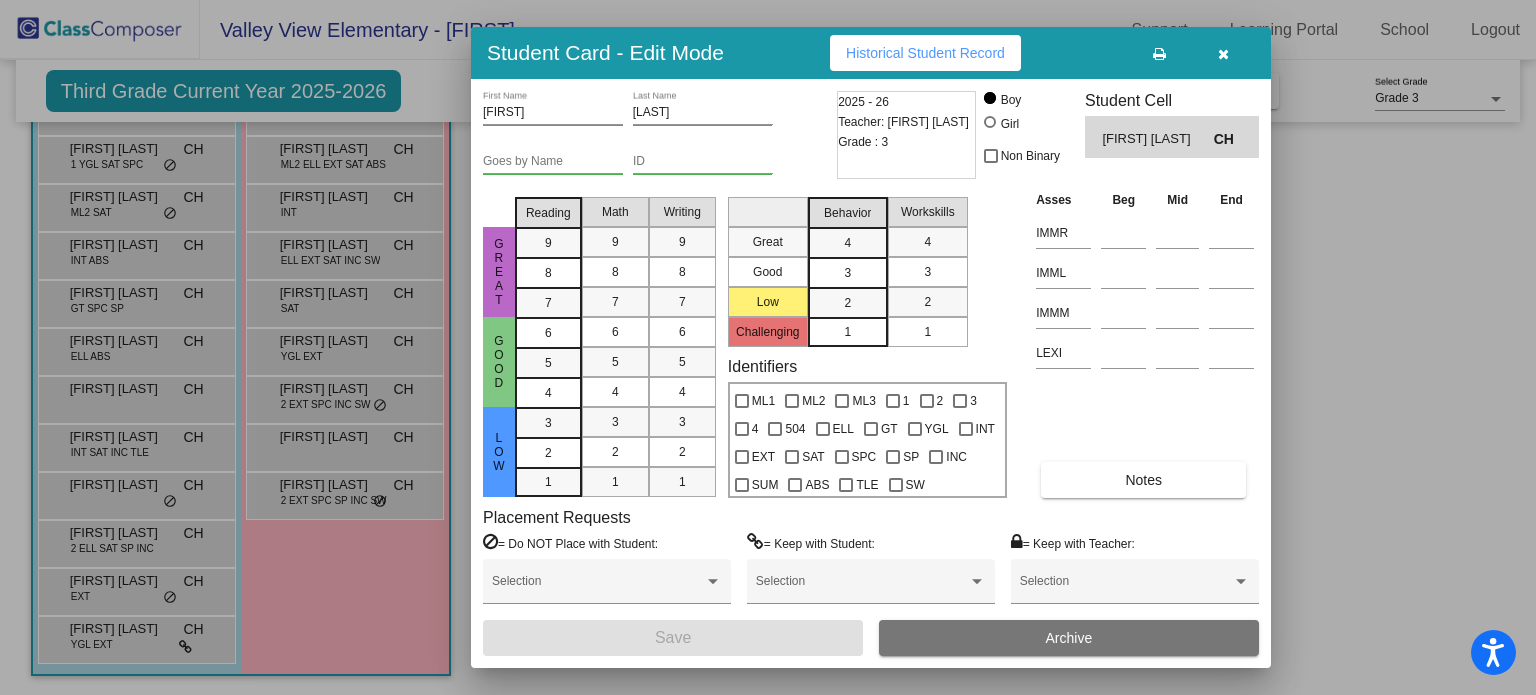 click on "Historical Student Record" at bounding box center (925, 53) 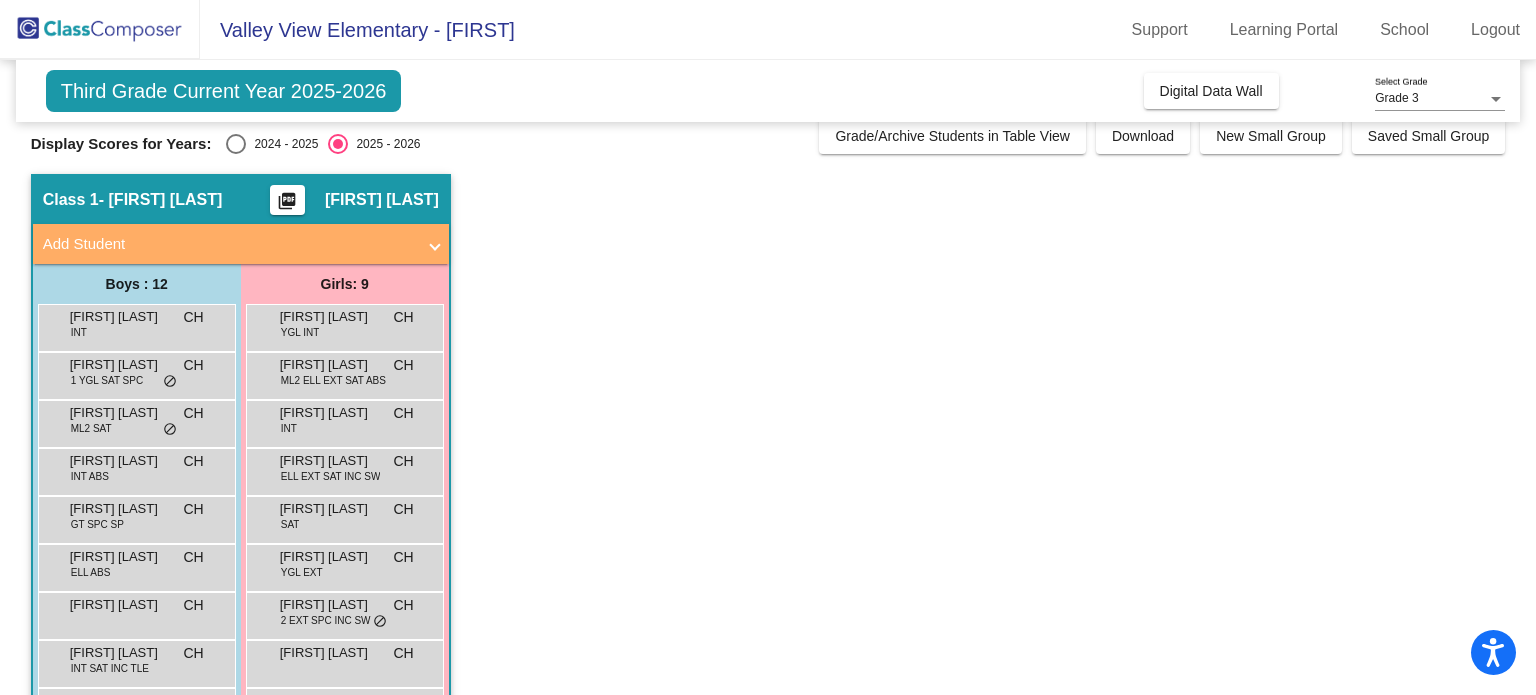 scroll, scrollTop: 0, scrollLeft: 0, axis: both 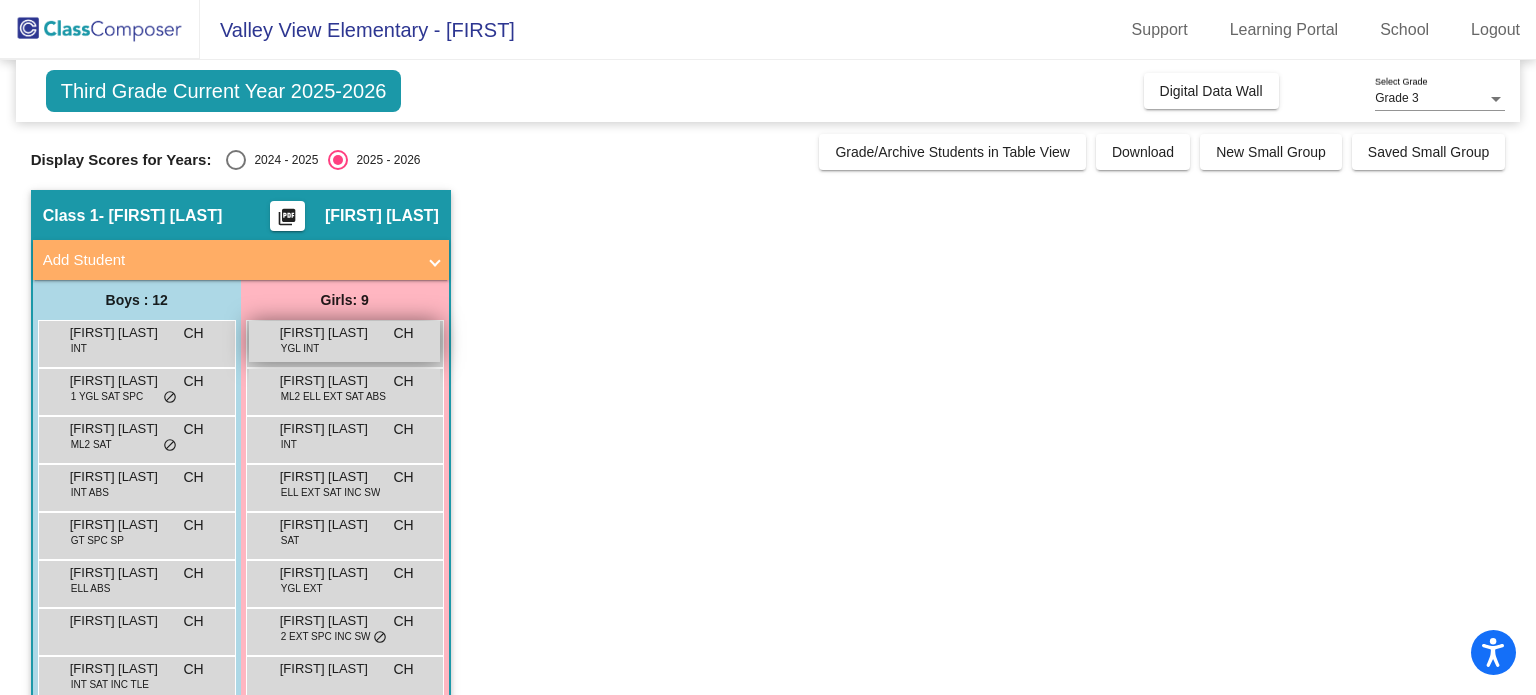 click on "Adiyana Torrez" at bounding box center [330, 333] 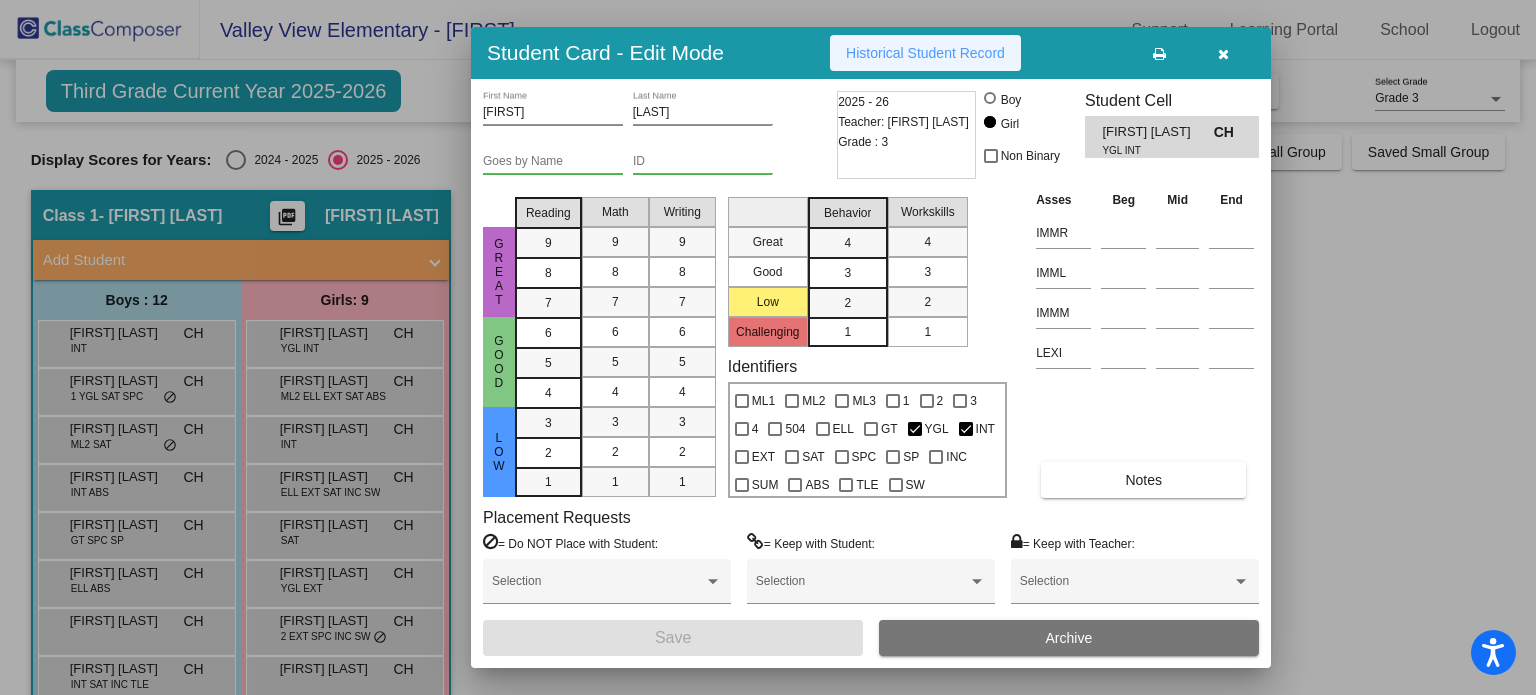 click on "Historical Student Record" at bounding box center [925, 53] 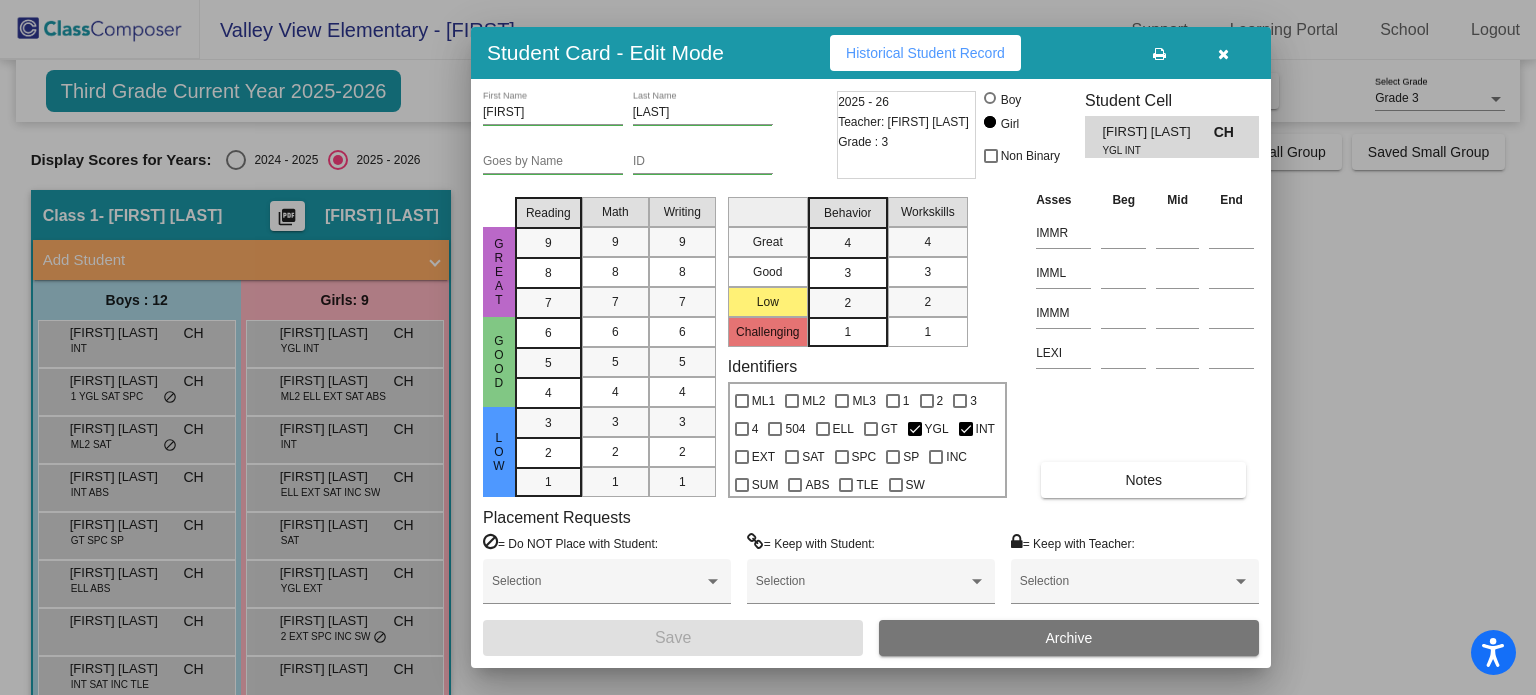 click at bounding box center (768, 347) 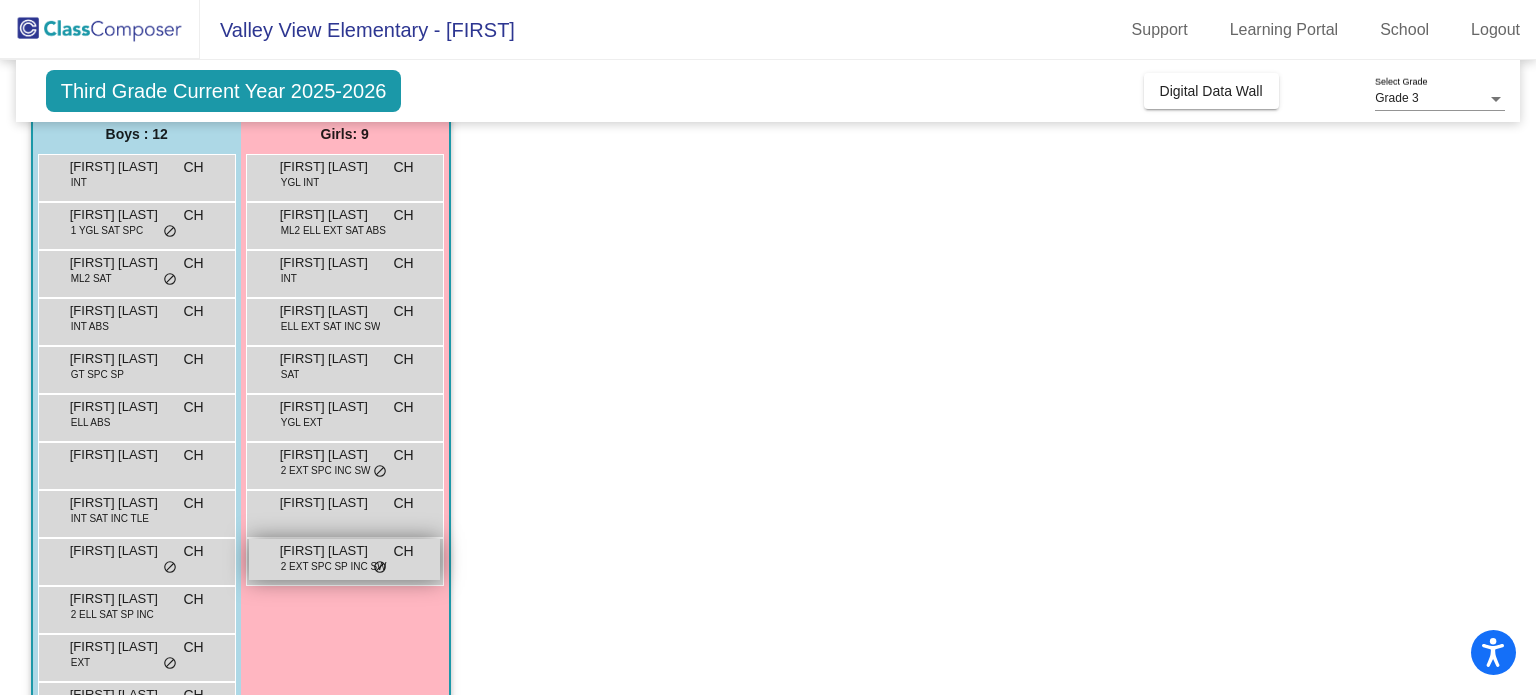 scroll, scrollTop: 132, scrollLeft: 0, axis: vertical 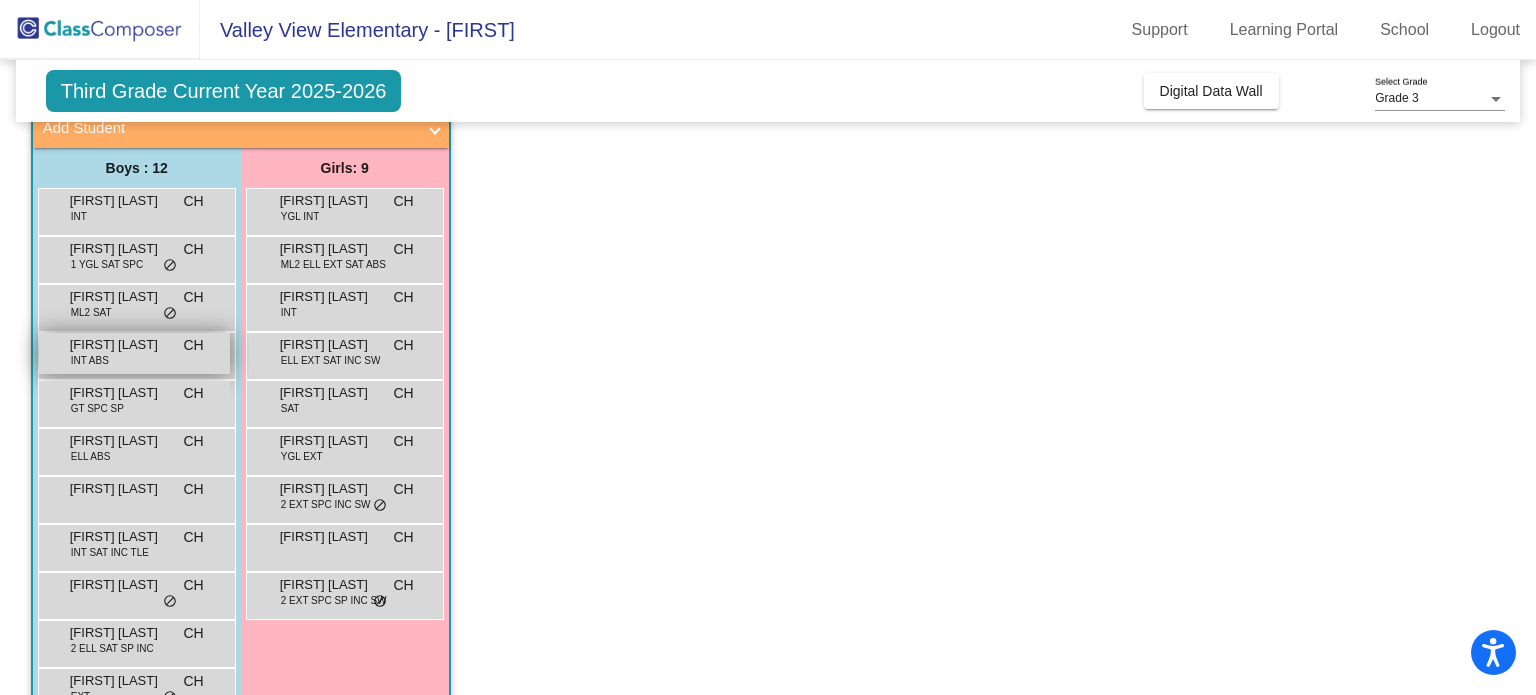 click on "Armazi Contreras" at bounding box center [120, 345] 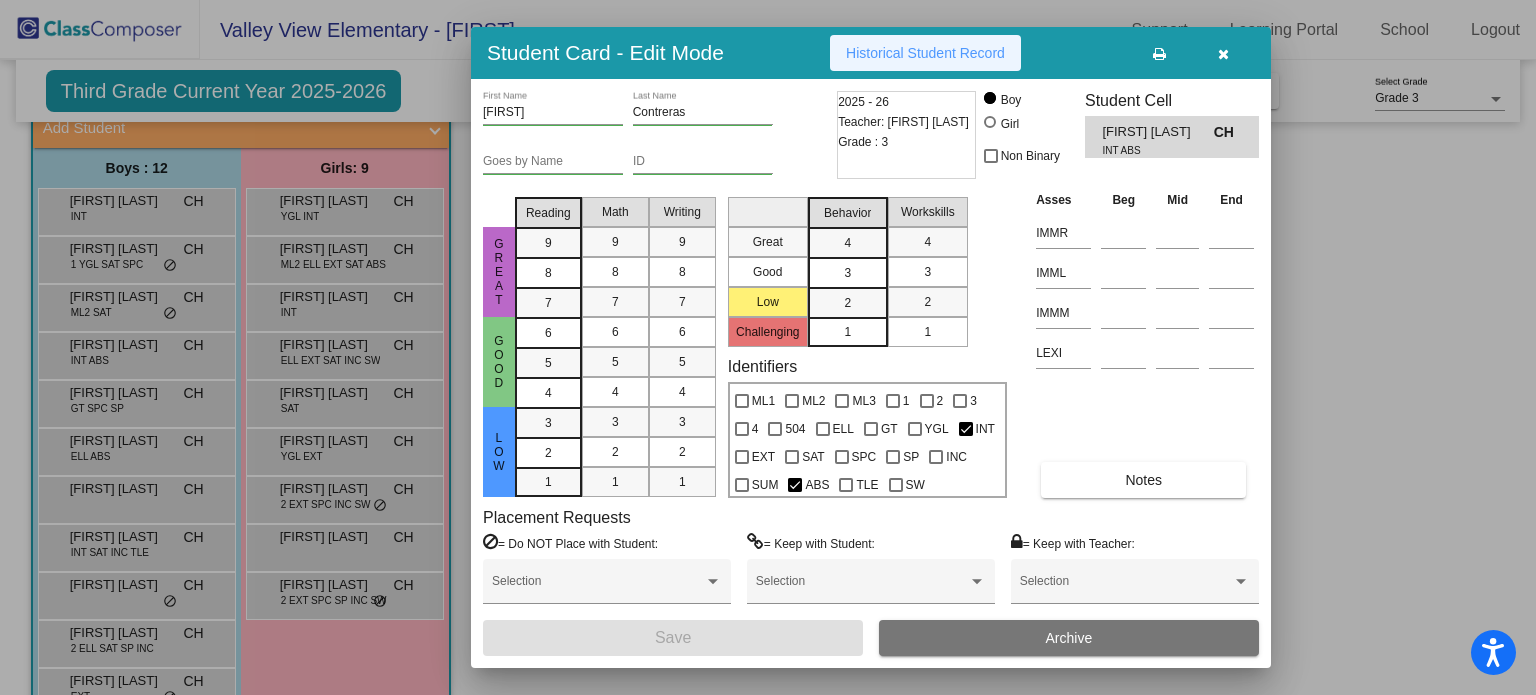 click on "Historical Student Record" at bounding box center (925, 53) 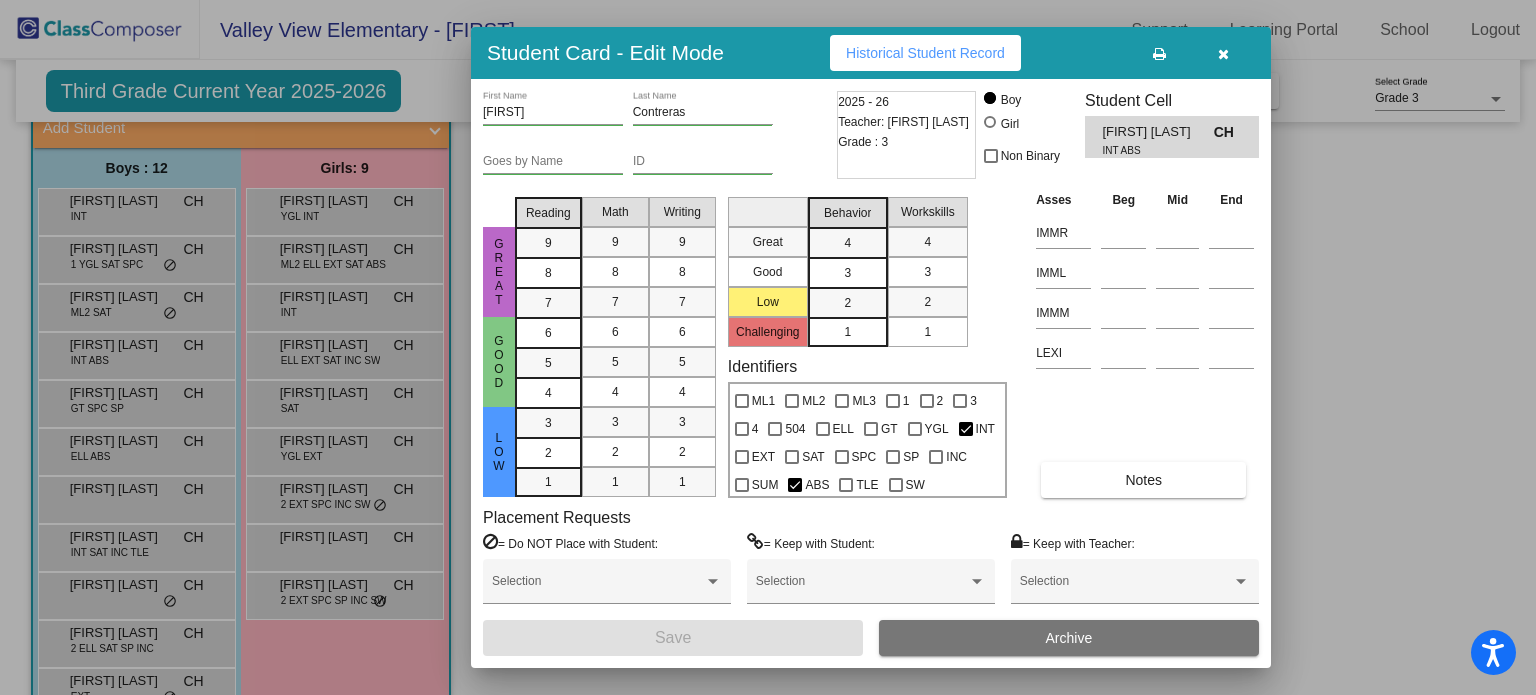 click at bounding box center (768, 347) 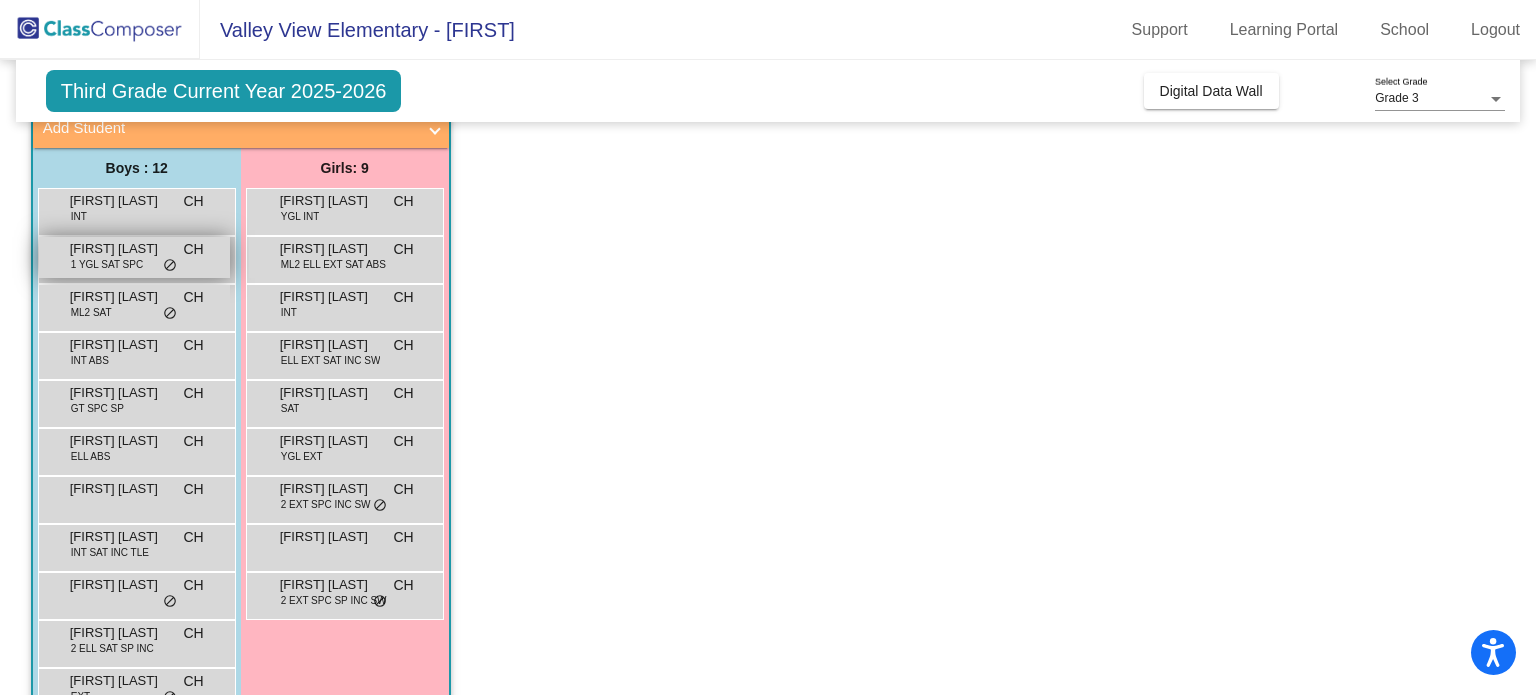 click on "1 YGL SAT SPC" at bounding box center (107, 264) 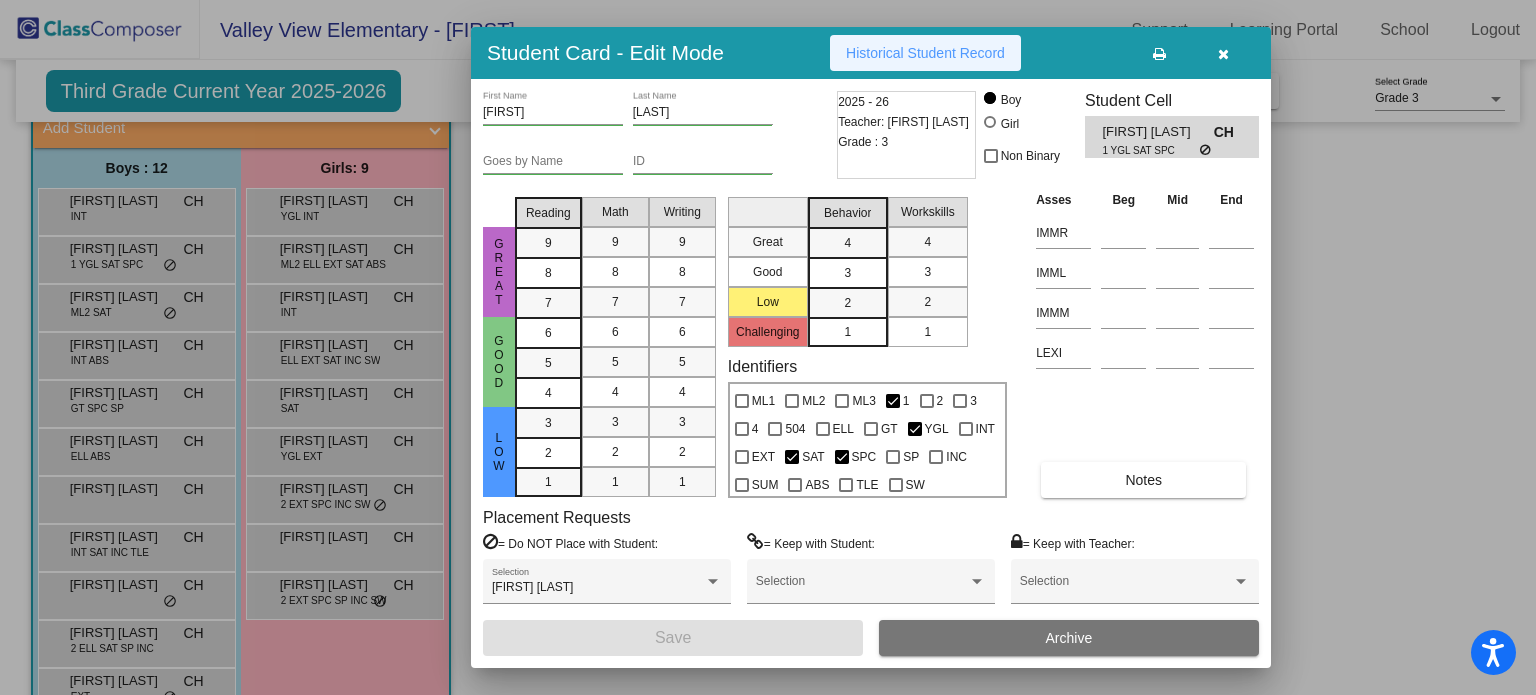 click on "Historical Student Record" at bounding box center (925, 53) 